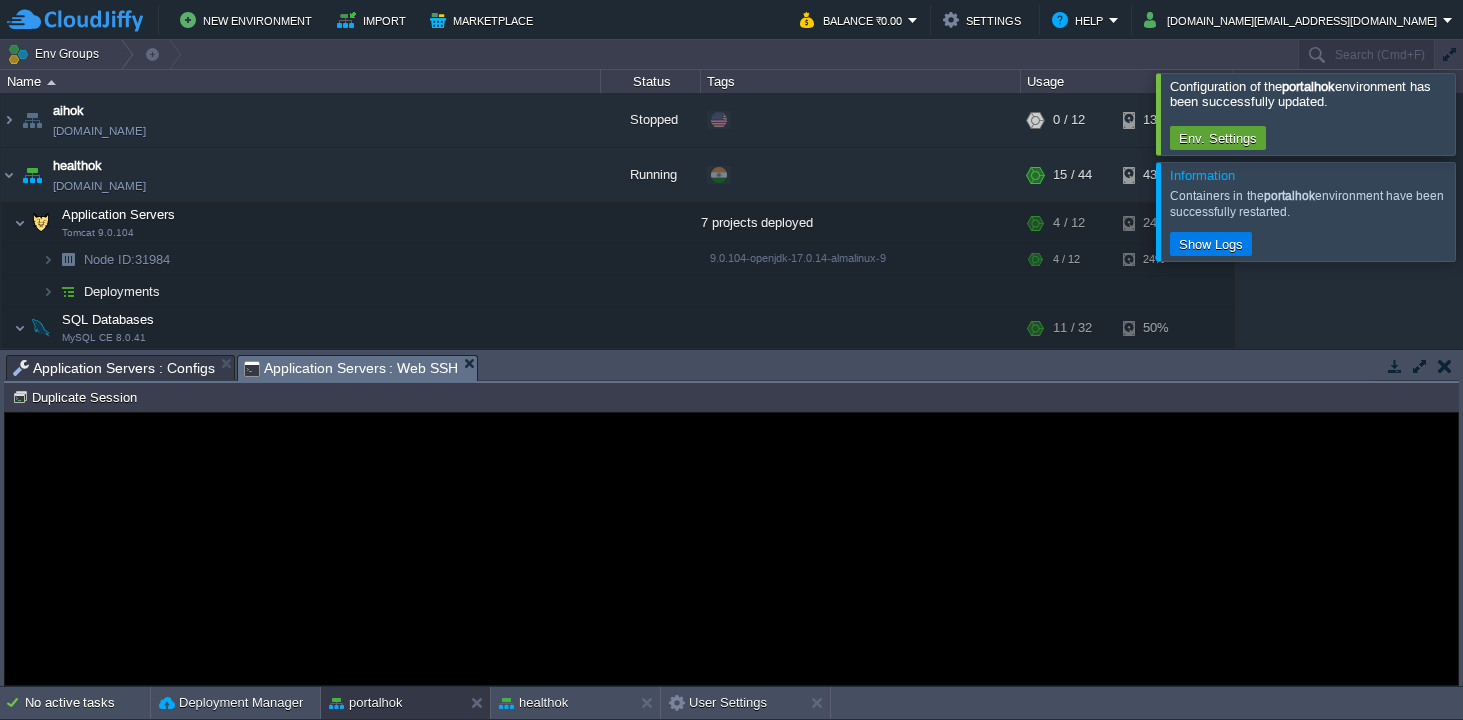 scroll, scrollTop: 0, scrollLeft: 0, axis: both 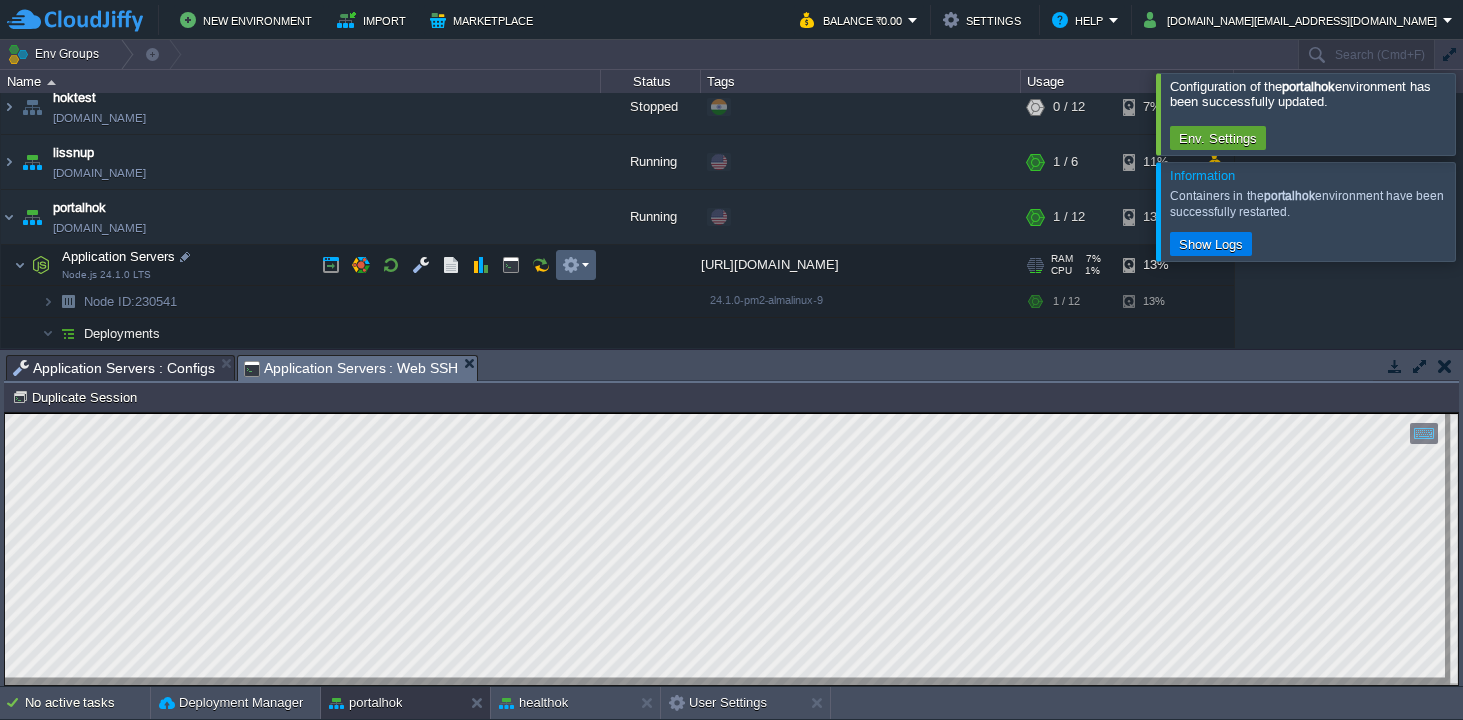 click at bounding box center (576, 265) 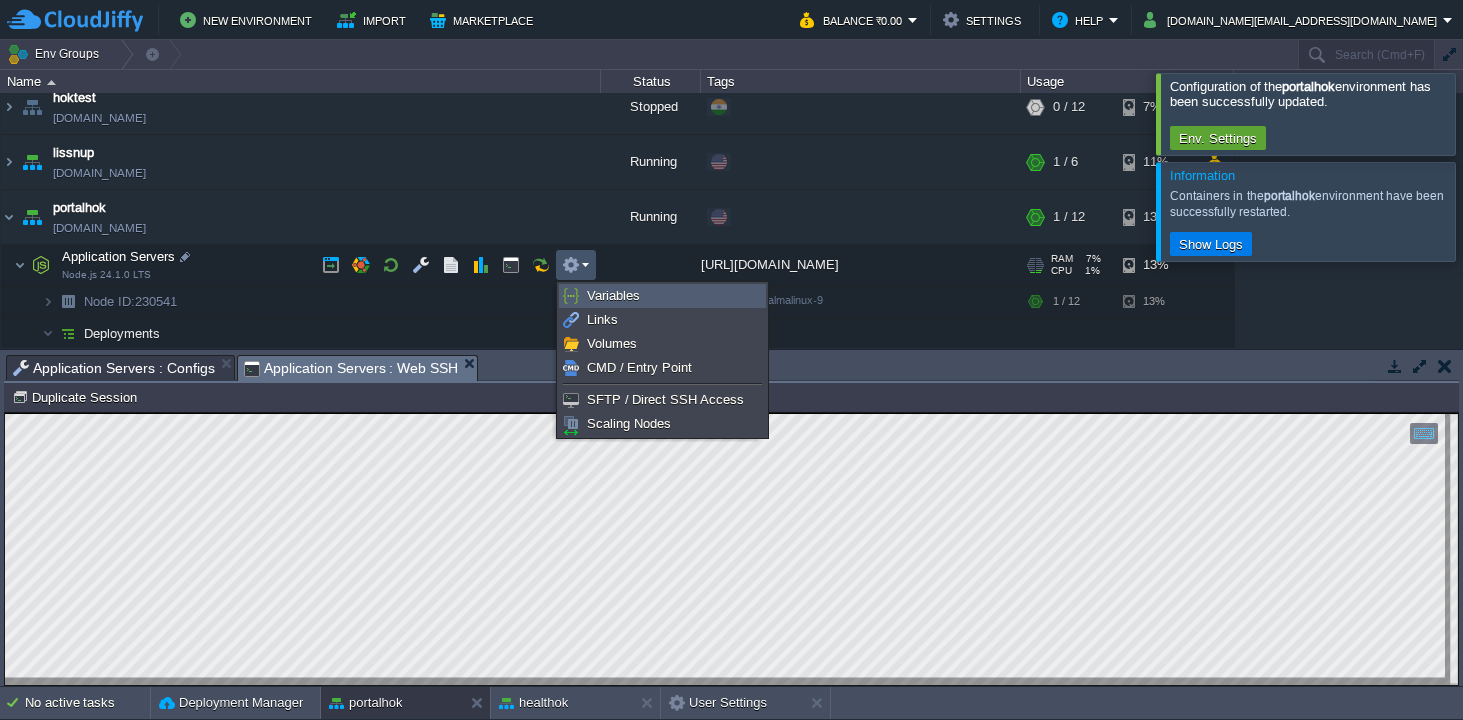 click on "Variables" at bounding box center [613, 295] 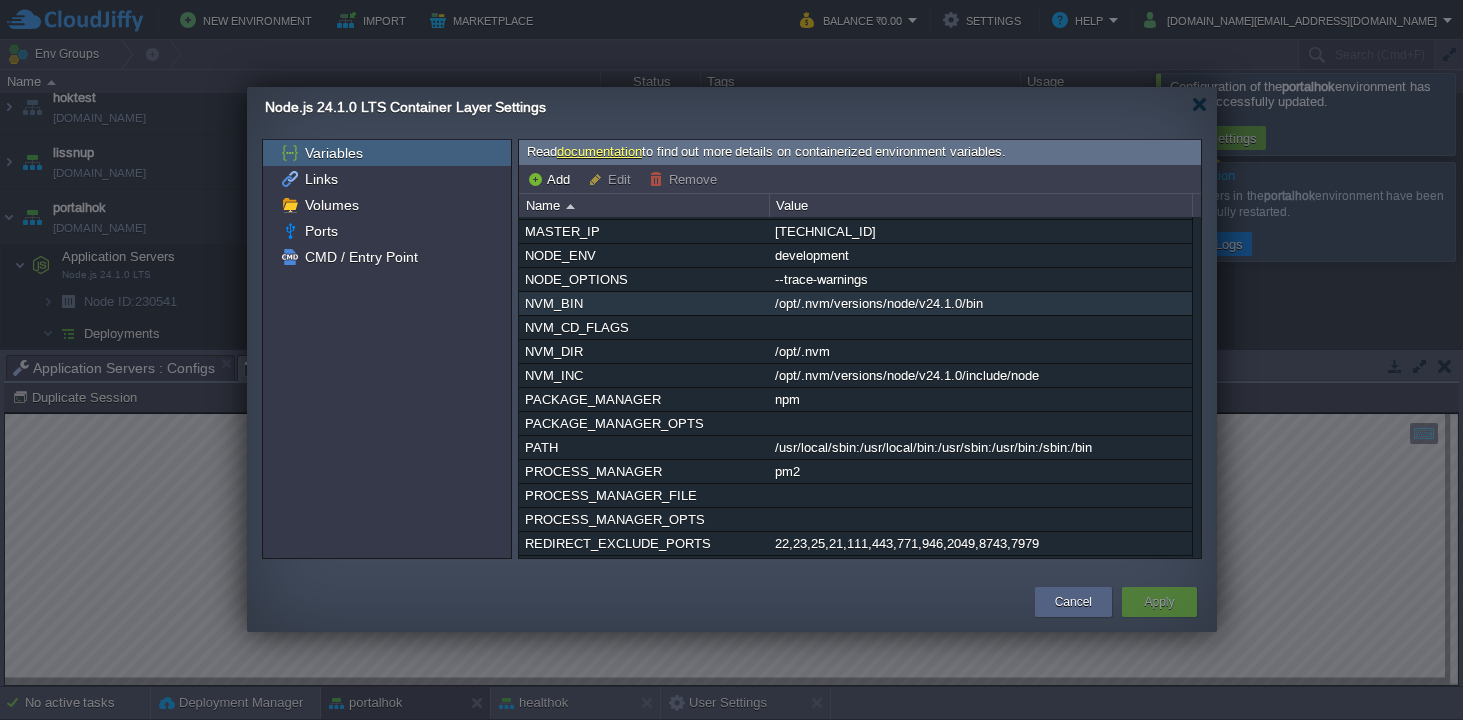 scroll, scrollTop: 275, scrollLeft: 0, axis: vertical 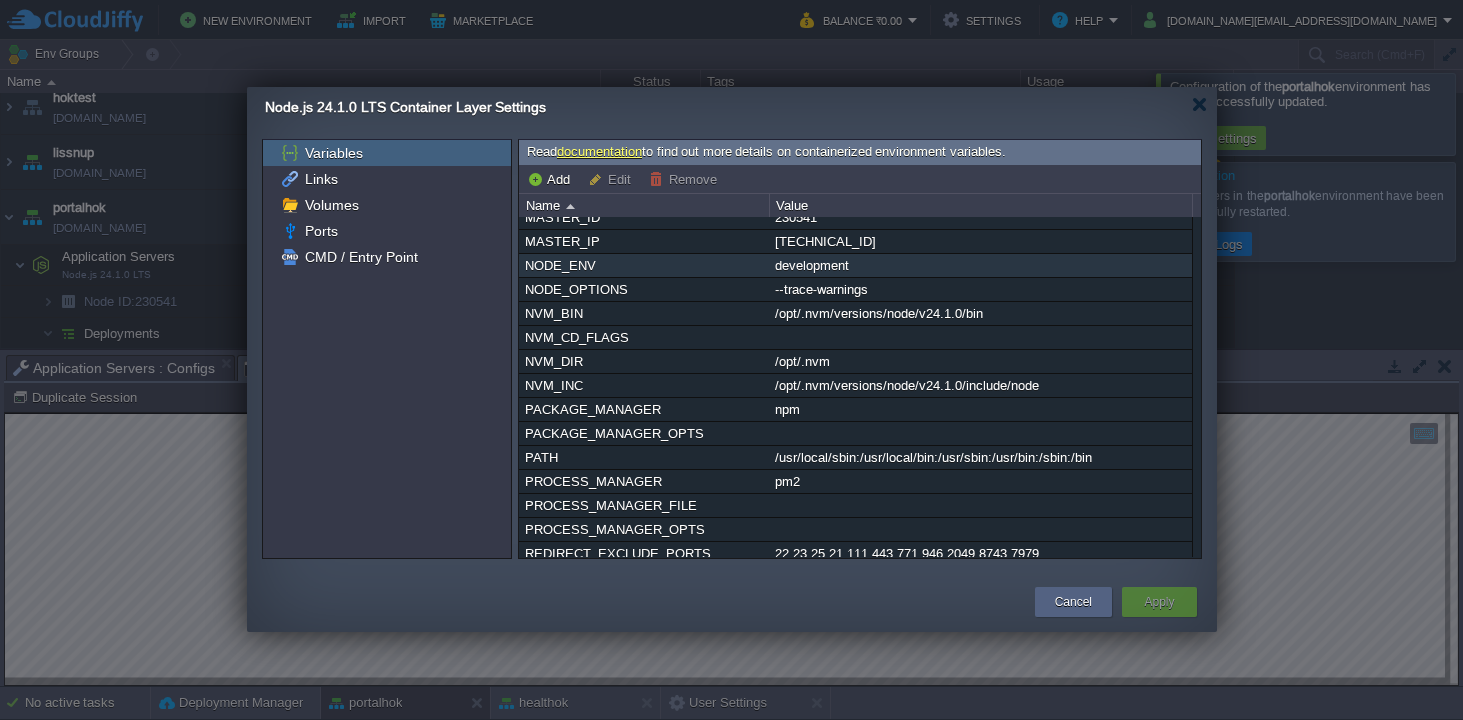 click on "development" at bounding box center (980, 265) 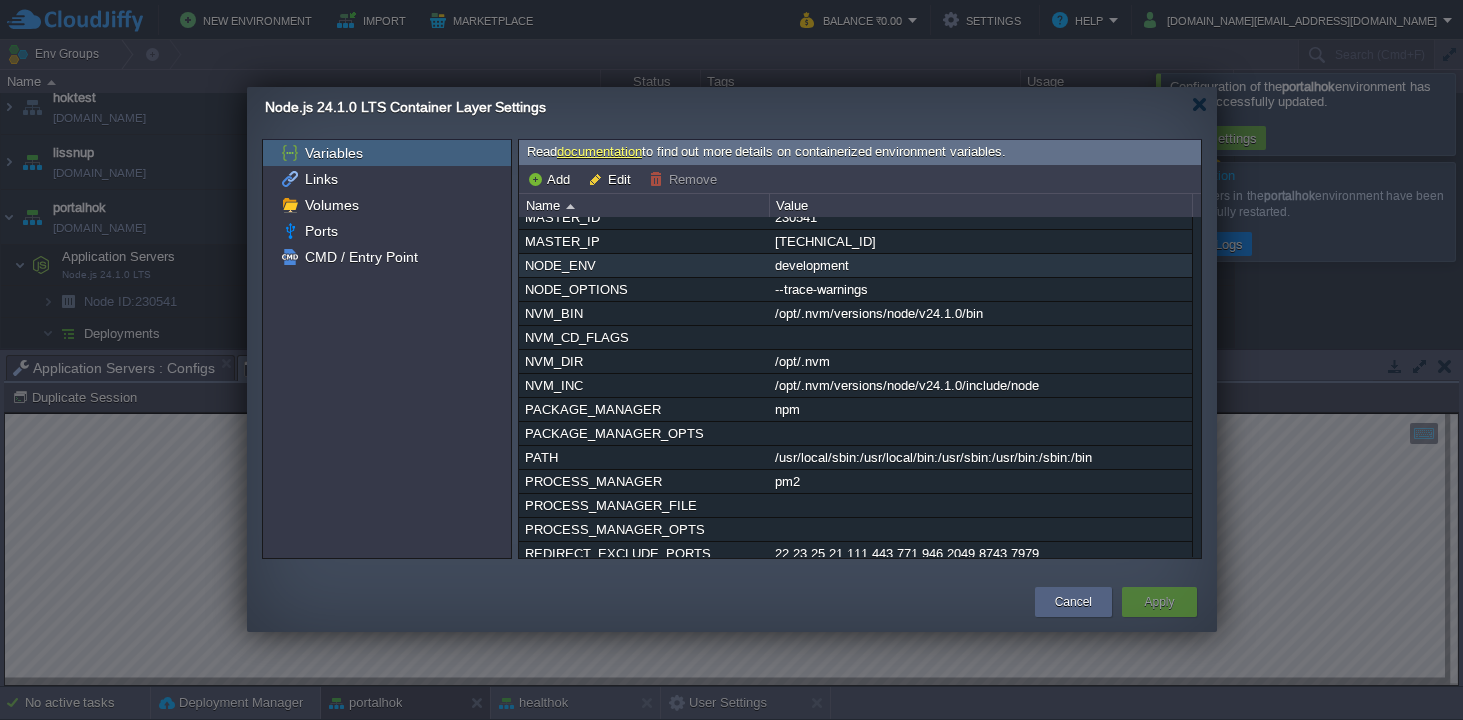 click on "development" at bounding box center [980, 265] 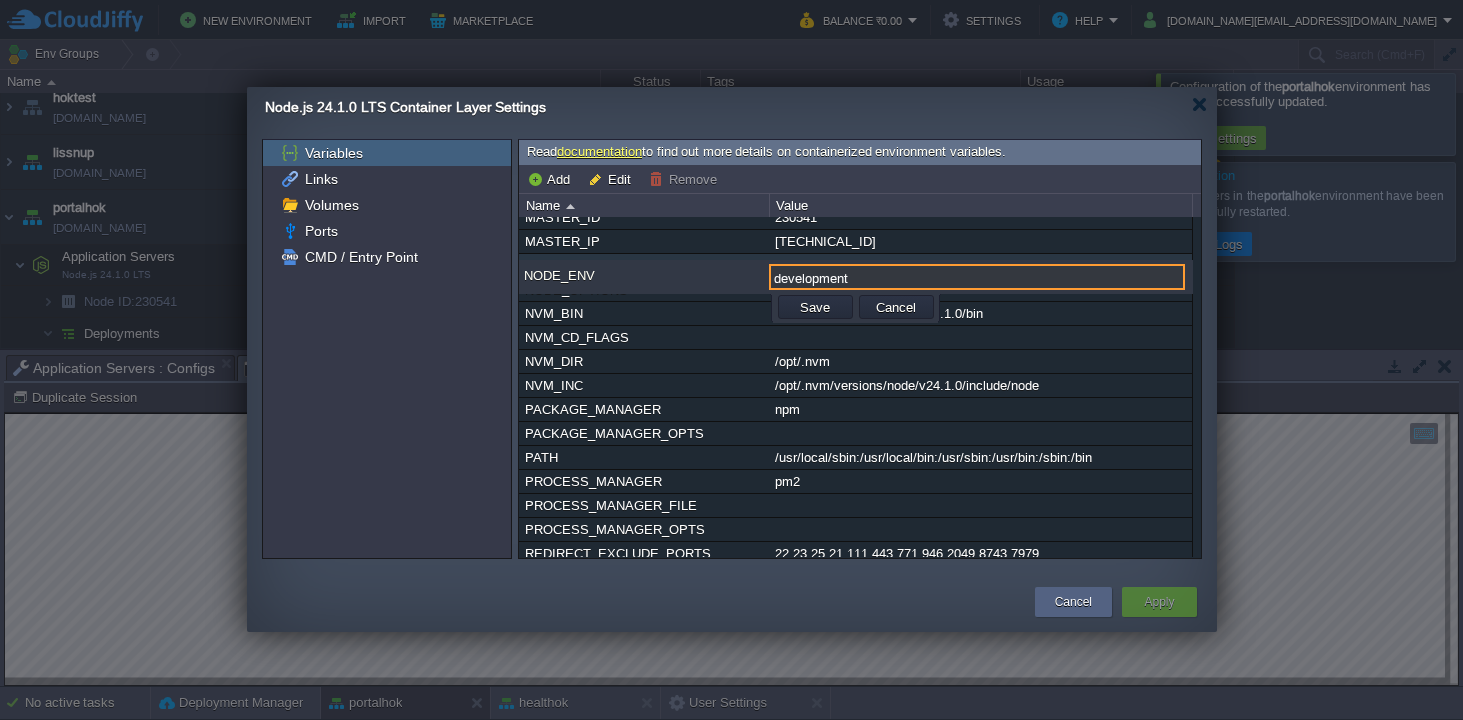 click on "development" at bounding box center [977, 277] 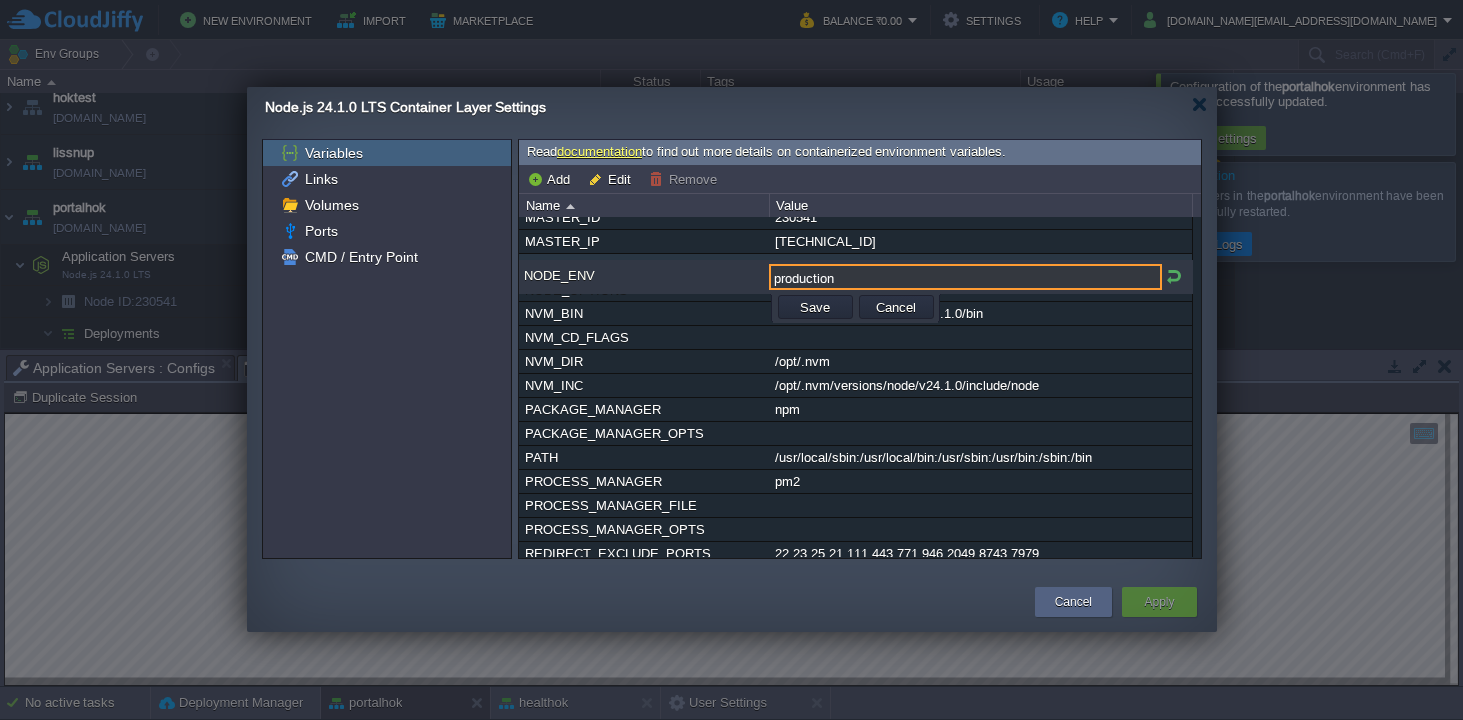 type on "production" 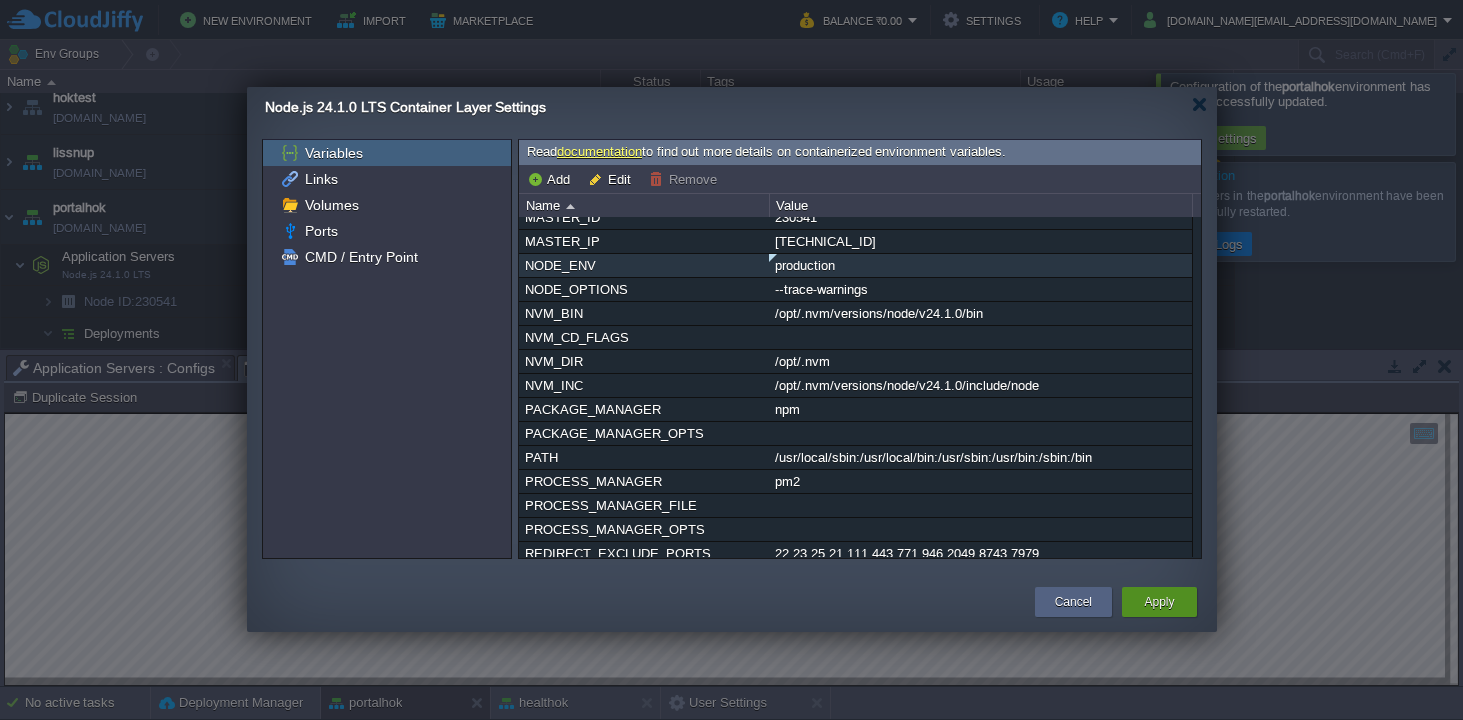 click on "Apply" at bounding box center (1159, 602) 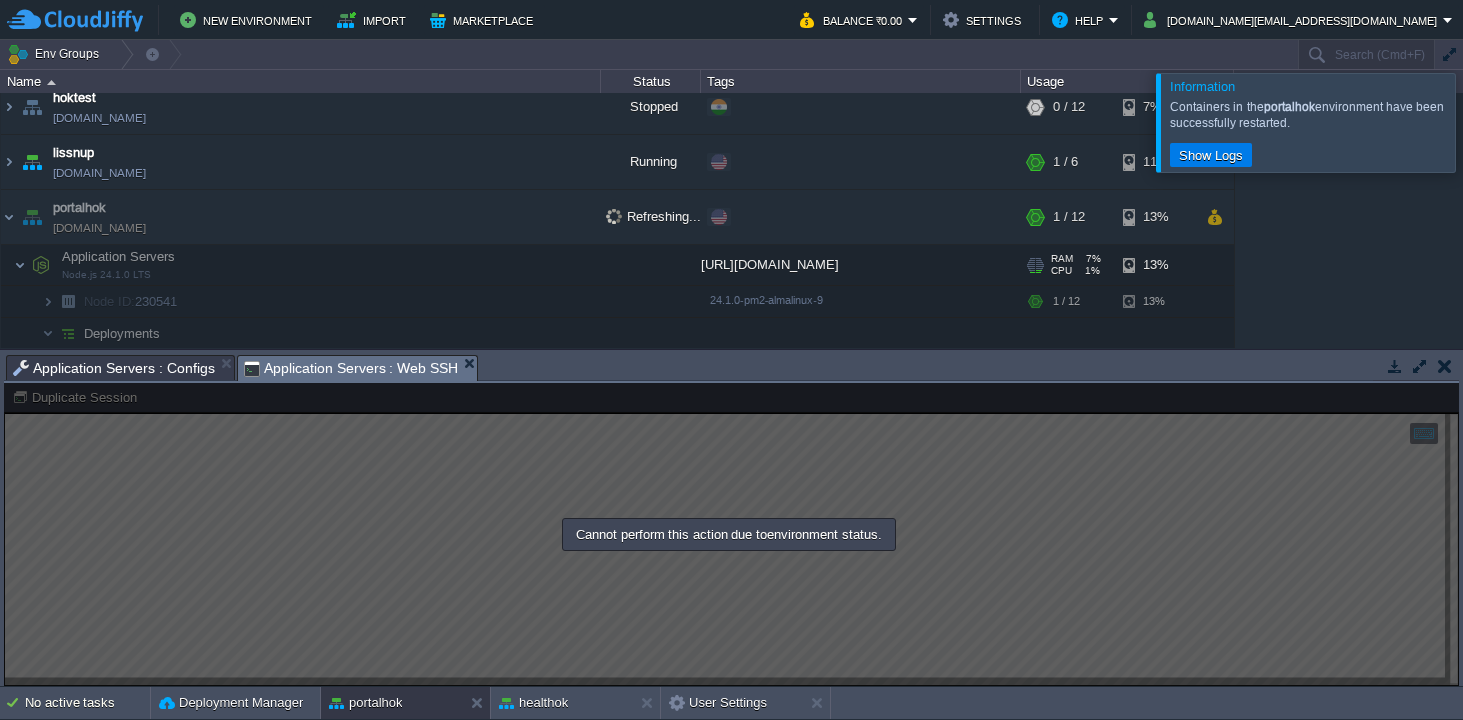 scroll, scrollTop: 587, scrollLeft: 0, axis: vertical 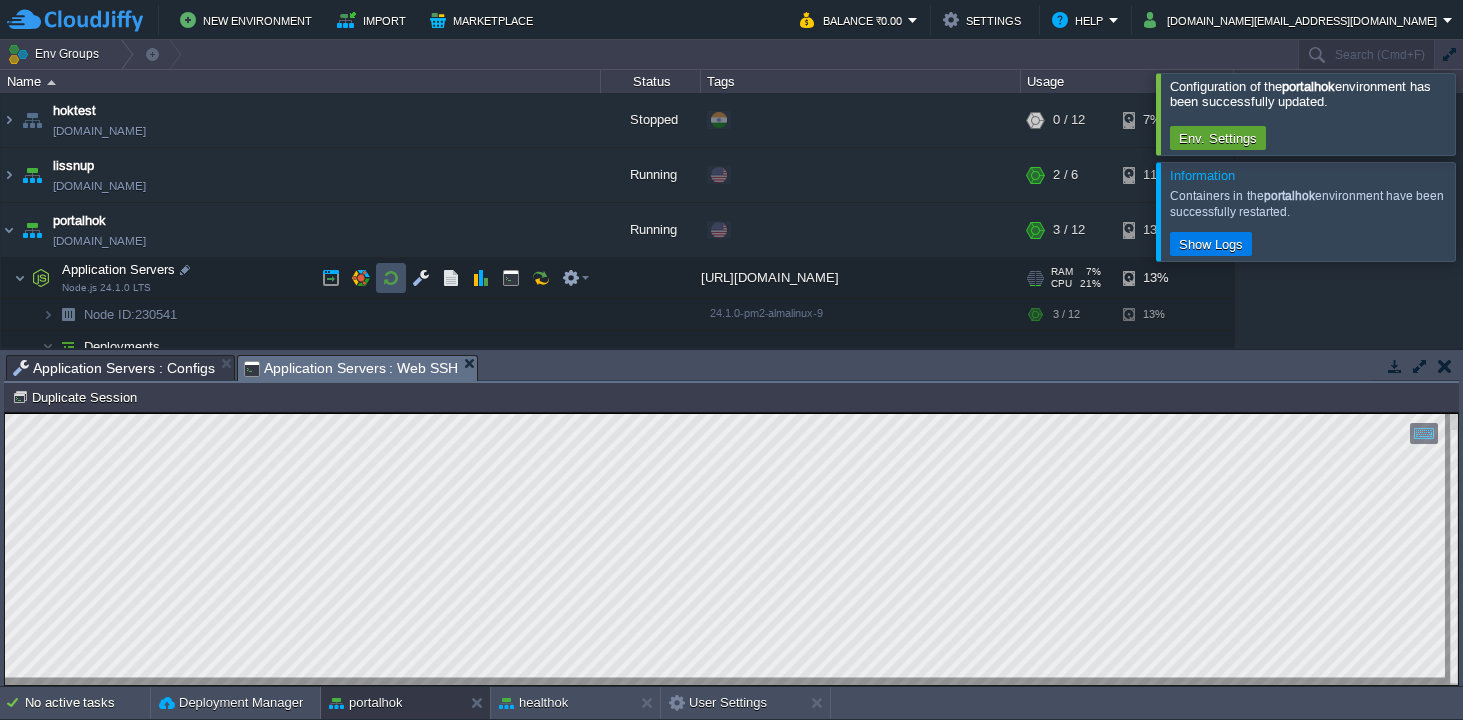 click at bounding box center [391, 278] 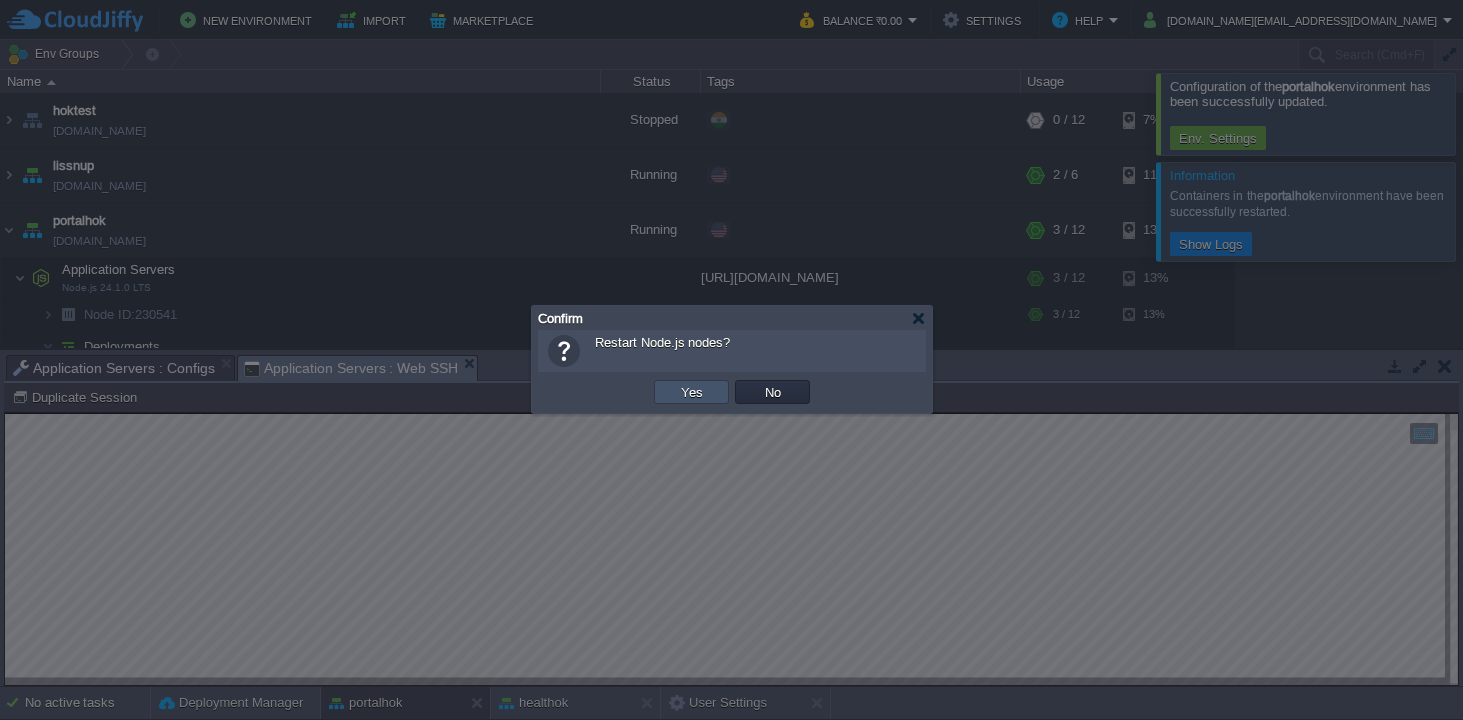 click on "Yes" at bounding box center (692, 392) 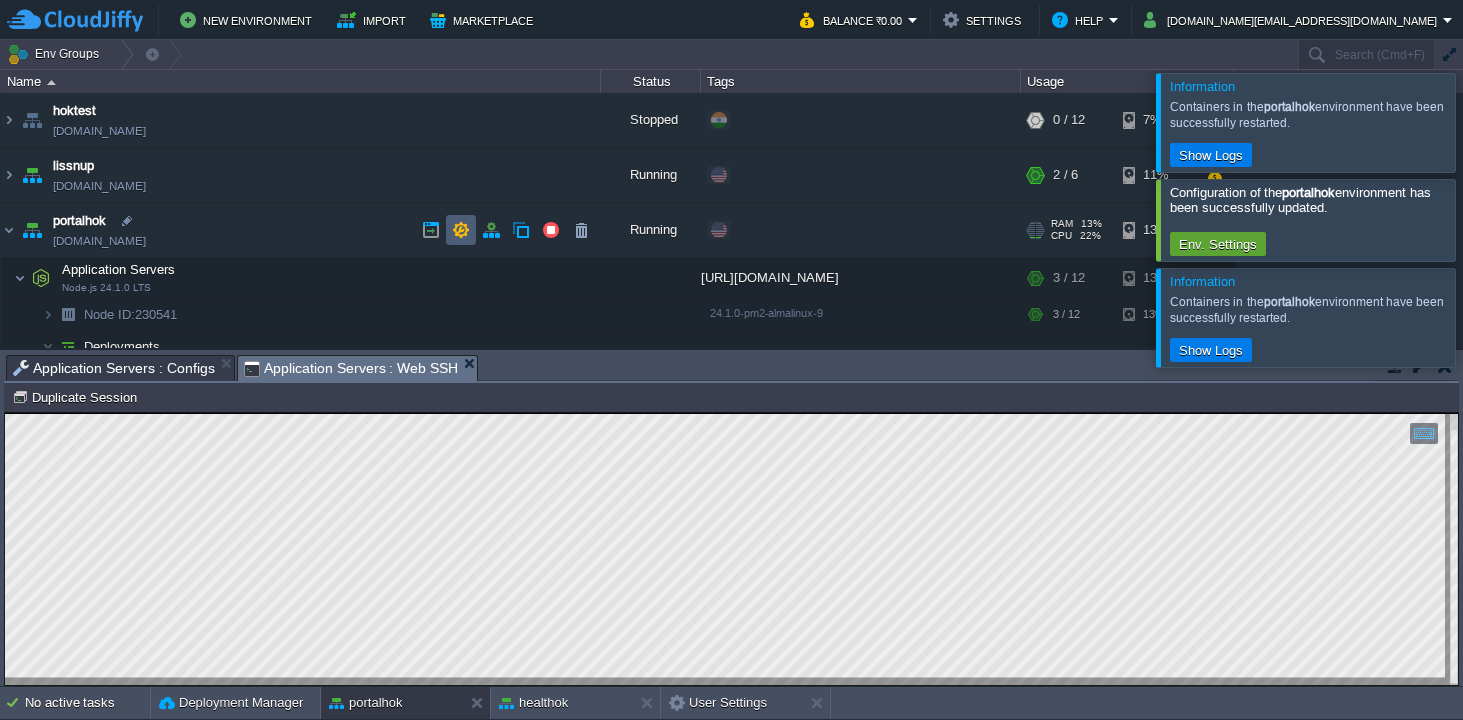 click at bounding box center (461, 230) 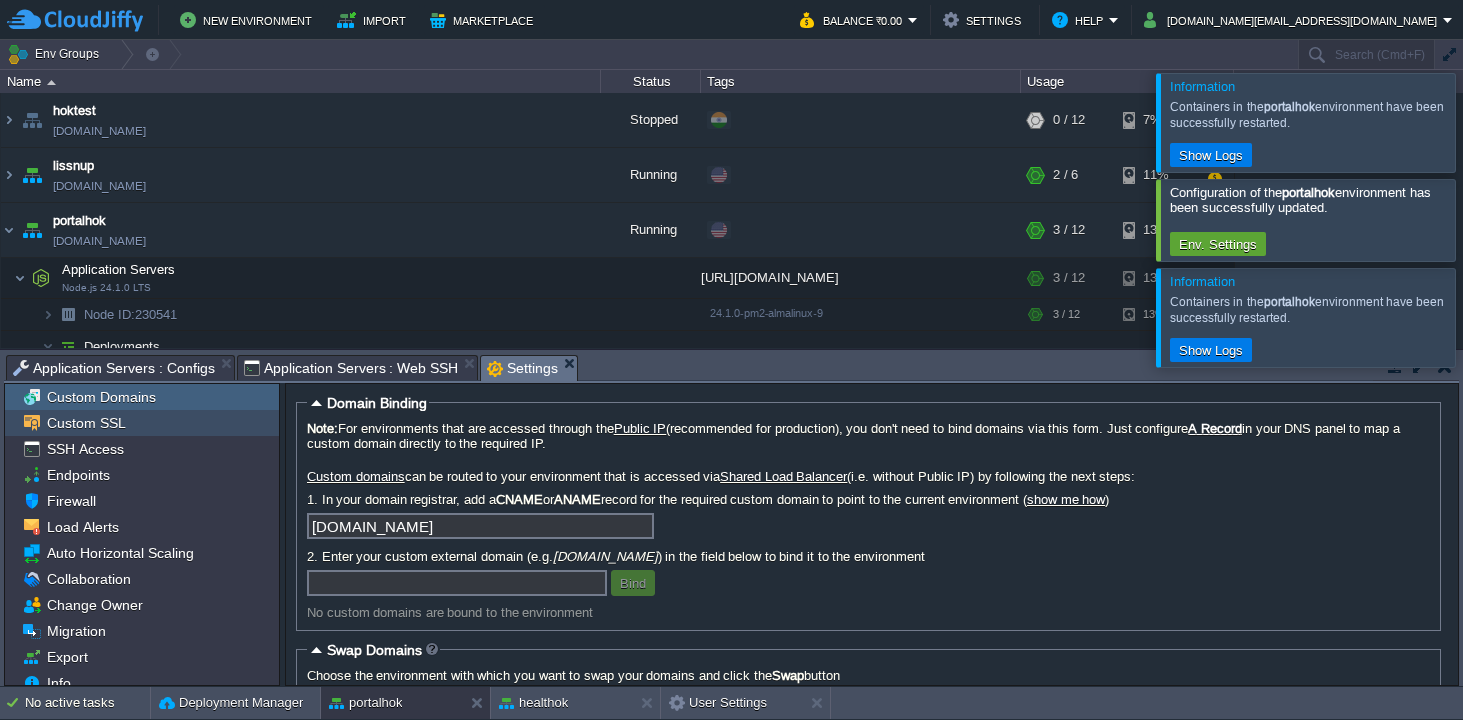 click on "Custom SSL" at bounding box center (142, 423) 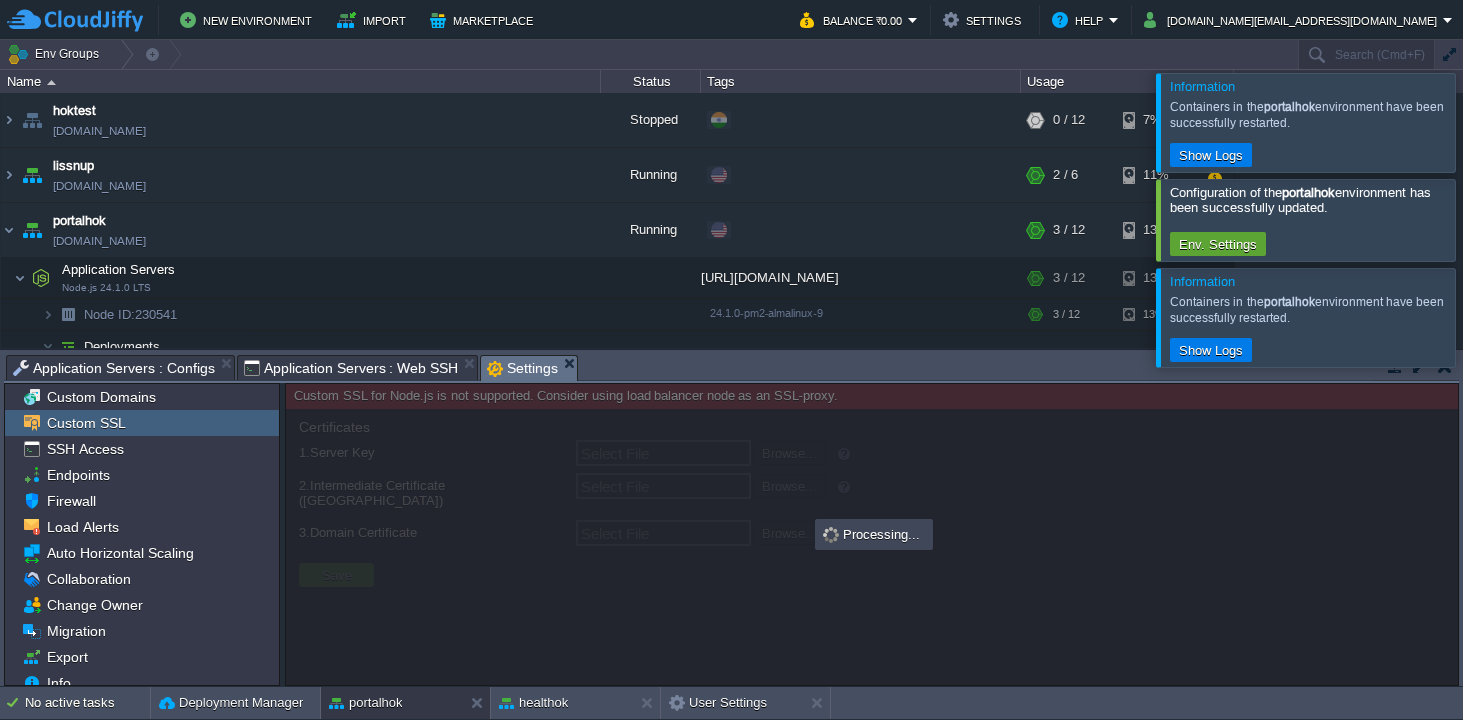 type on "Select File" 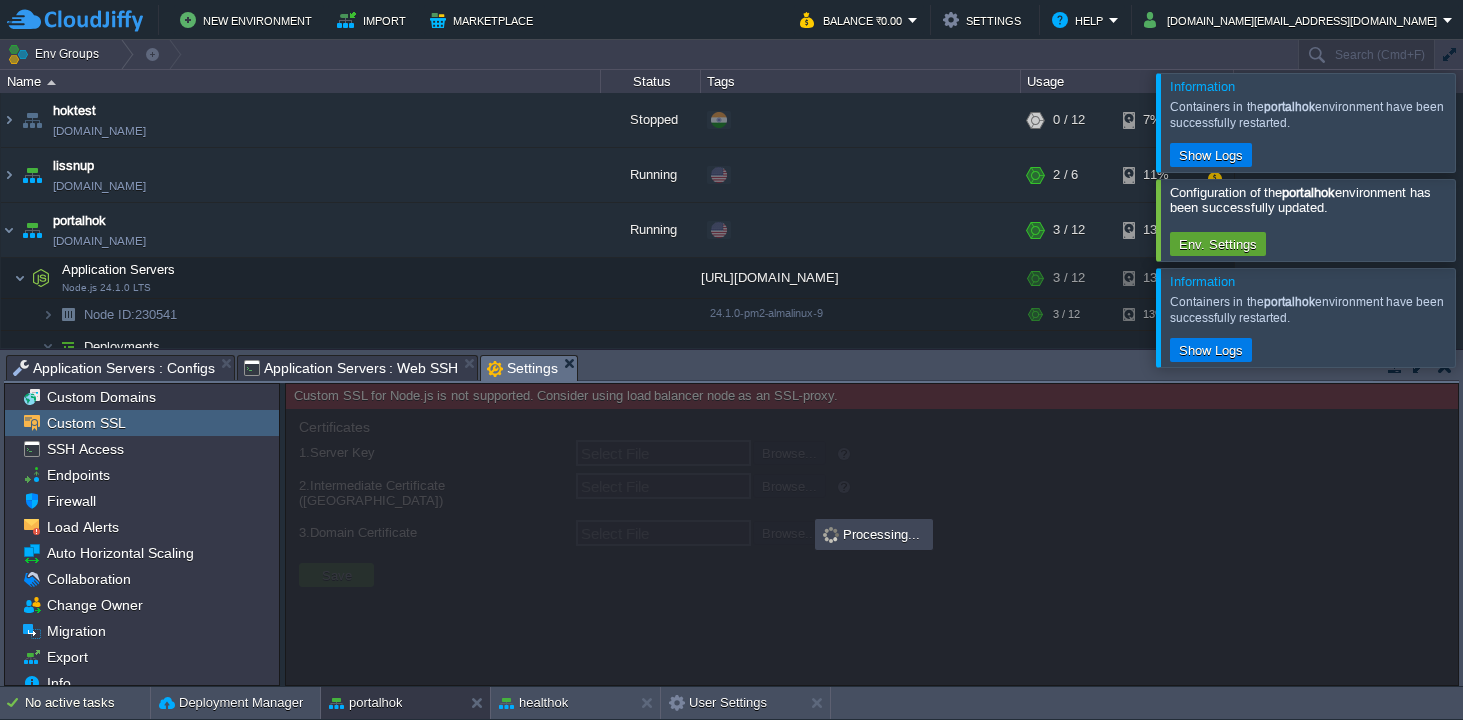 type on "Select File" 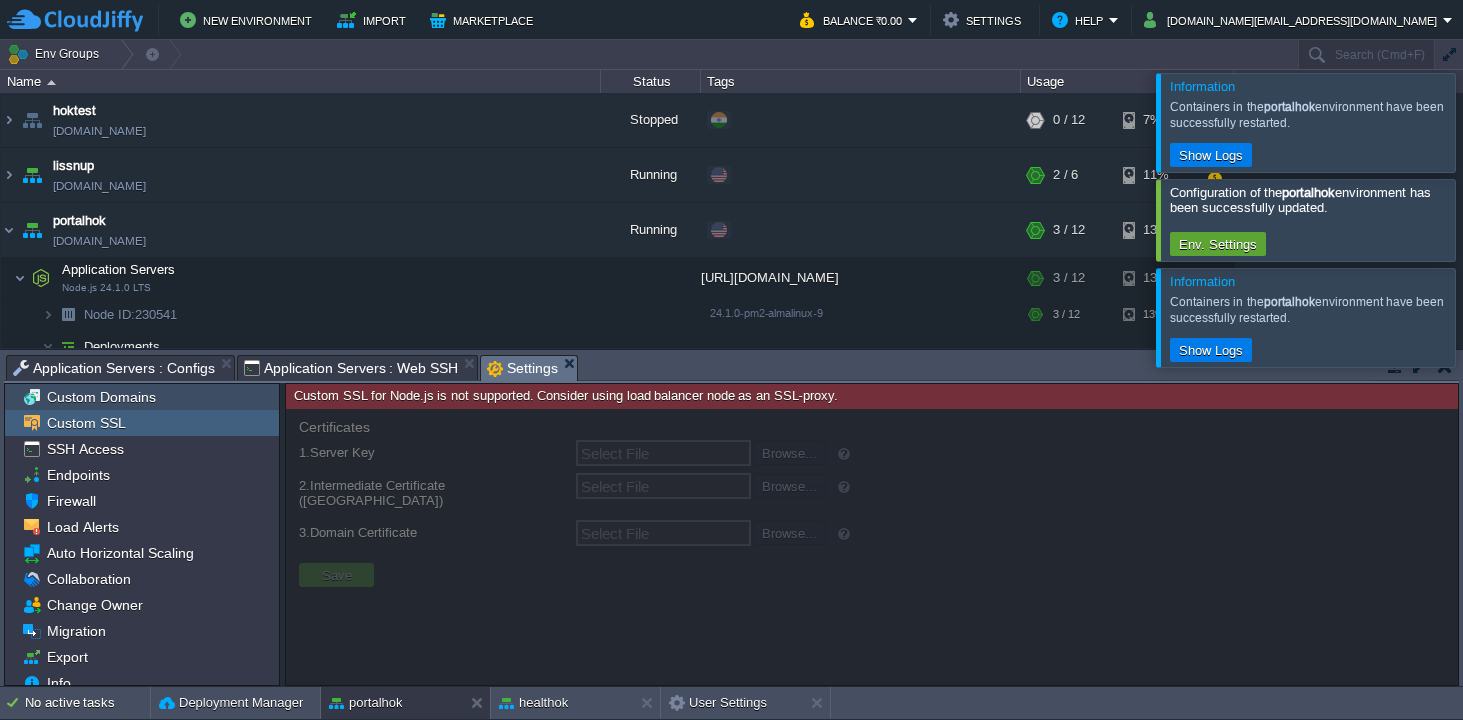 click on "Custom Domains" at bounding box center (142, 397) 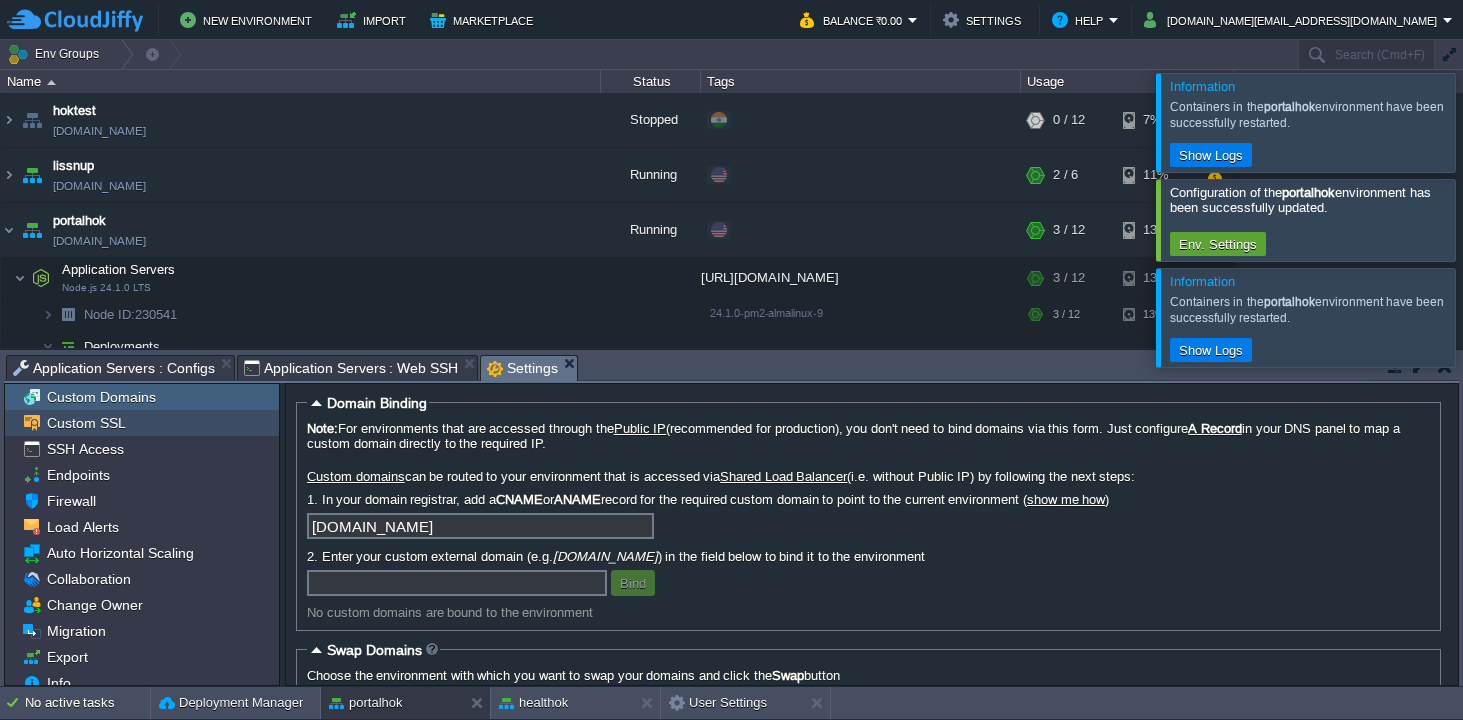 click on "Custom SSL" at bounding box center [142, 423] 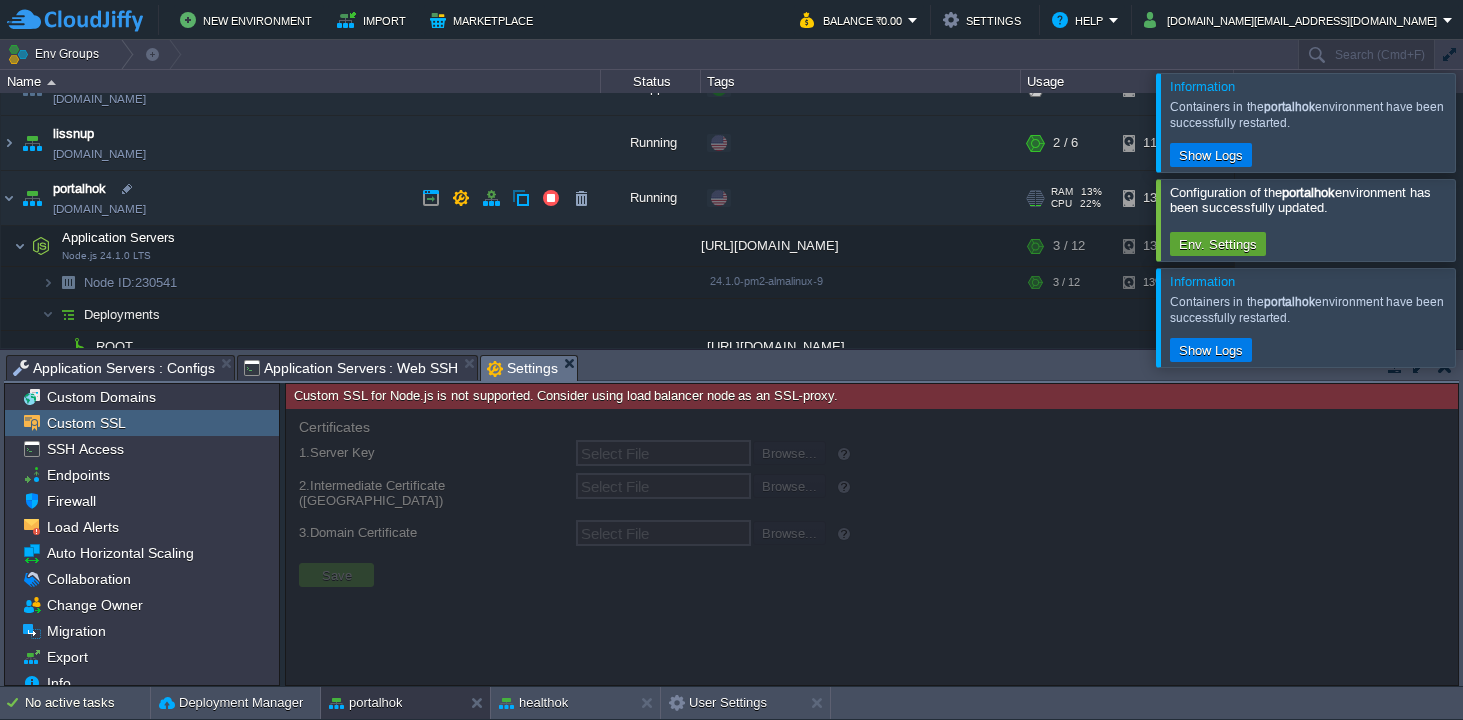 scroll, scrollTop: 714, scrollLeft: 0, axis: vertical 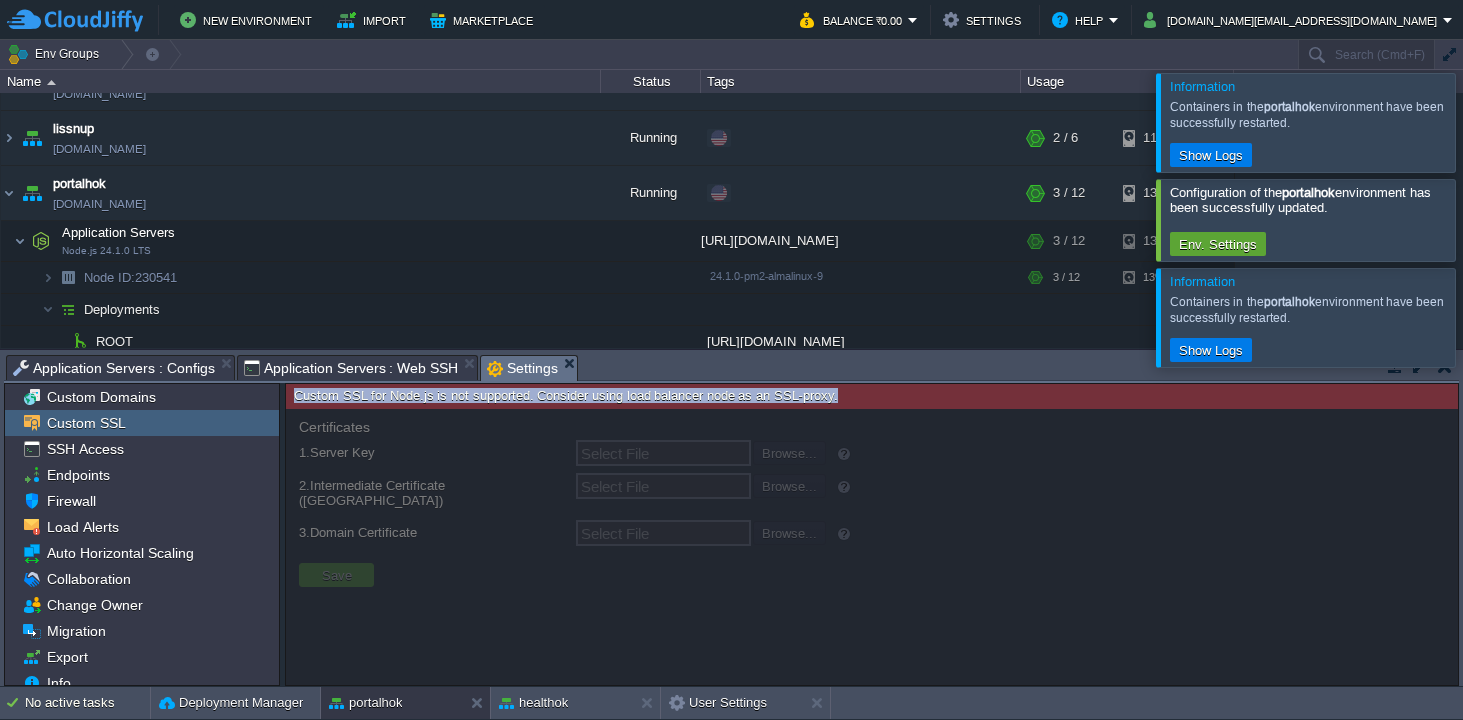 drag, startPoint x: 837, startPoint y: 399, endPoint x: 276, endPoint y: 397, distance: 561.00354 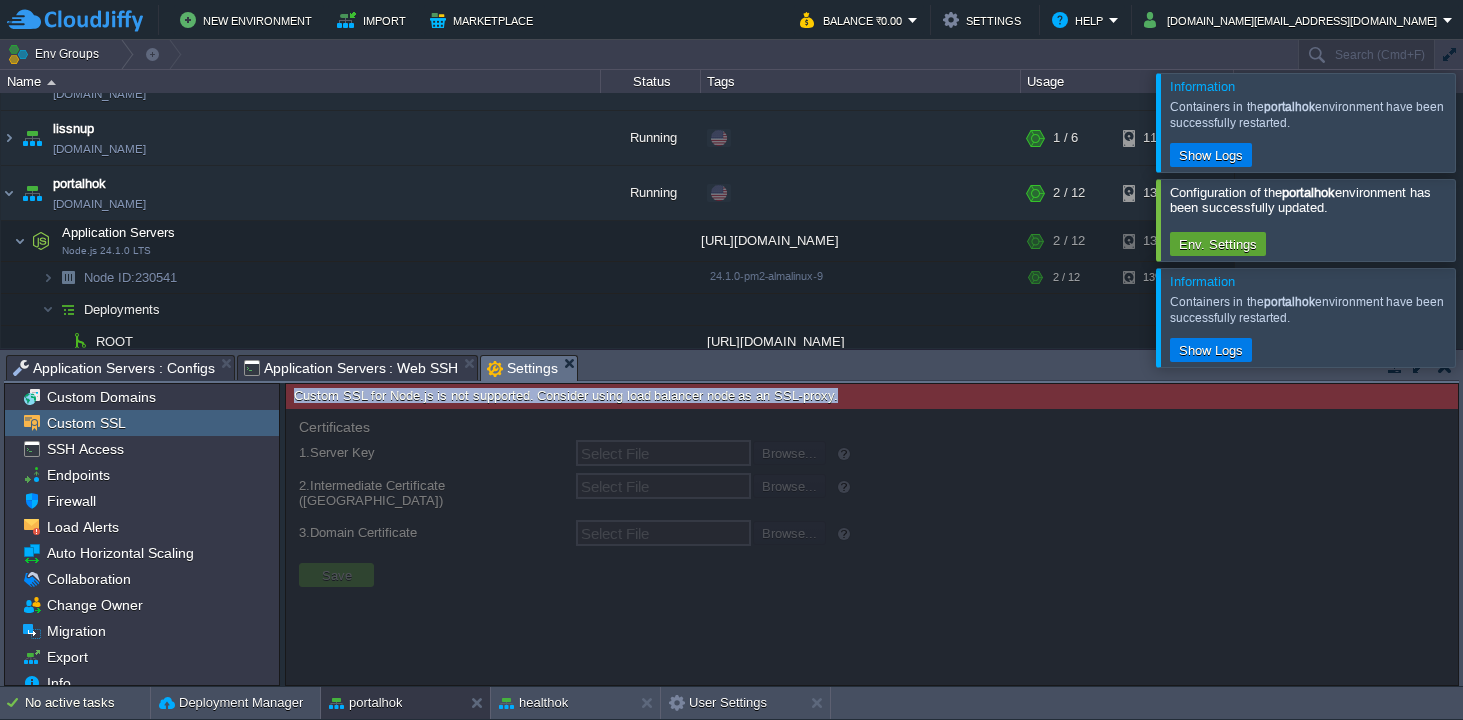 copy on "Custom SSL for Node.js is not supported. Consider using load balancer node as an SSL-proxy." 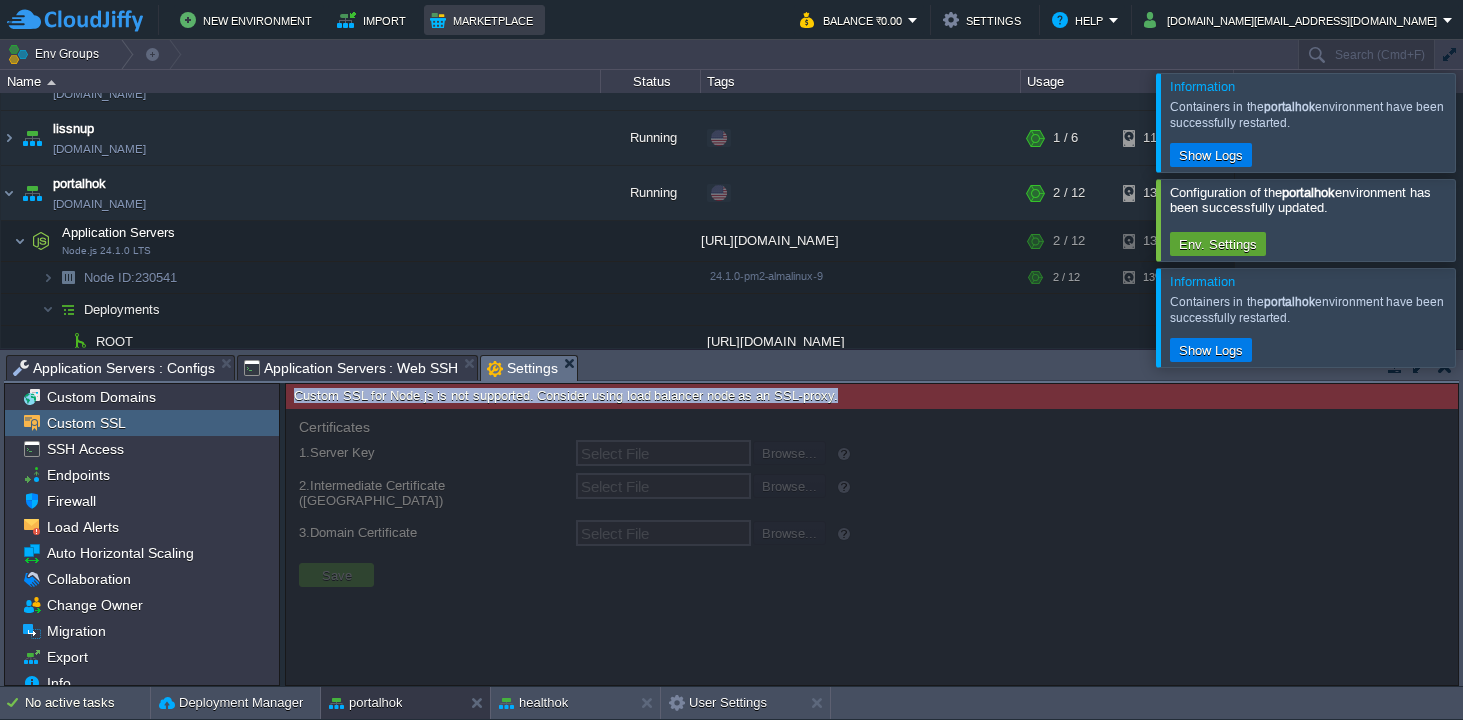 click on "Marketplace" at bounding box center (484, 20) 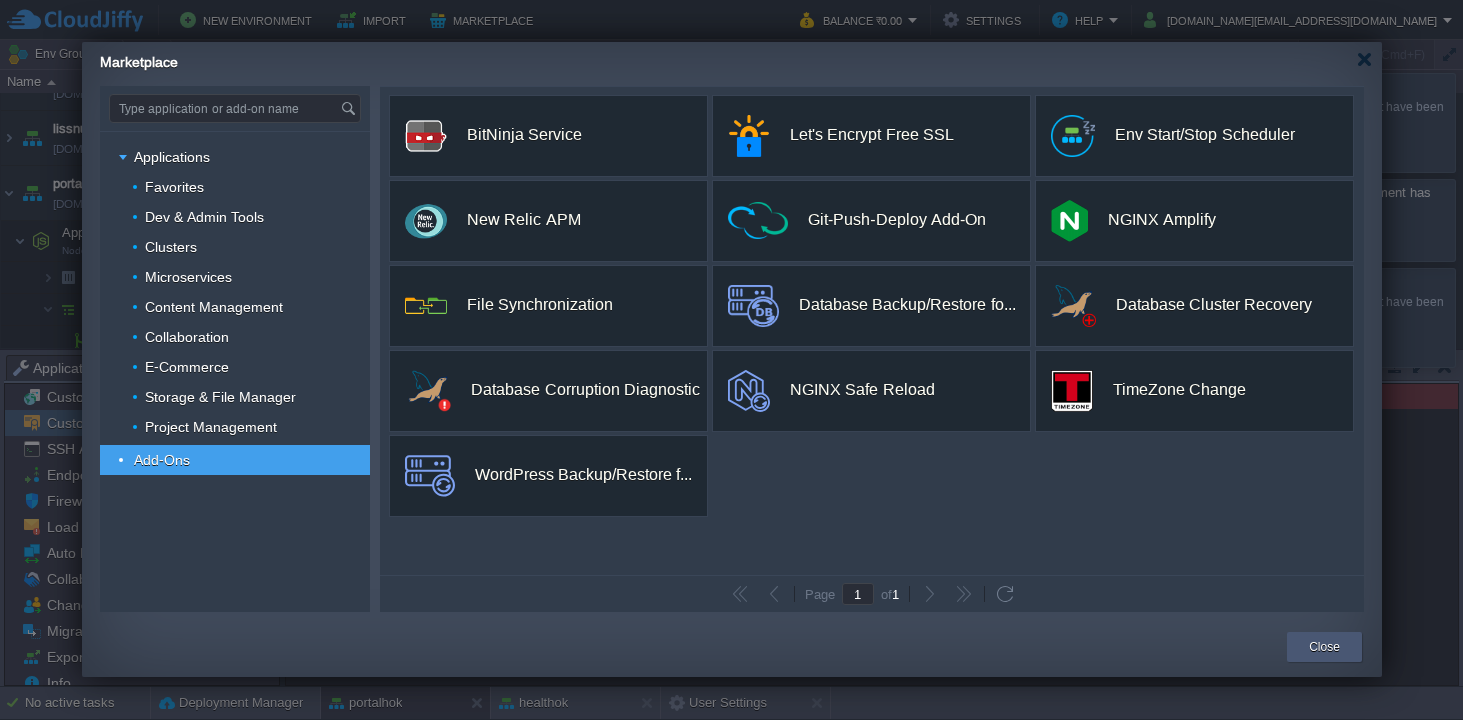 click on "Close" at bounding box center [1324, 647] 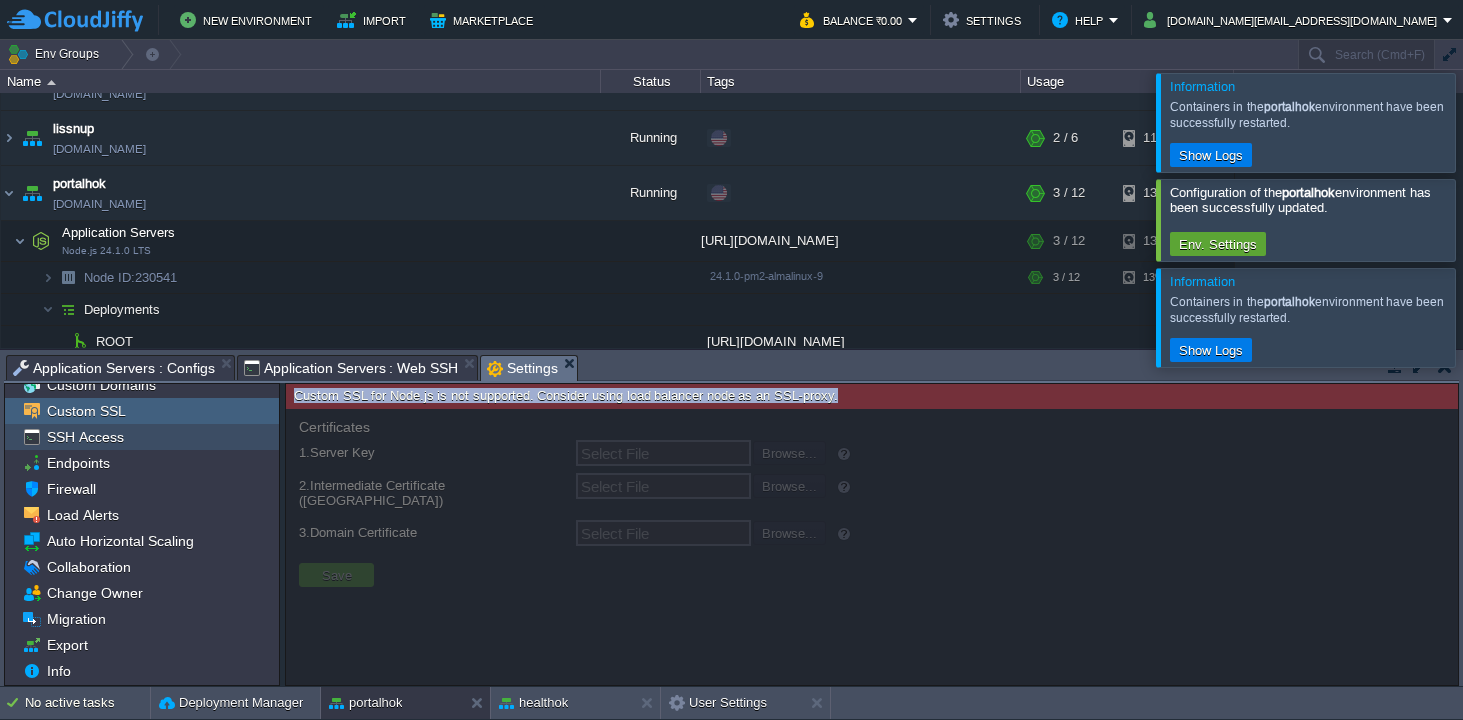 scroll, scrollTop: 0, scrollLeft: 0, axis: both 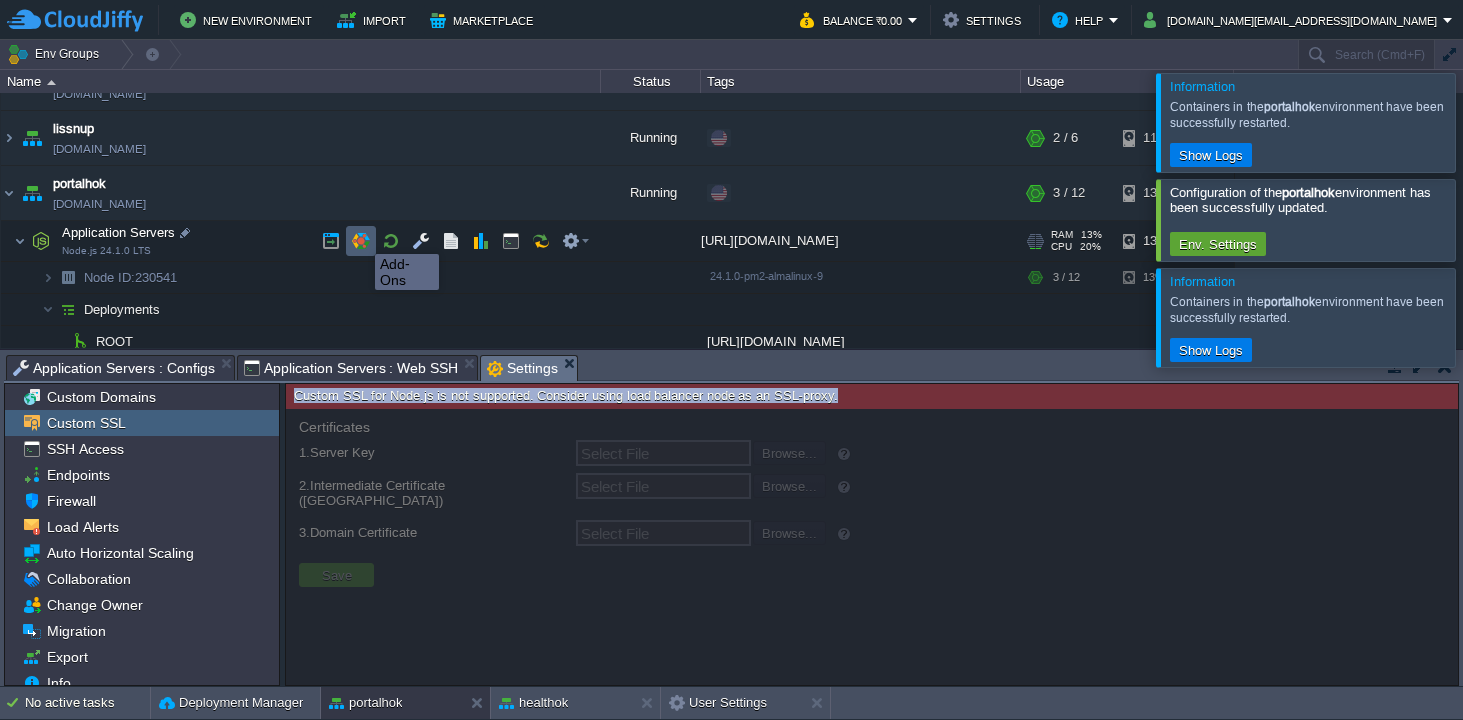 click at bounding box center [361, 241] 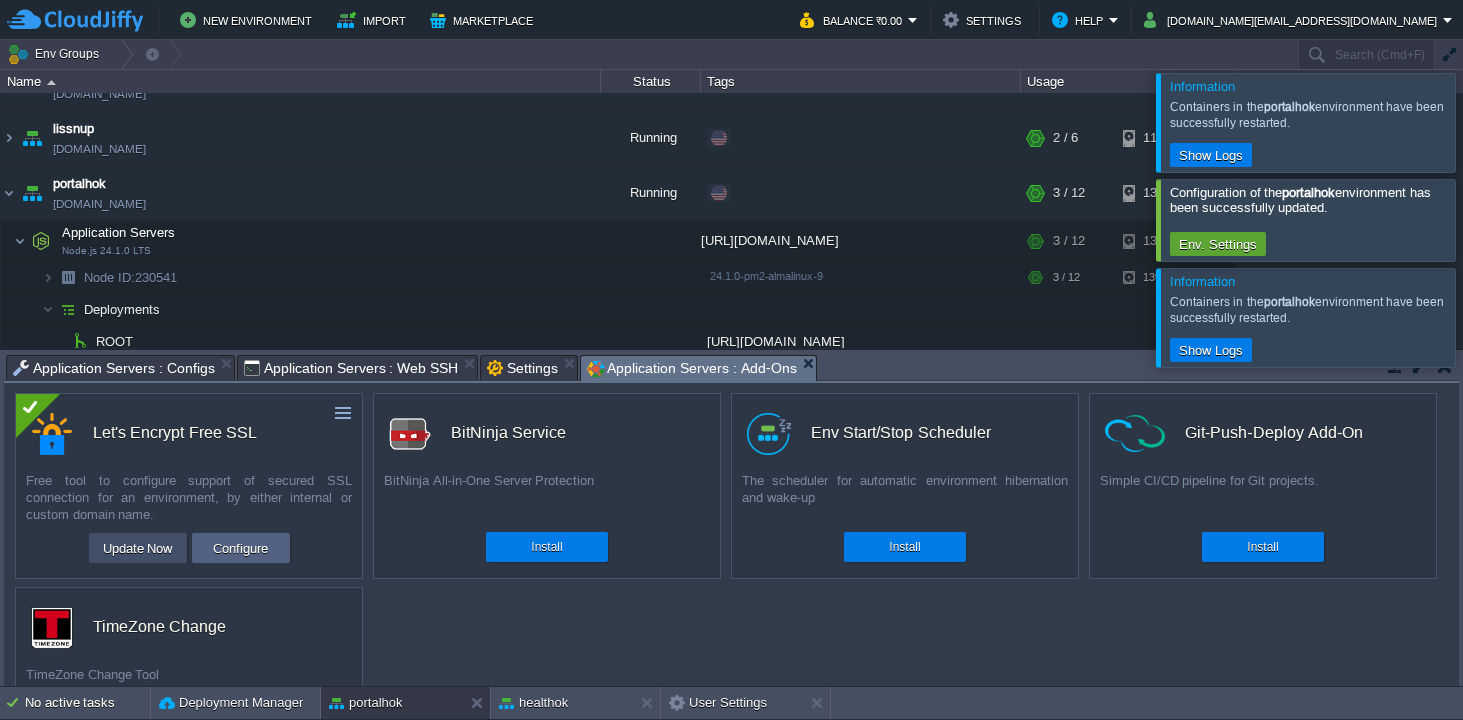 click on "Update Now" at bounding box center [138, 548] 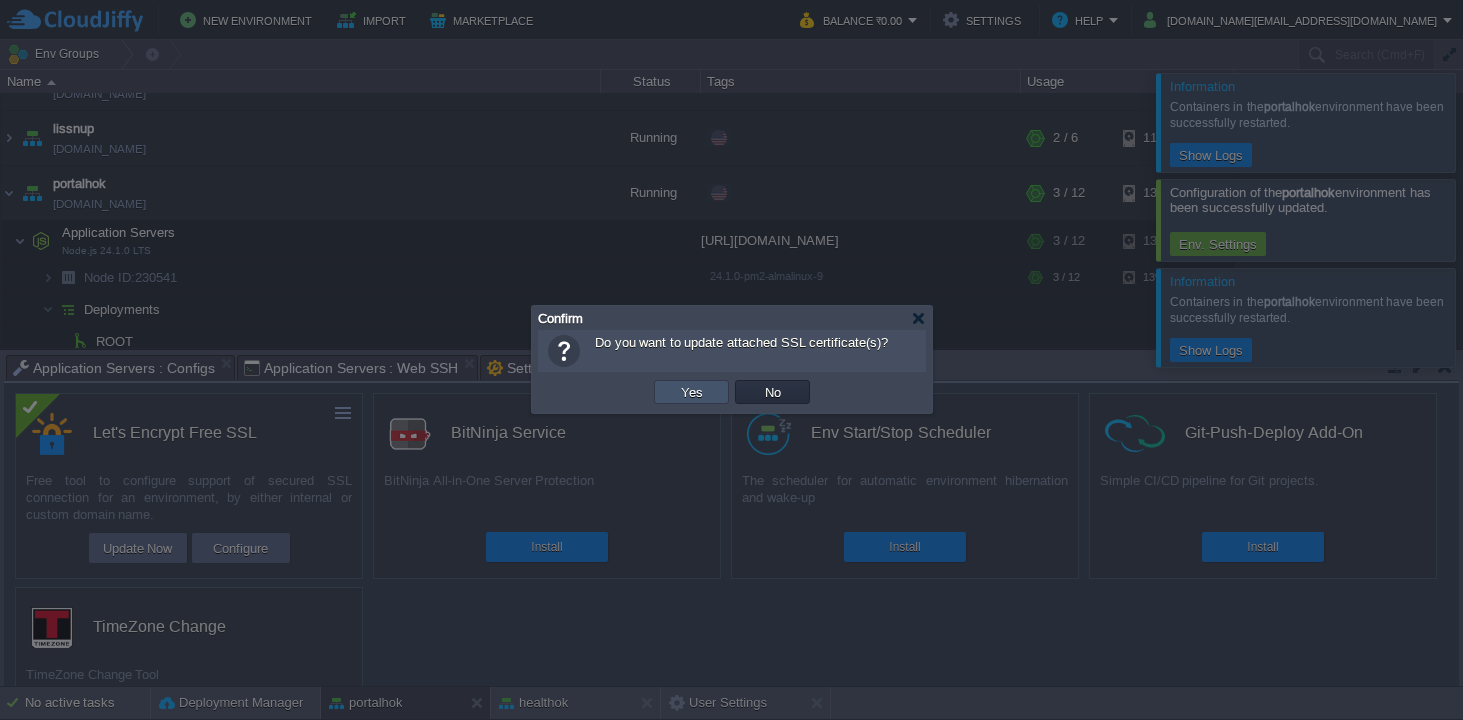 click on "Yes" at bounding box center (692, 392) 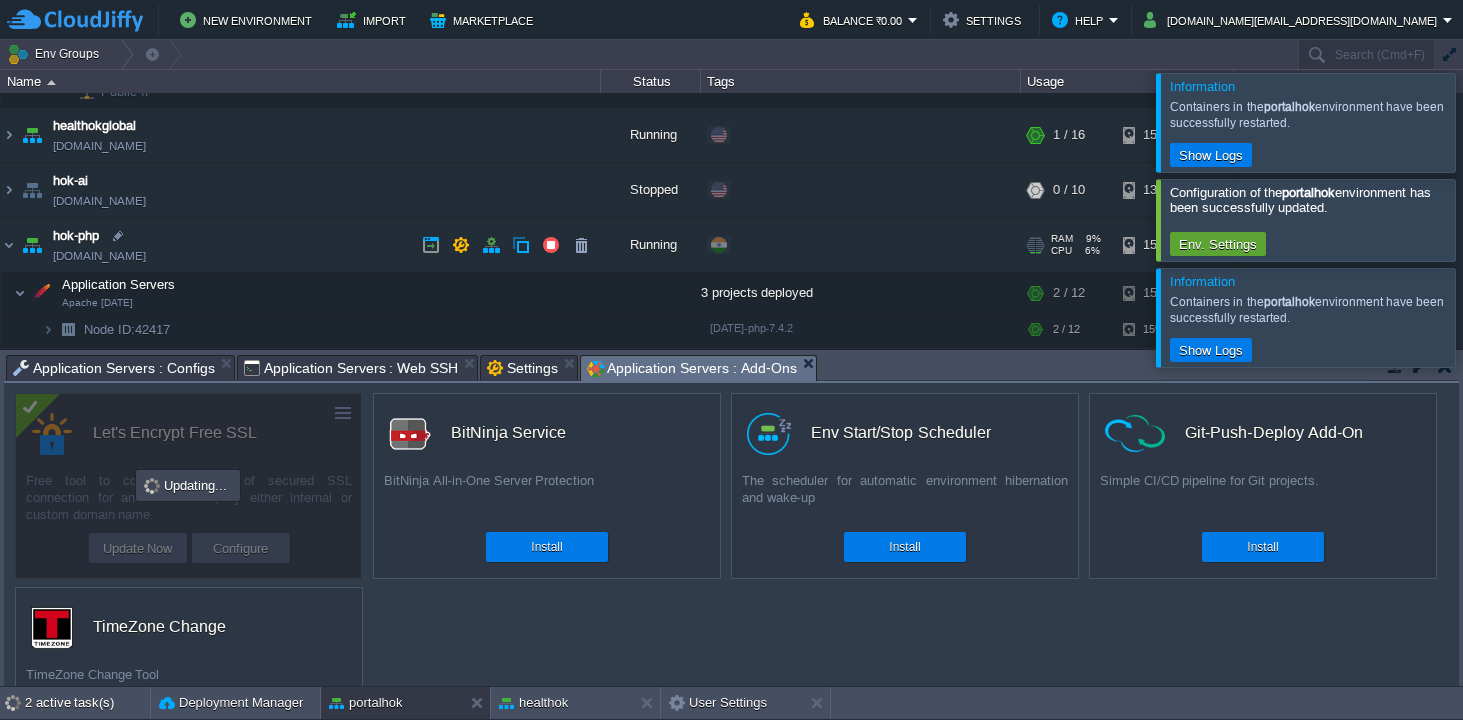 scroll, scrollTop: 329, scrollLeft: 0, axis: vertical 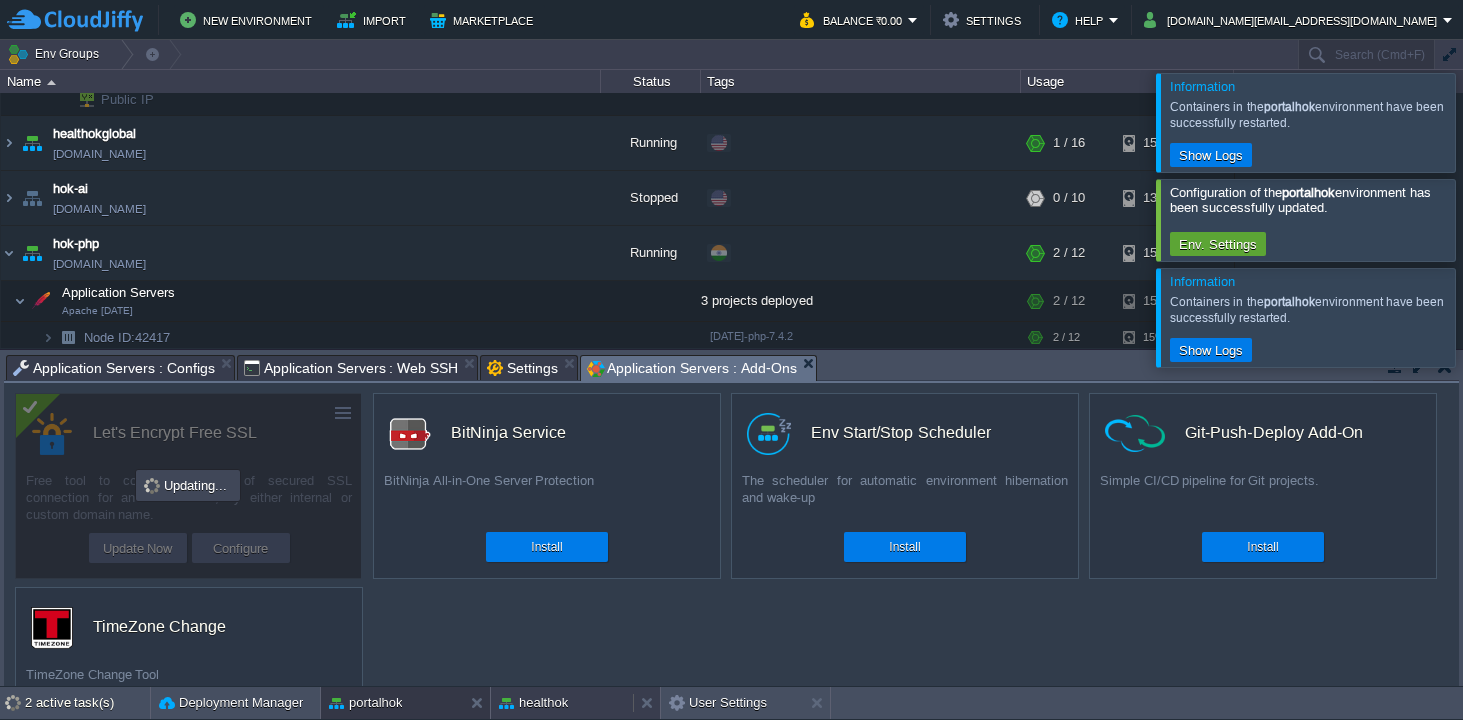 click on "healthok" at bounding box center [533, 703] 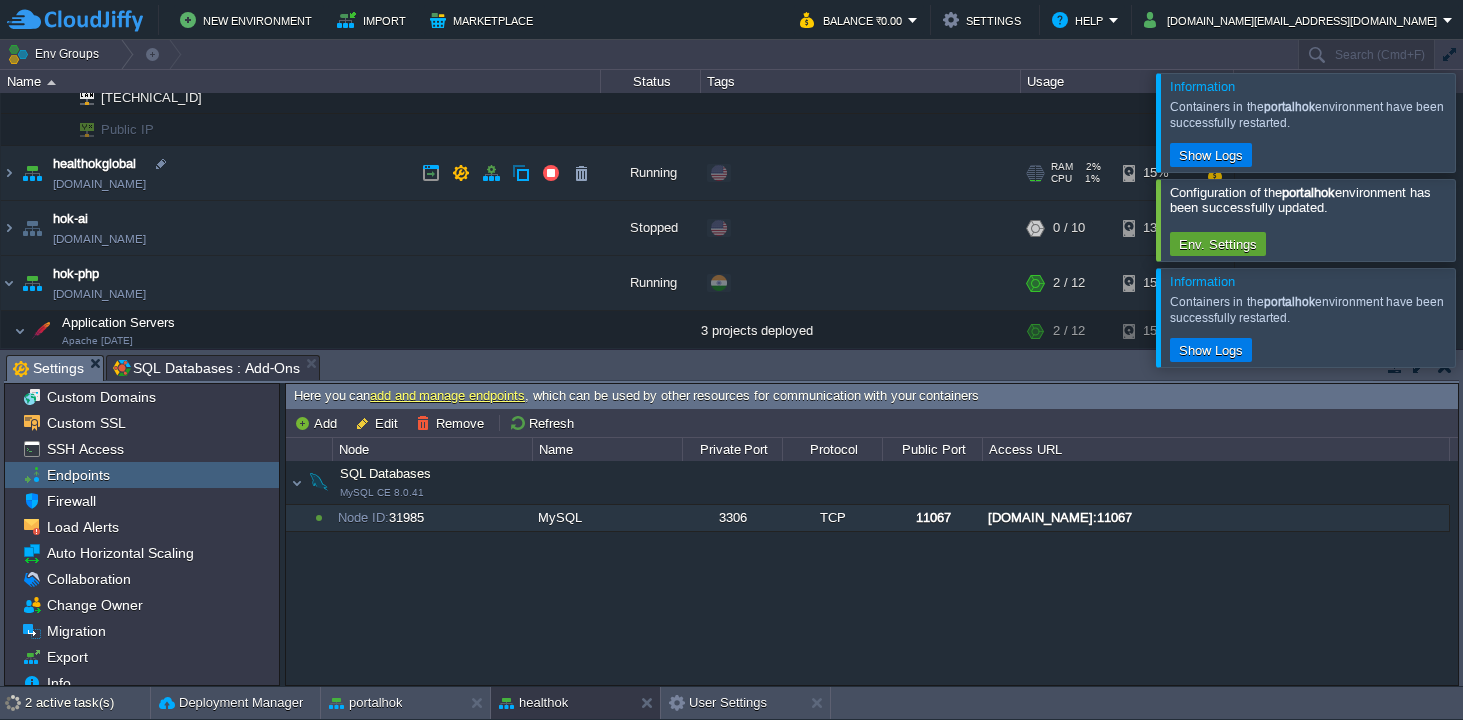 scroll, scrollTop: 287, scrollLeft: 0, axis: vertical 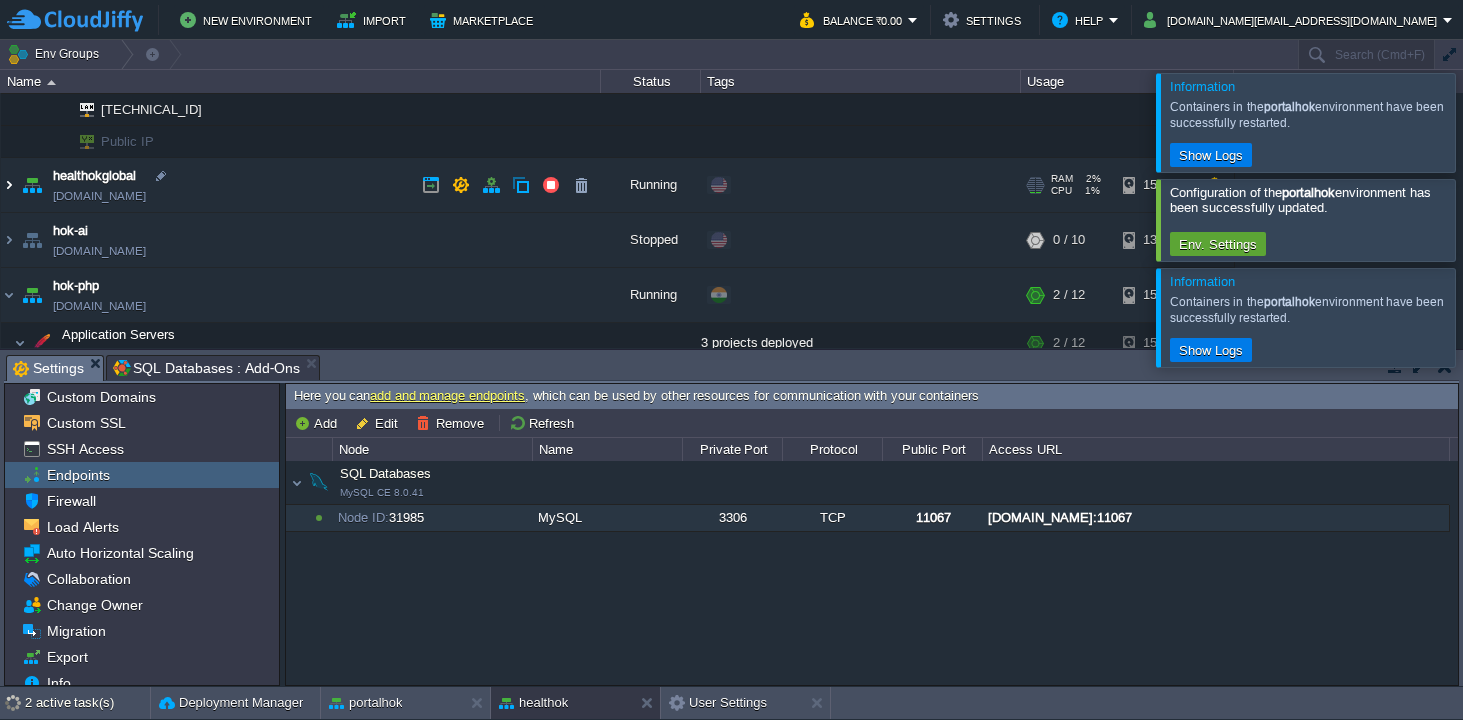 click at bounding box center (9, 185) 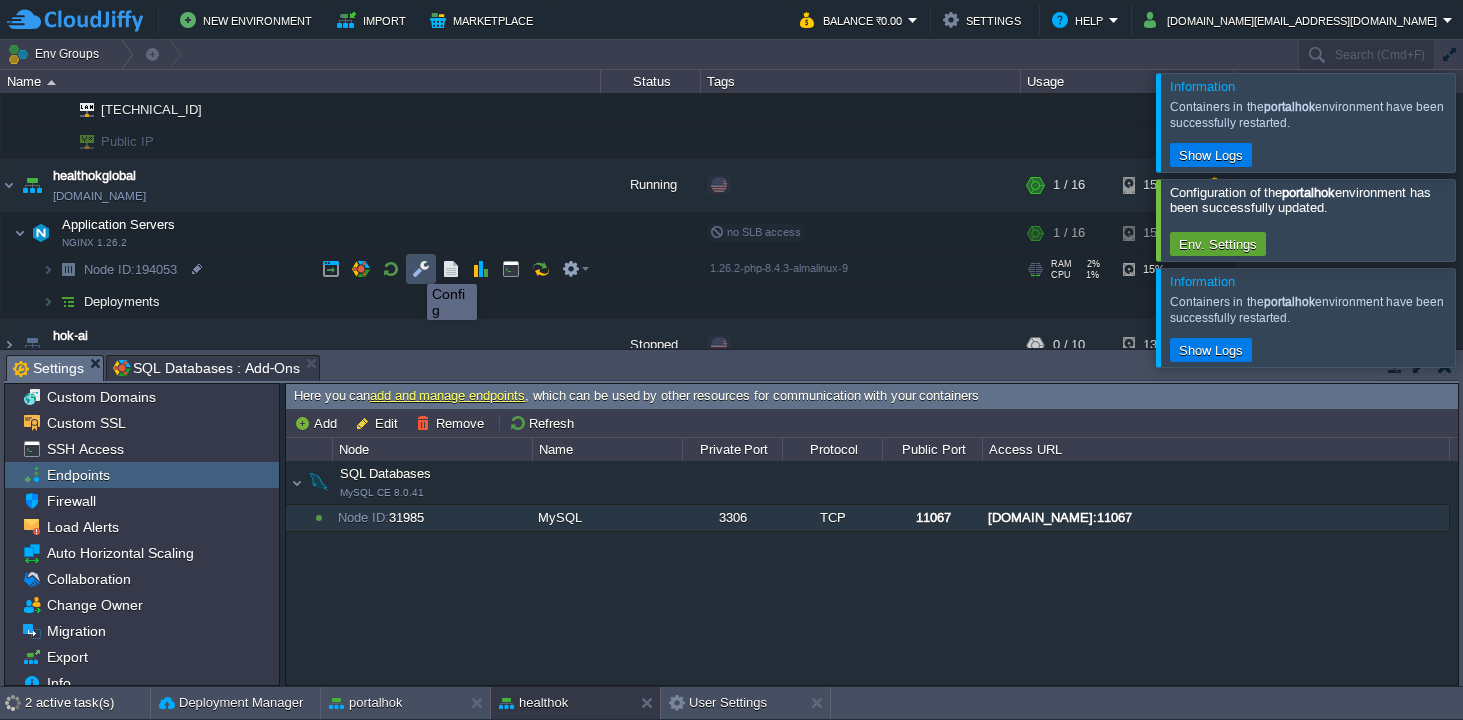 click at bounding box center (421, 269) 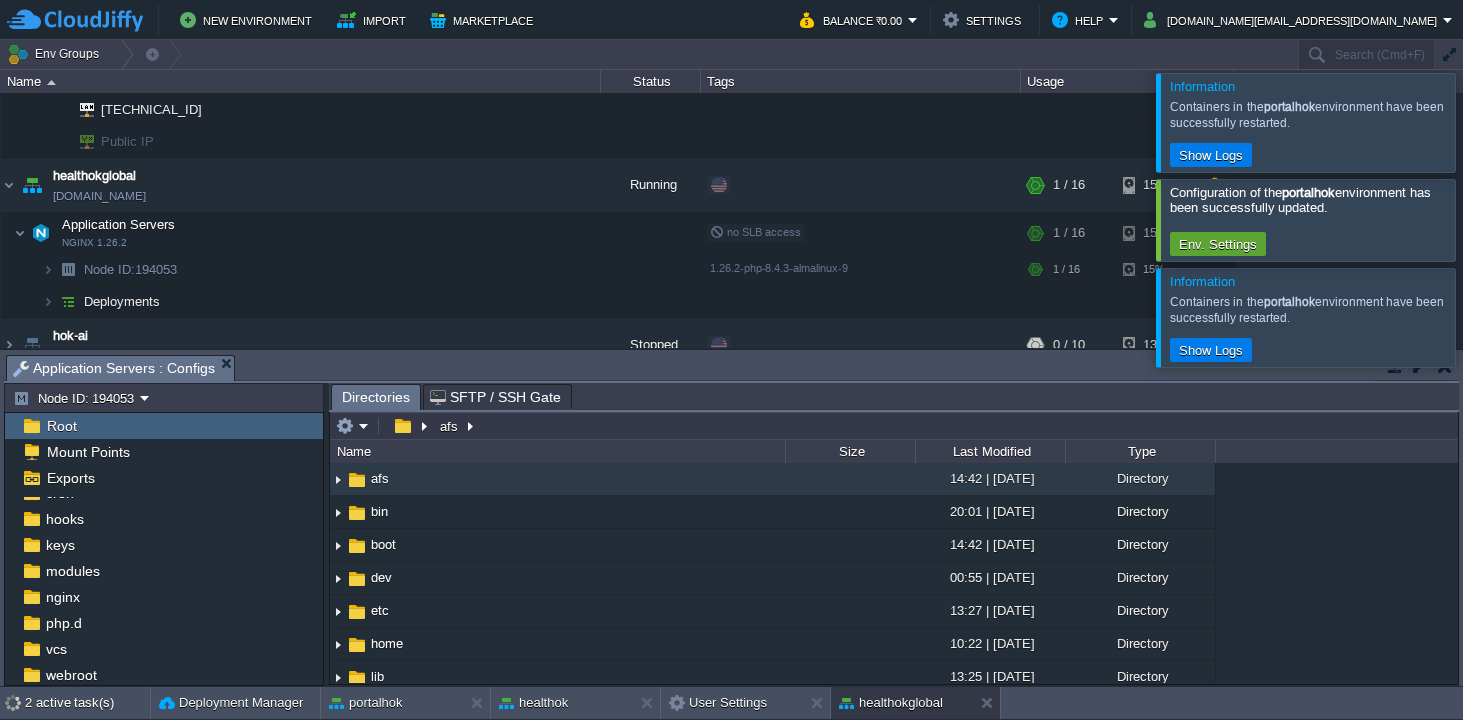 scroll, scrollTop: 78, scrollLeft: 0, axis: vertical 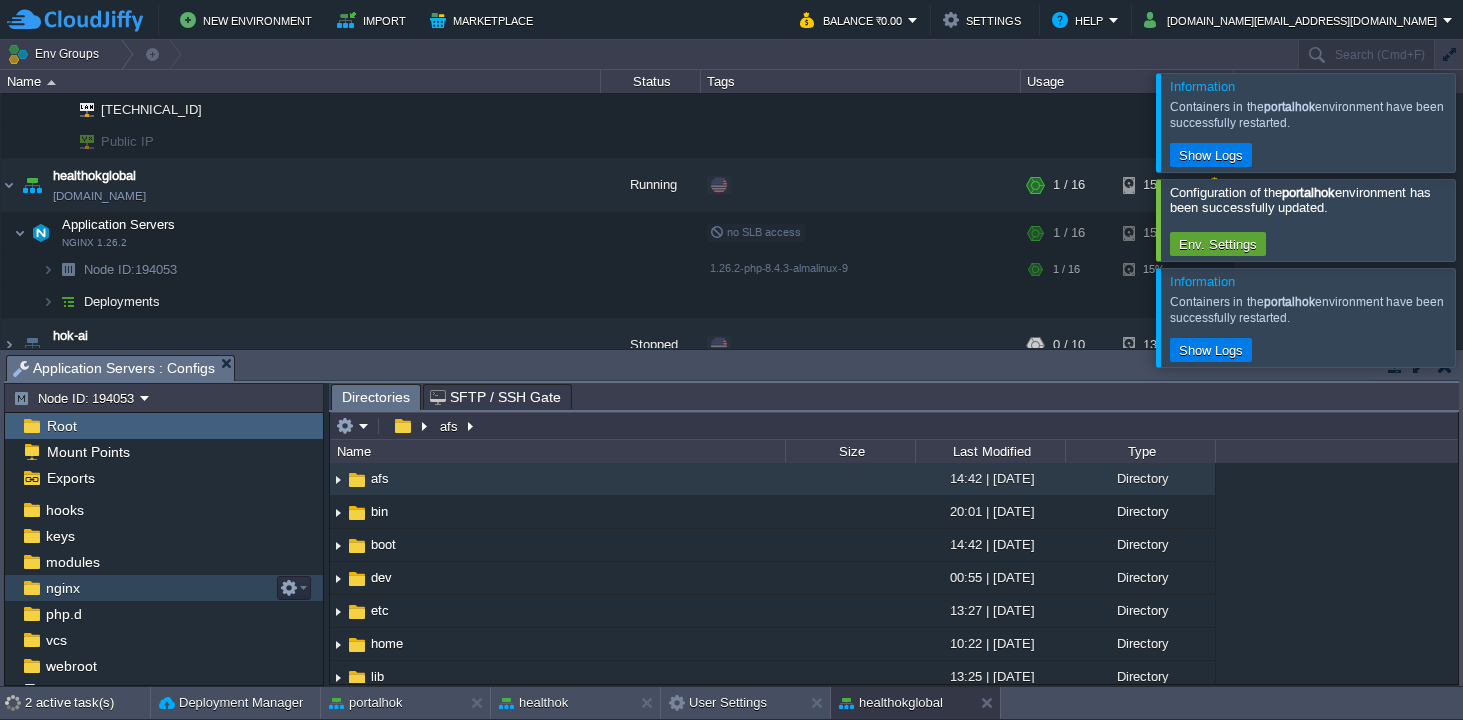 click on "nginx" at bounding box center (62, 588) 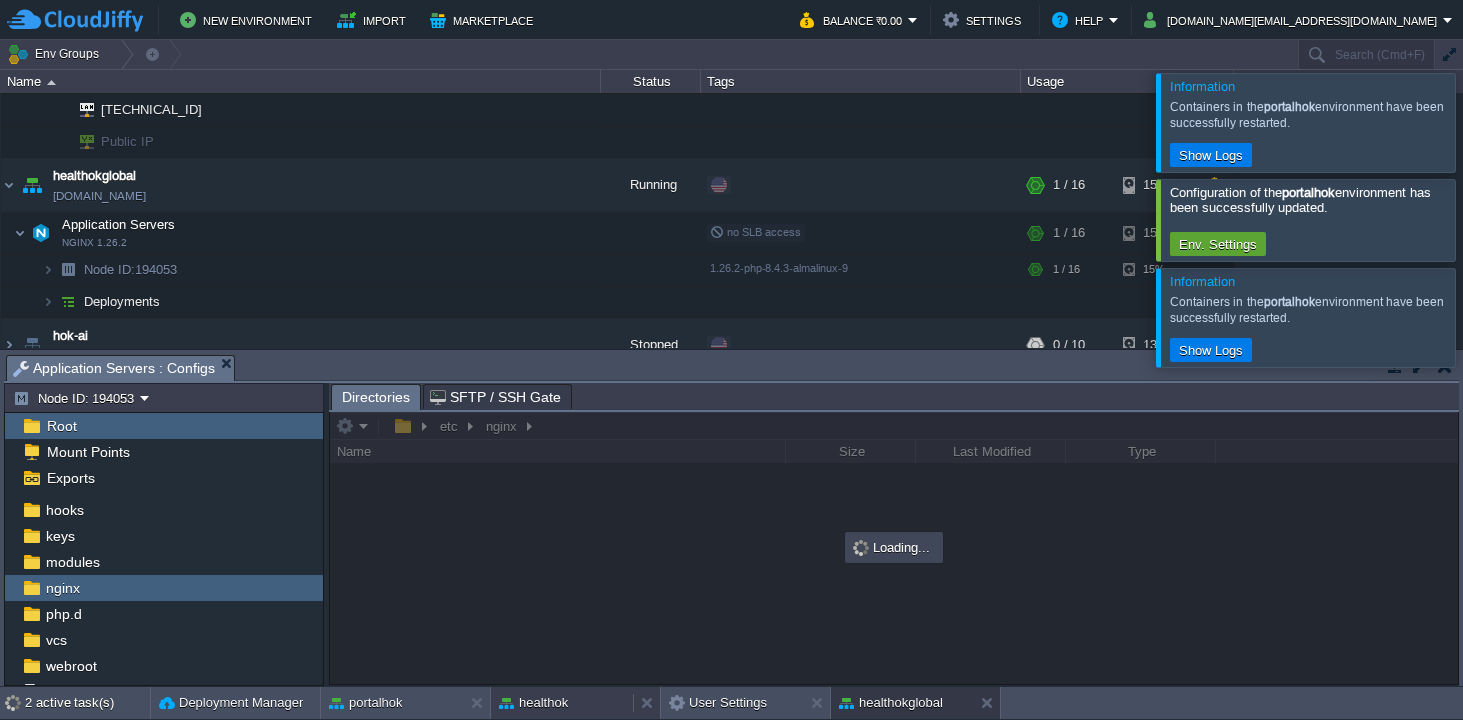 click on "healthok" at bounding box center [533, 703] 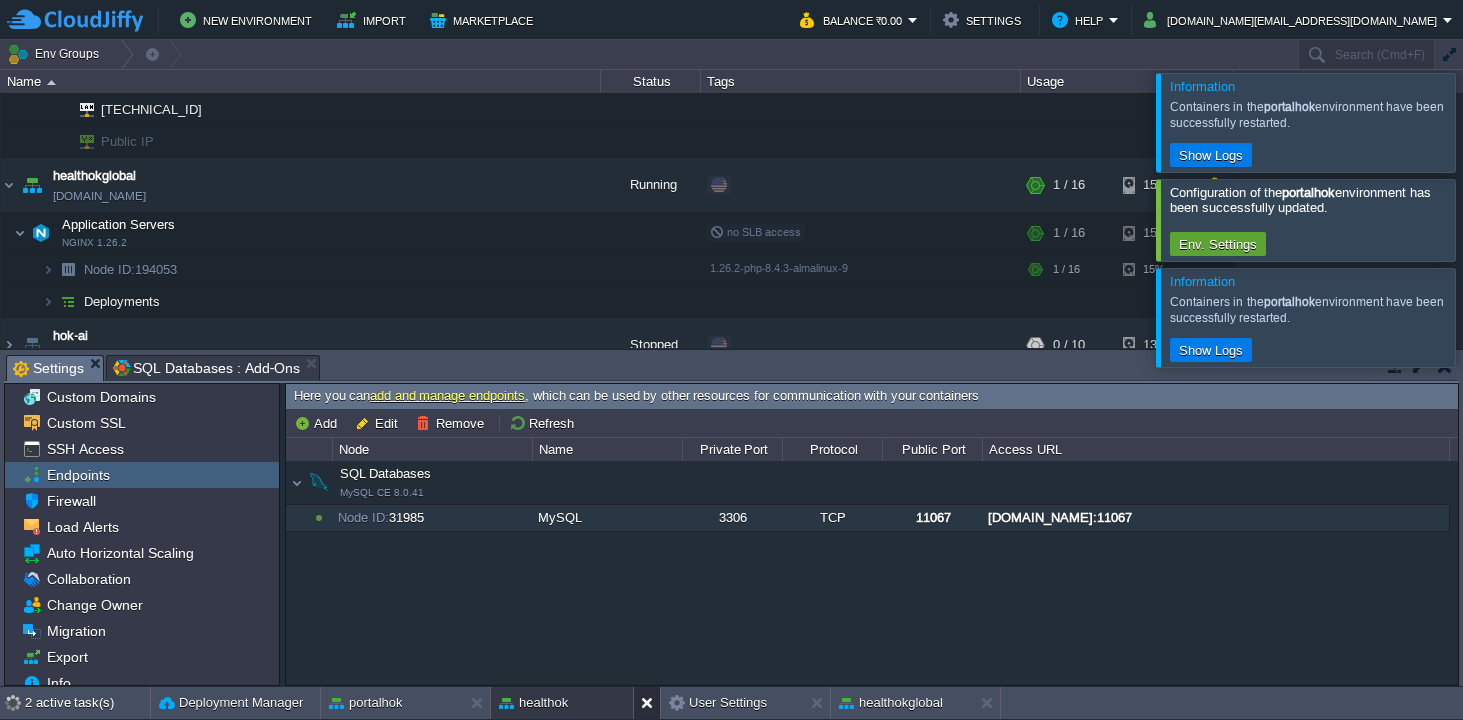 click at bounding box center [651, 703] 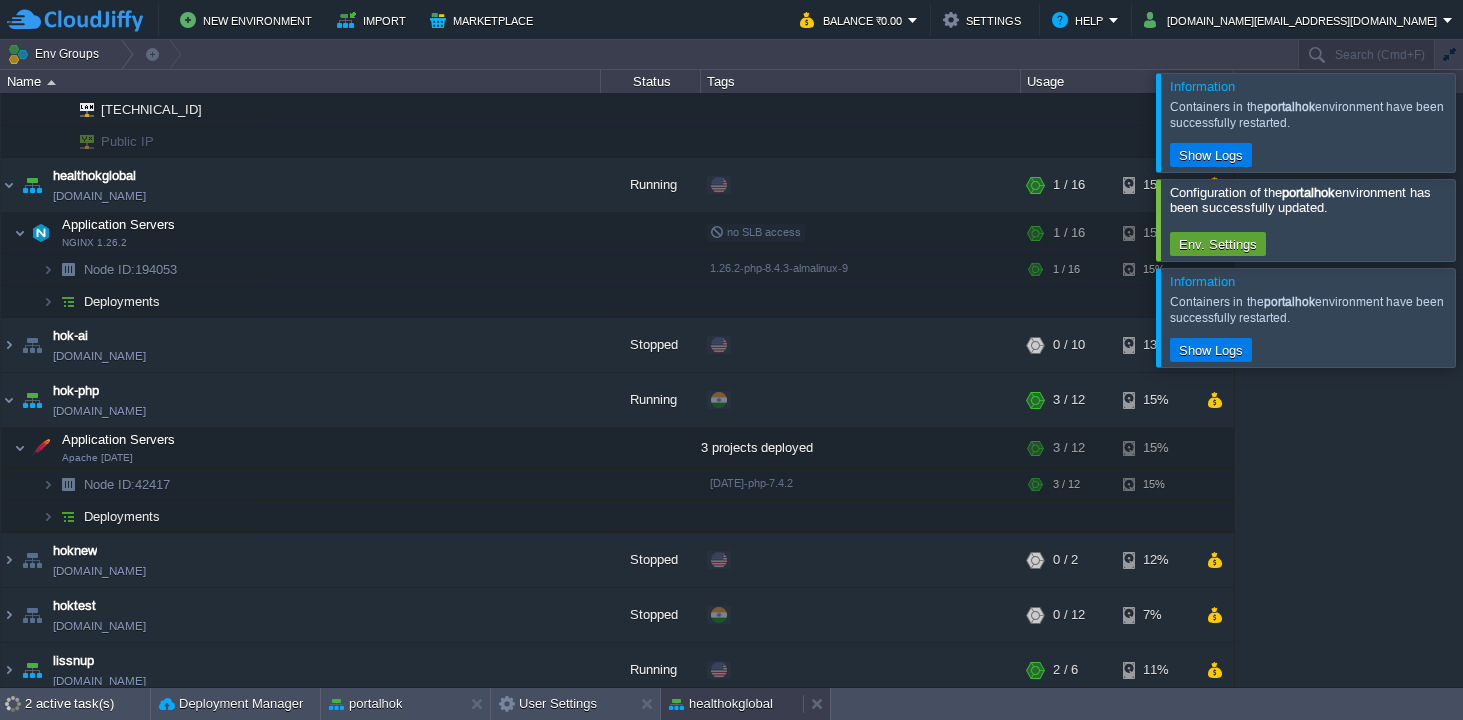 click on "healthokglobal" at bounding box center [721, 704] 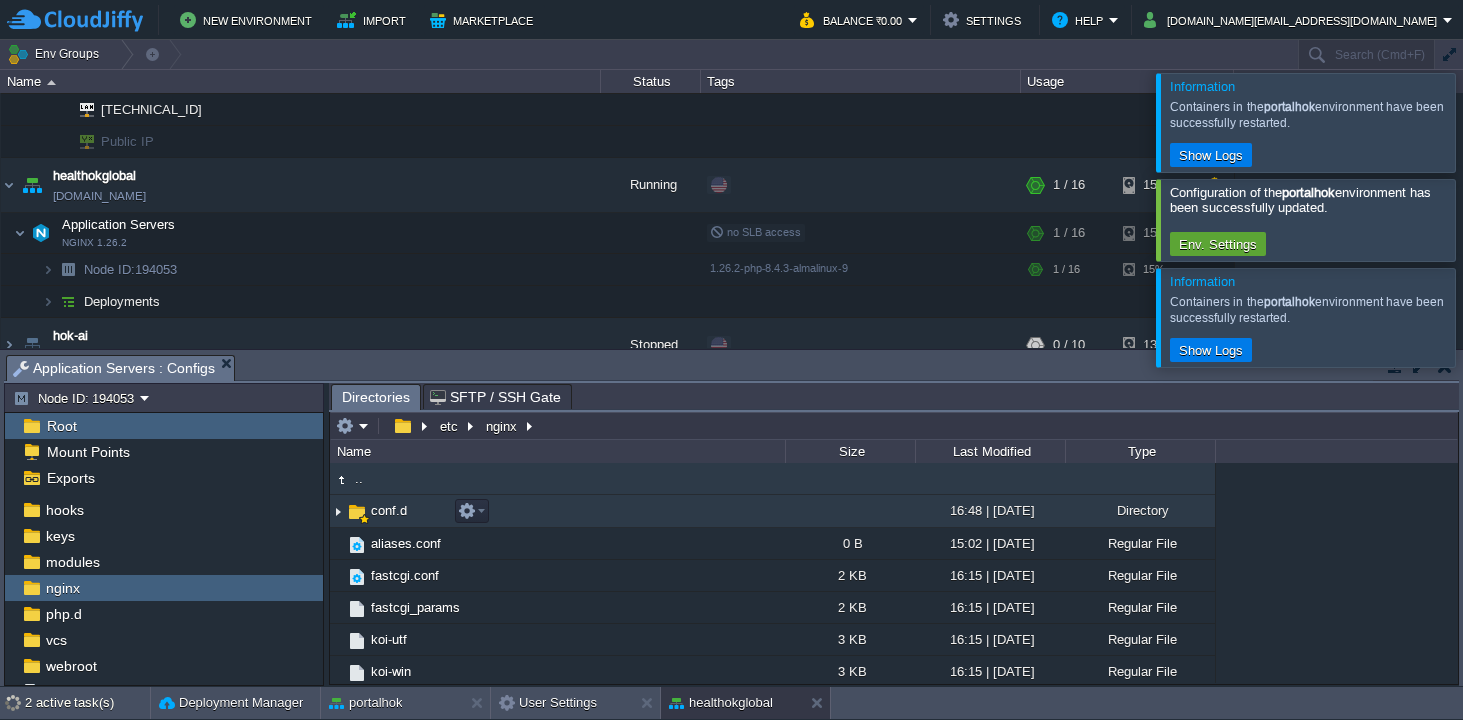 click on "conf.d" at bounding box center (389, 510) 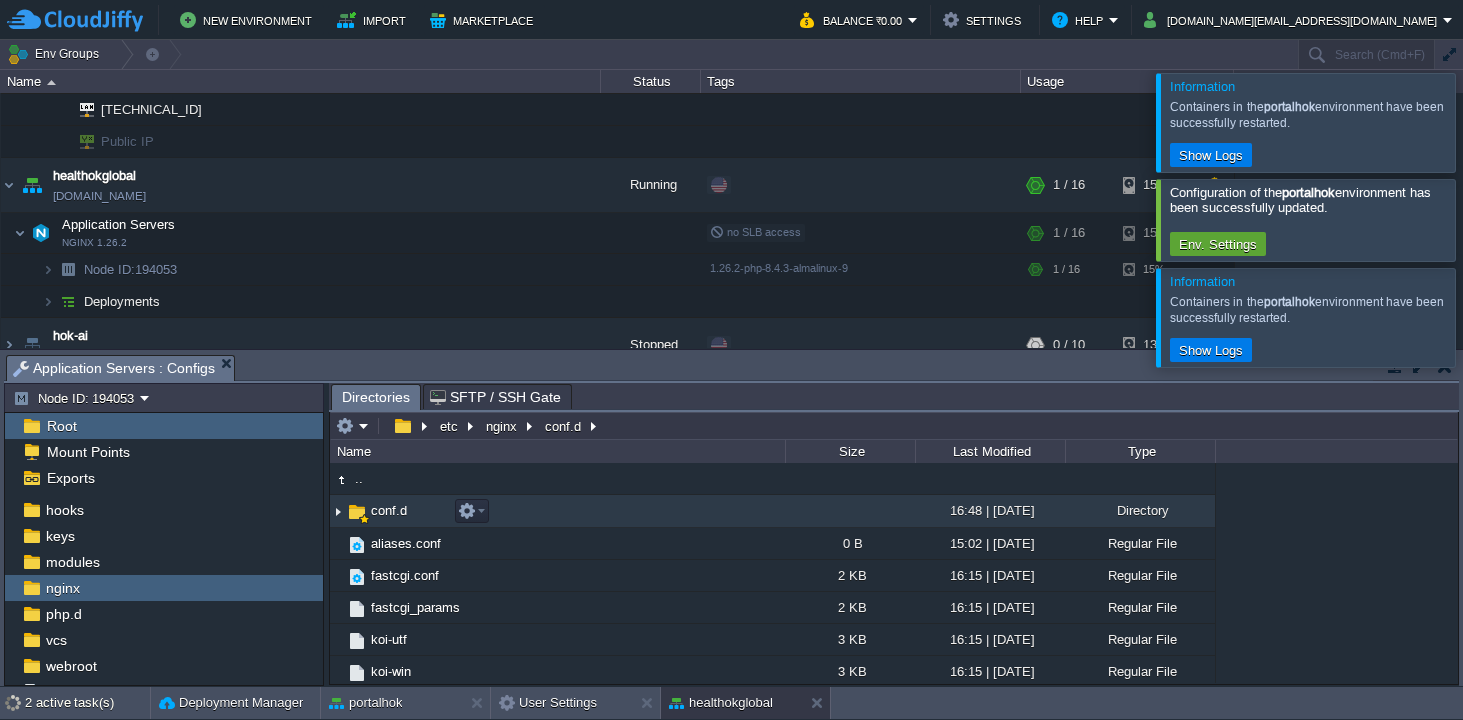 click on "conf.d" at bounding box center [389, 510] 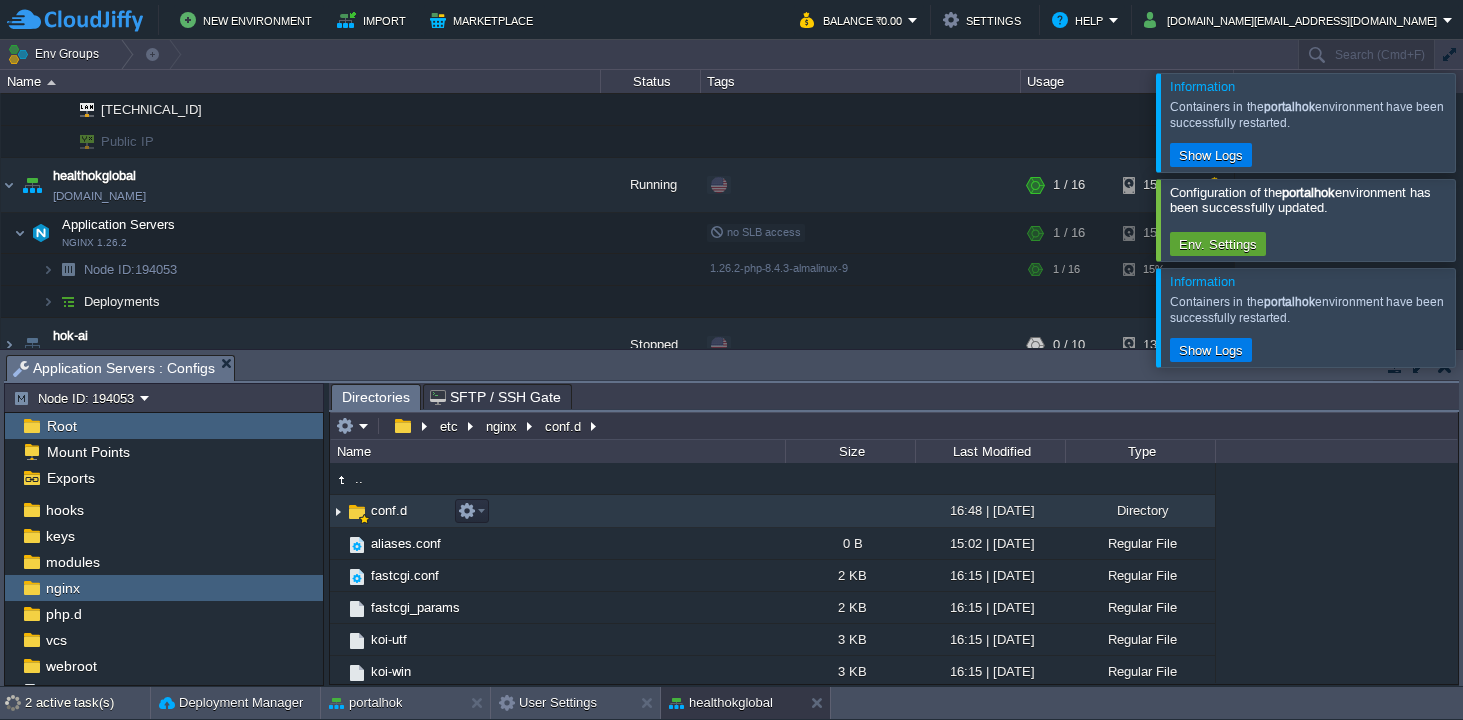 scroll, scrollTop: 0, scrollLeft: 0, axis: both 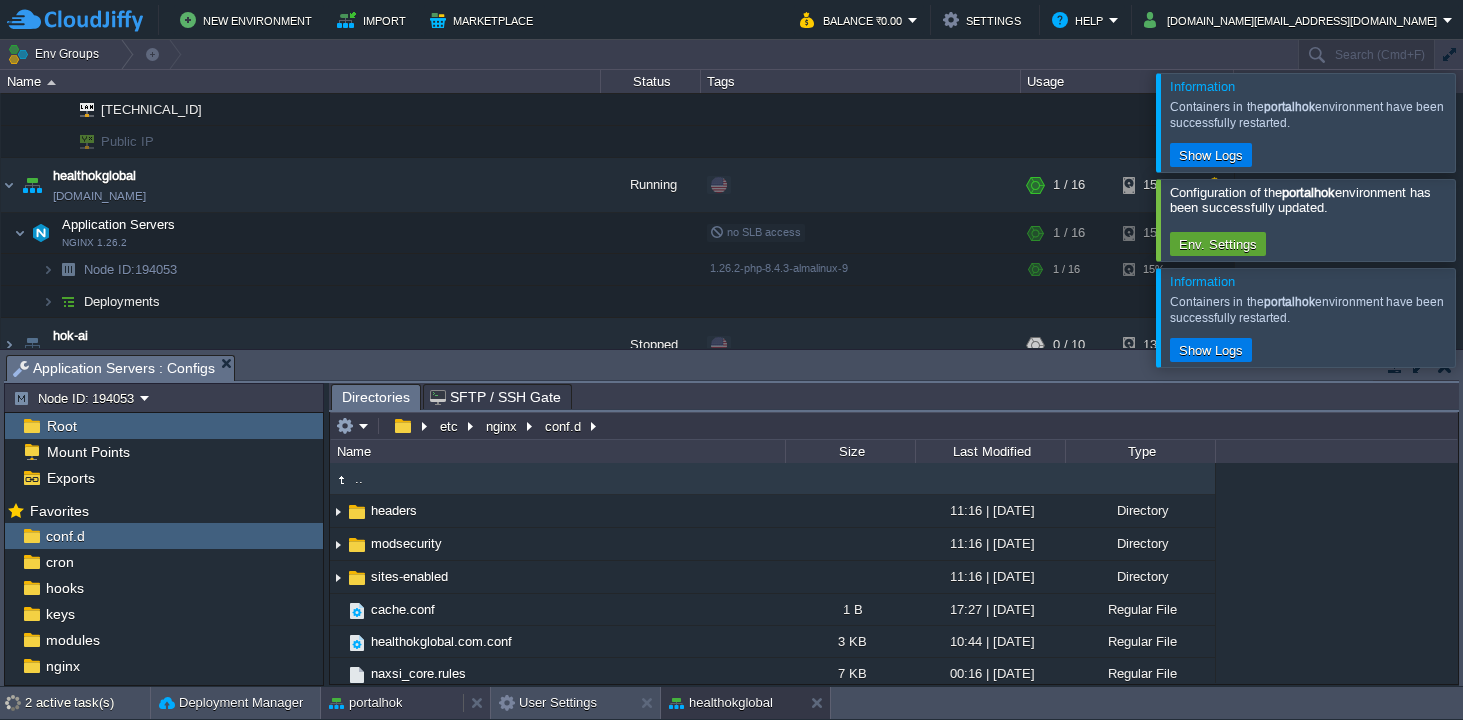 click on "portalhok" at bounding box center [365, 703] 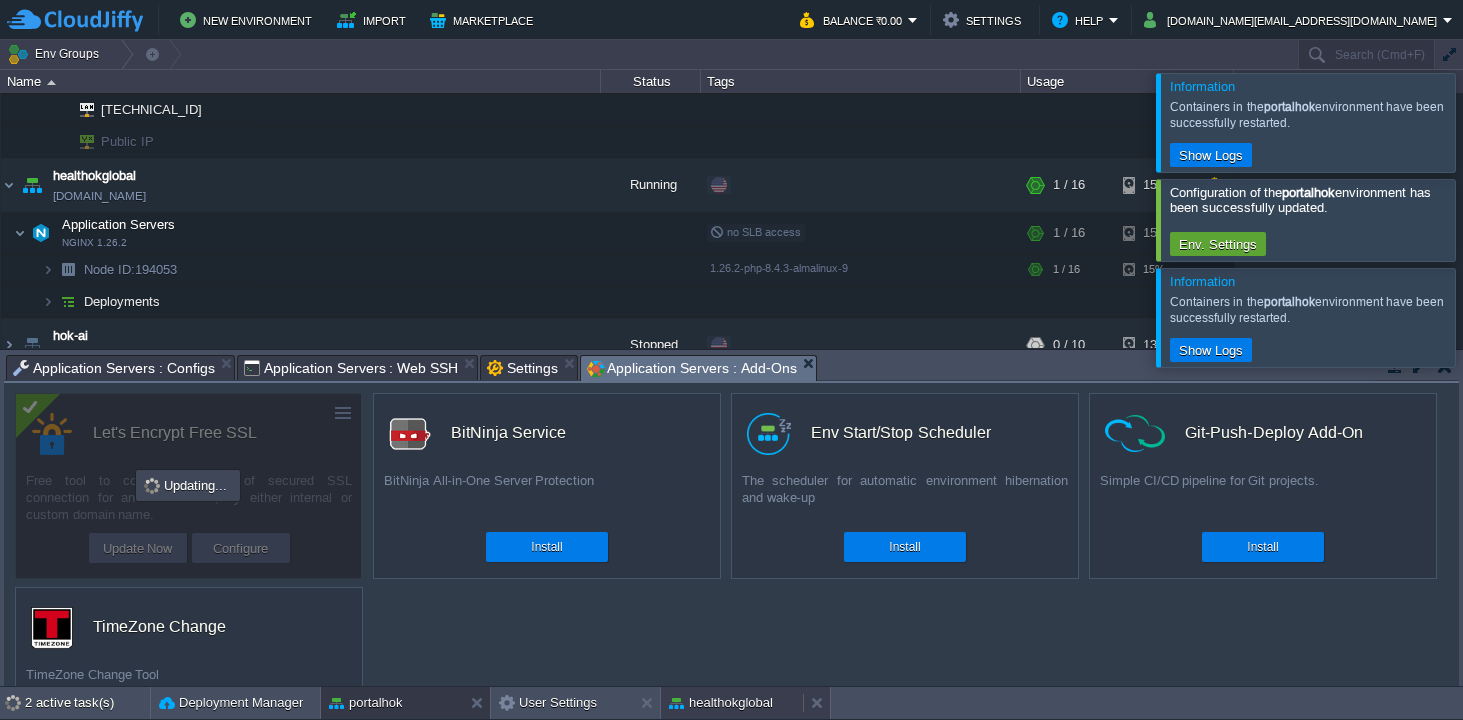 click on "healthokglobal" at bounding box center [721, 703] 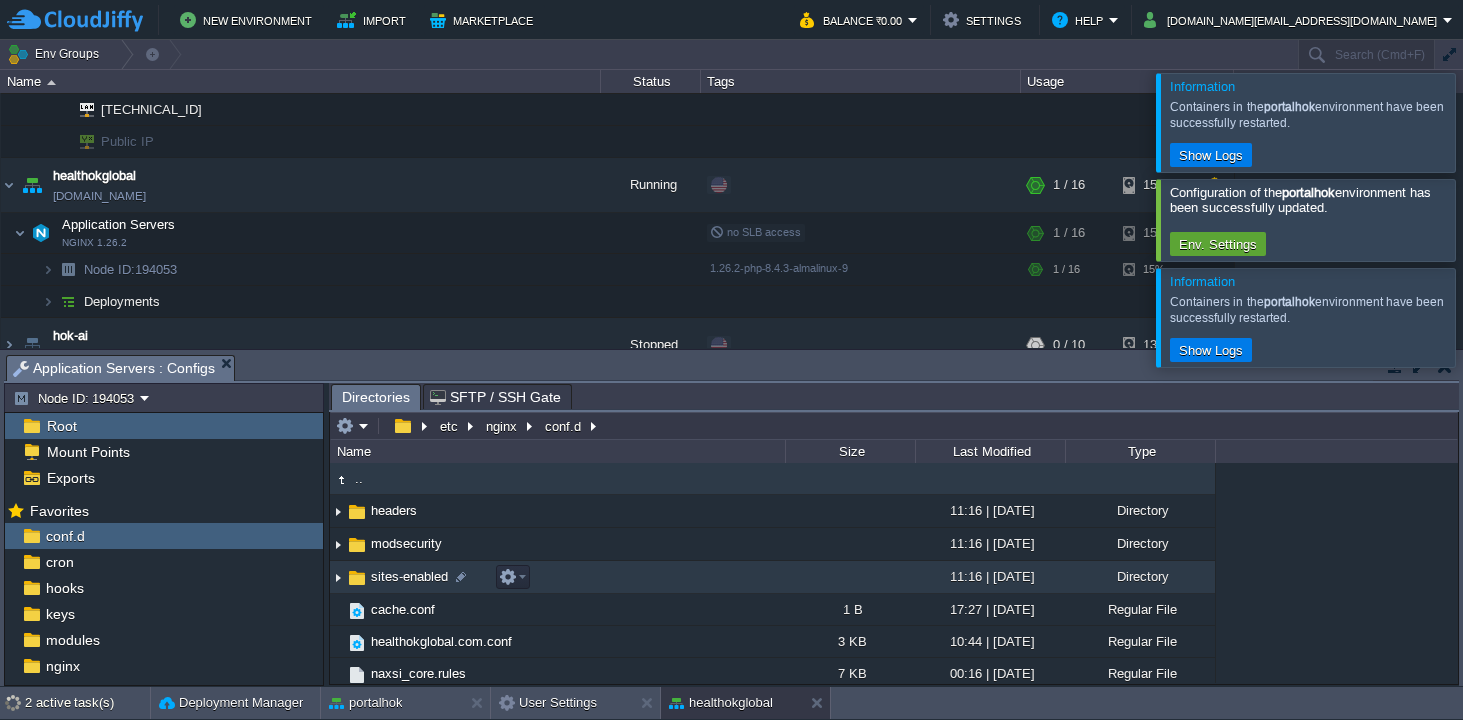 click on "sites-enabled" at bounding box center (409, 576) 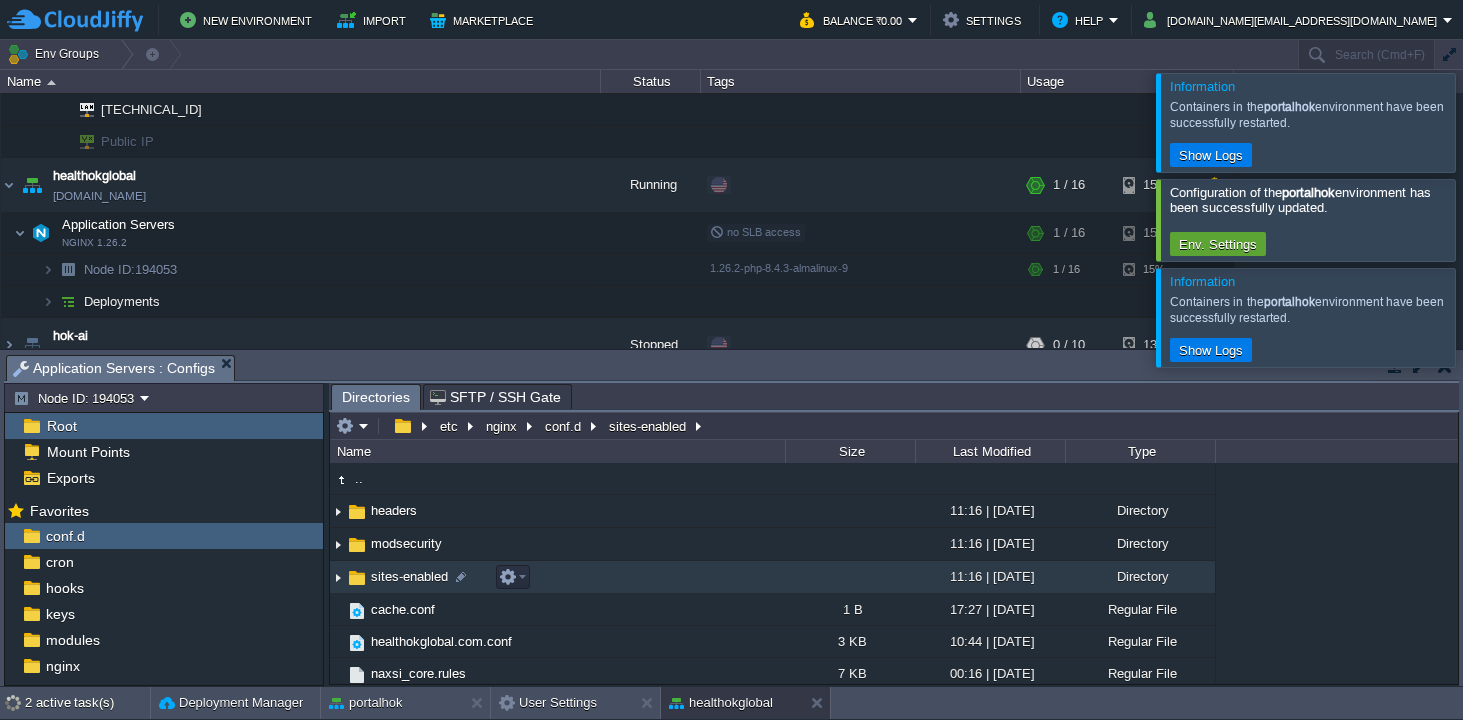 click on "sites-enabled" at bounding box center [409, 576] 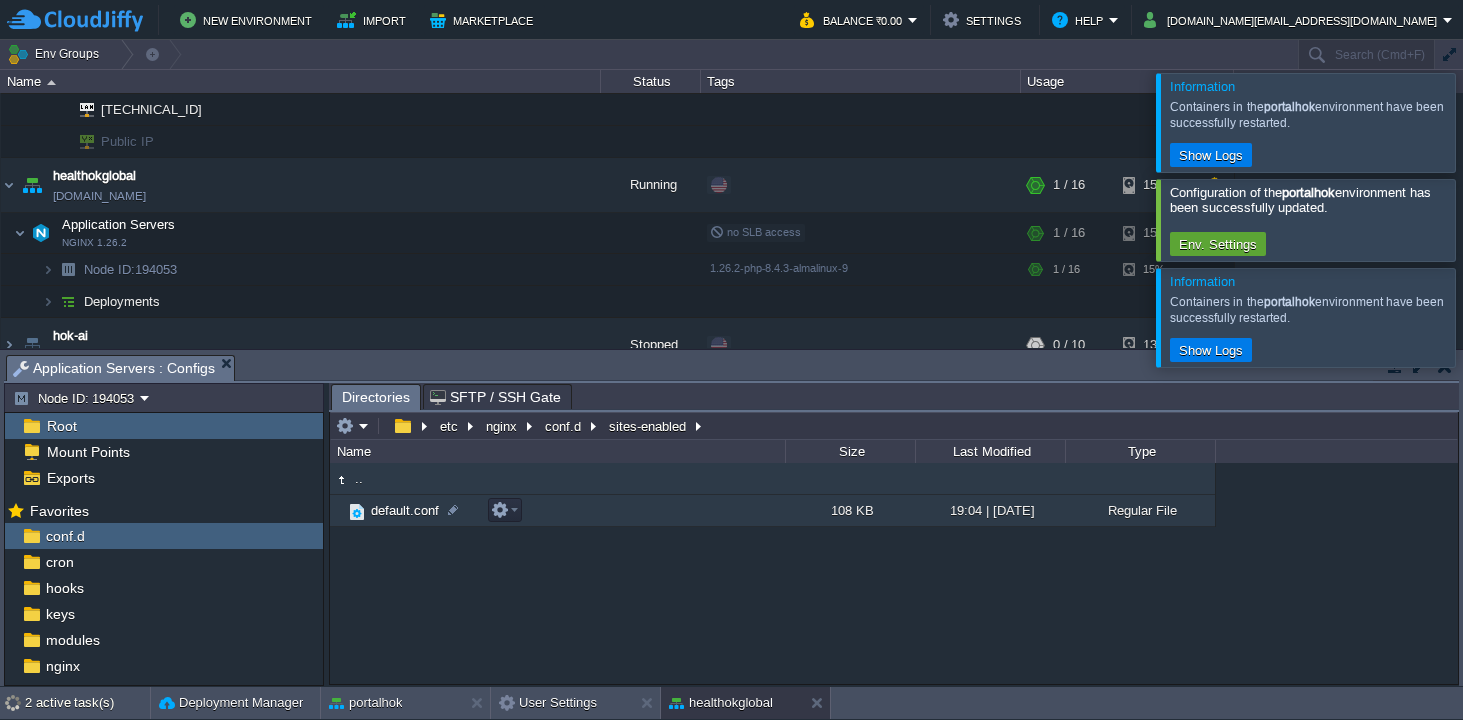 click on "default.conf" at bounding box center (405, 510) 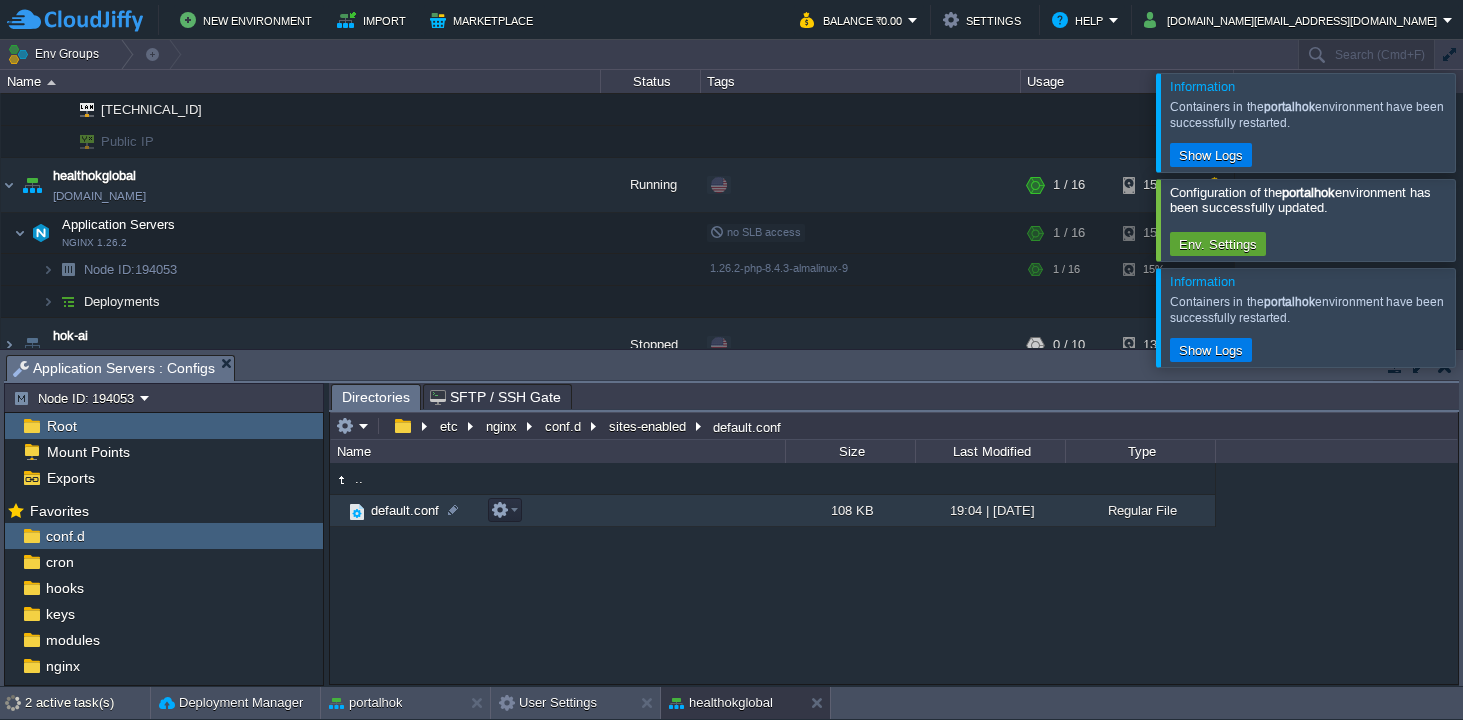 click on "default.conf" at bounding box center (405, 510) 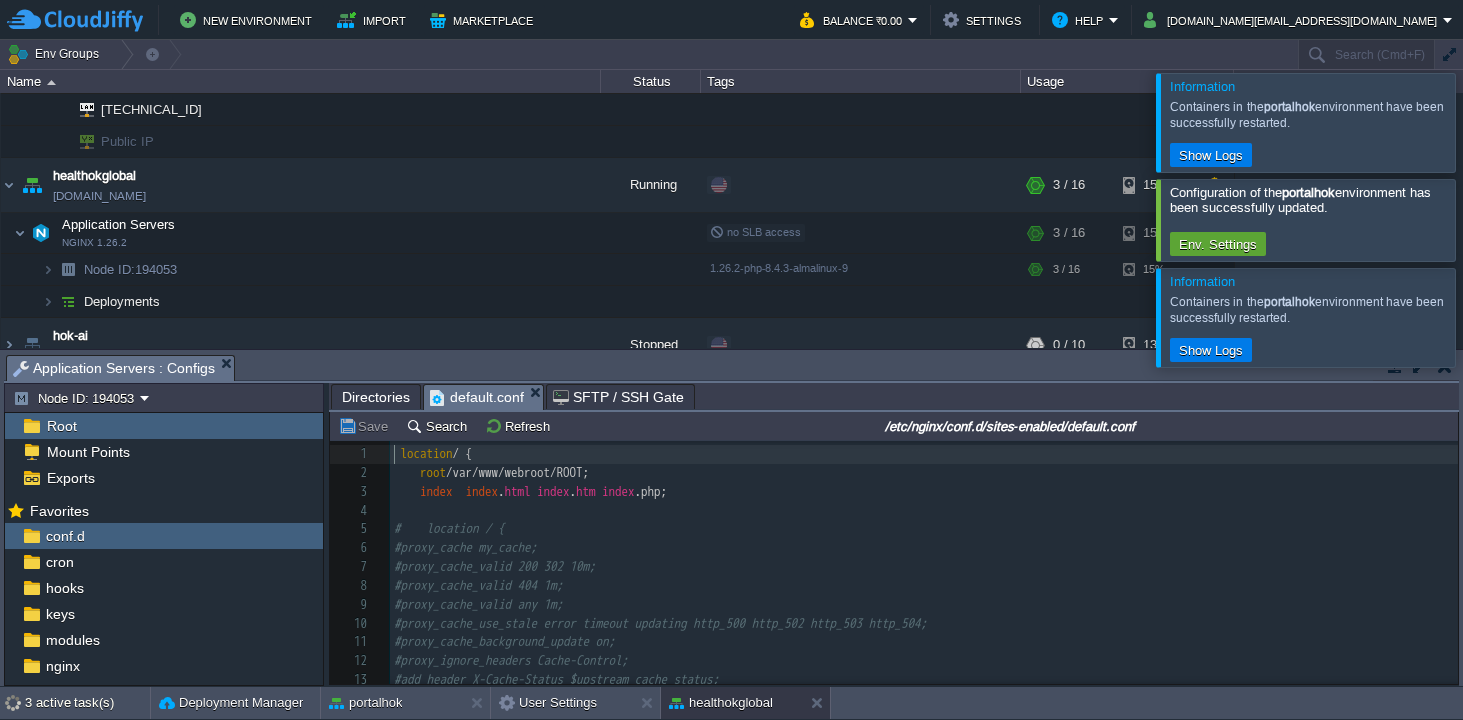 scroll, scrollTop: 6, scrollLeft: 0, axis: vertical 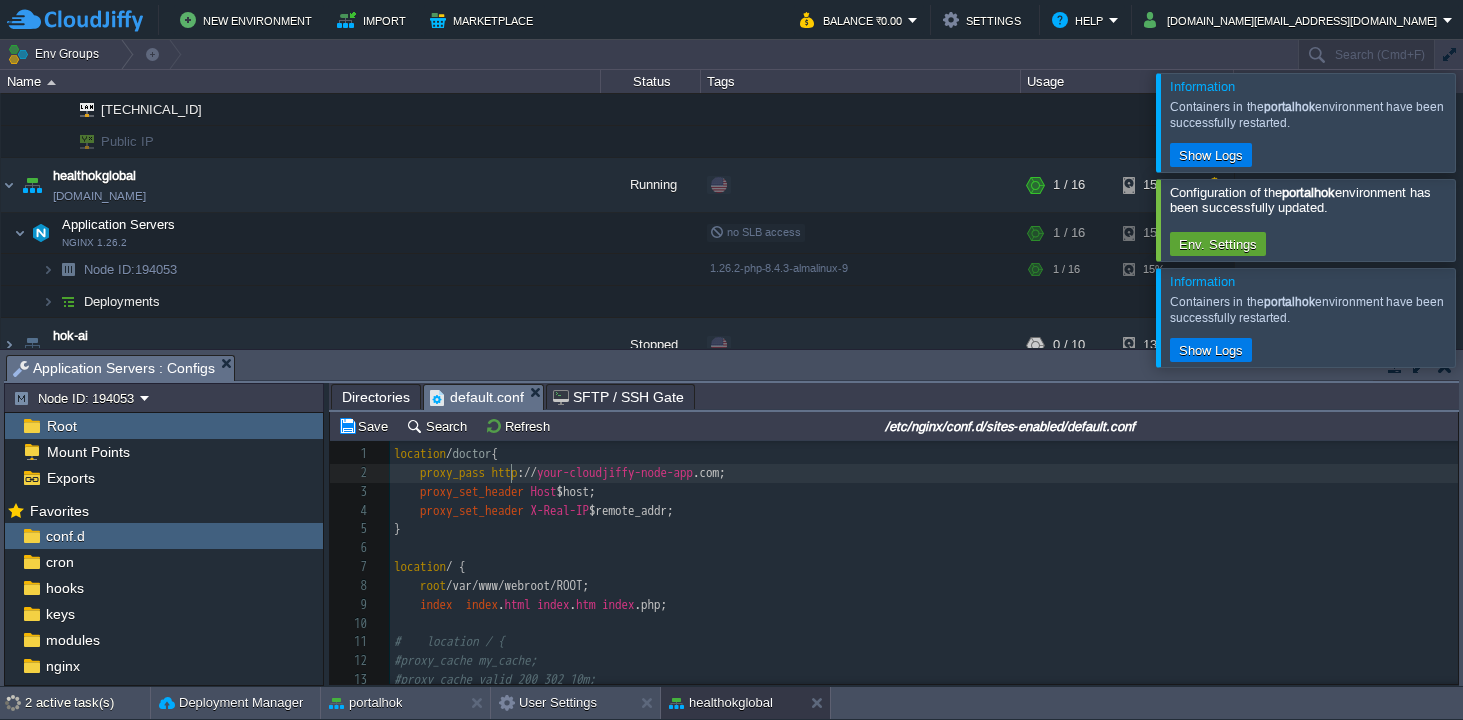 click at bounding box center [488, 472] 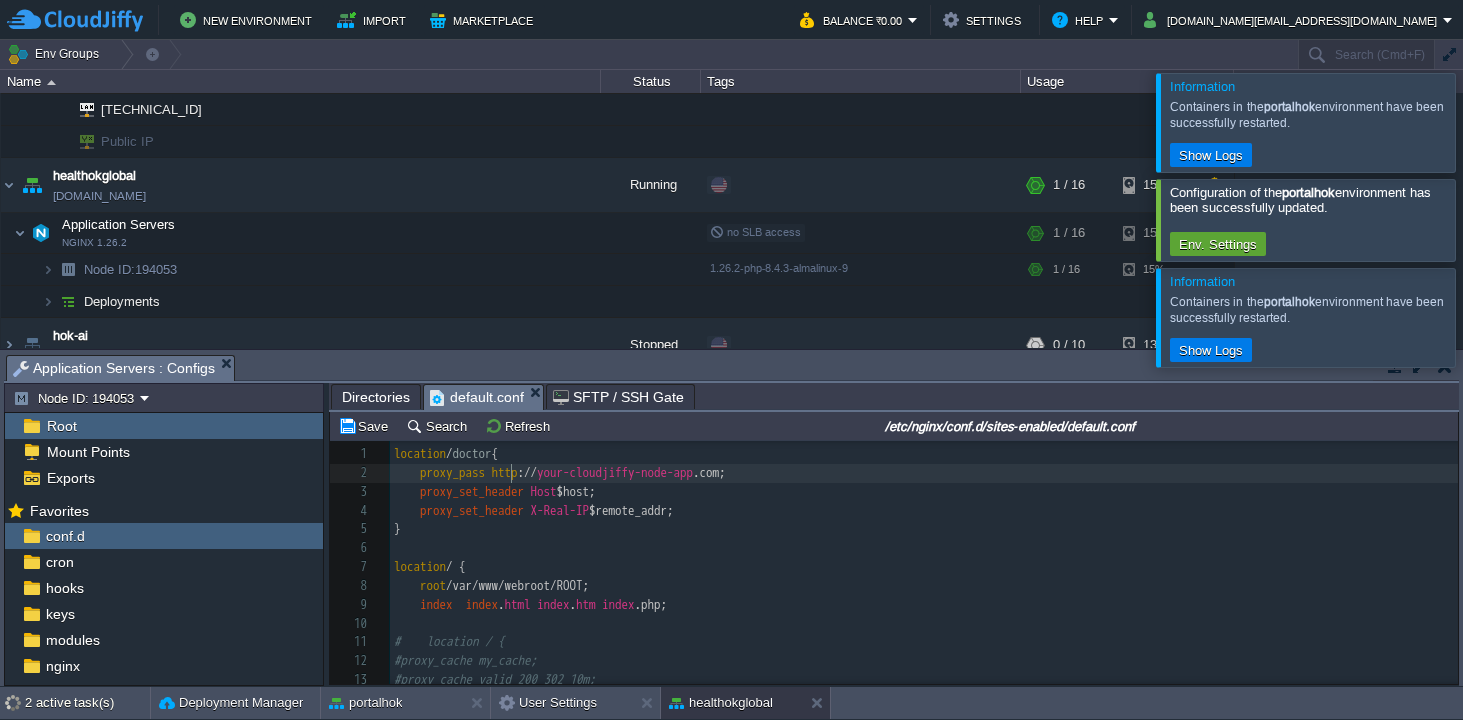 type on "[URL][DOMAIN_NAME]" 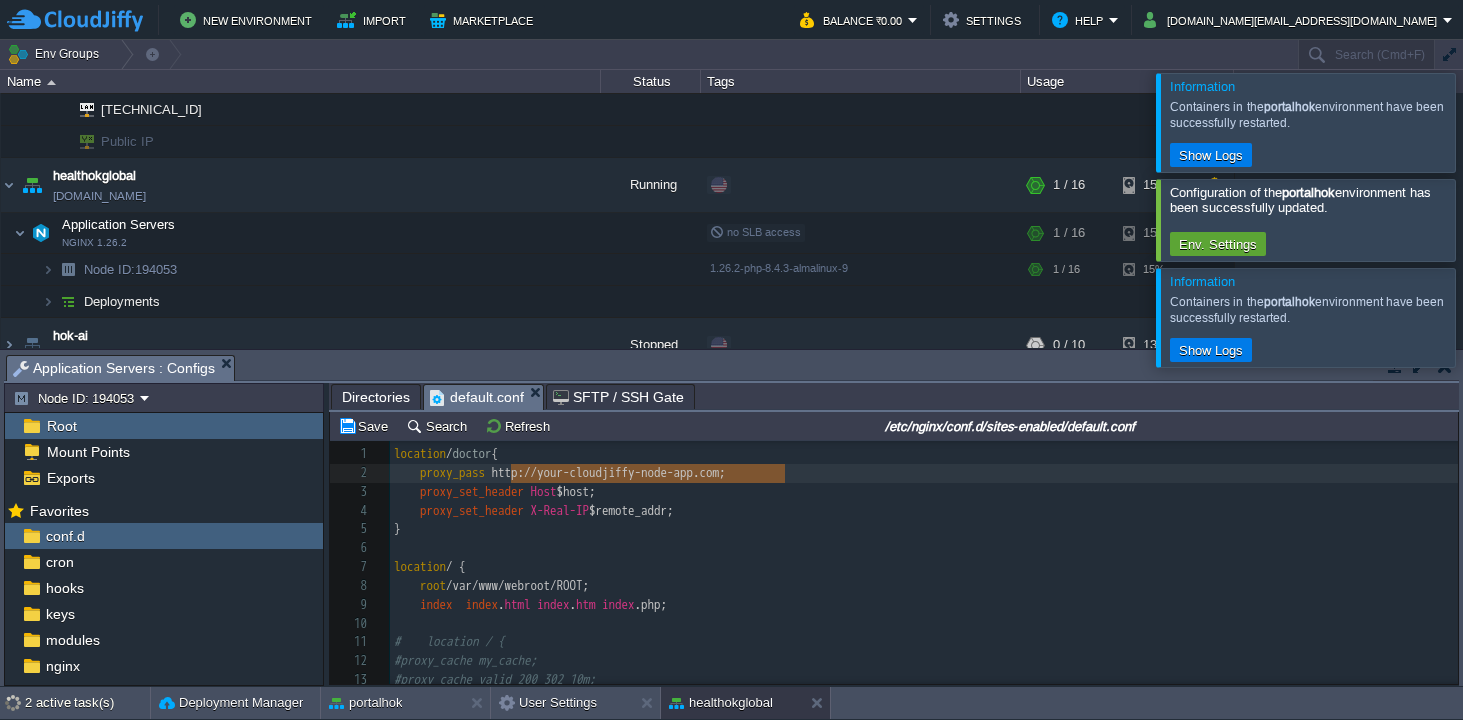 paste 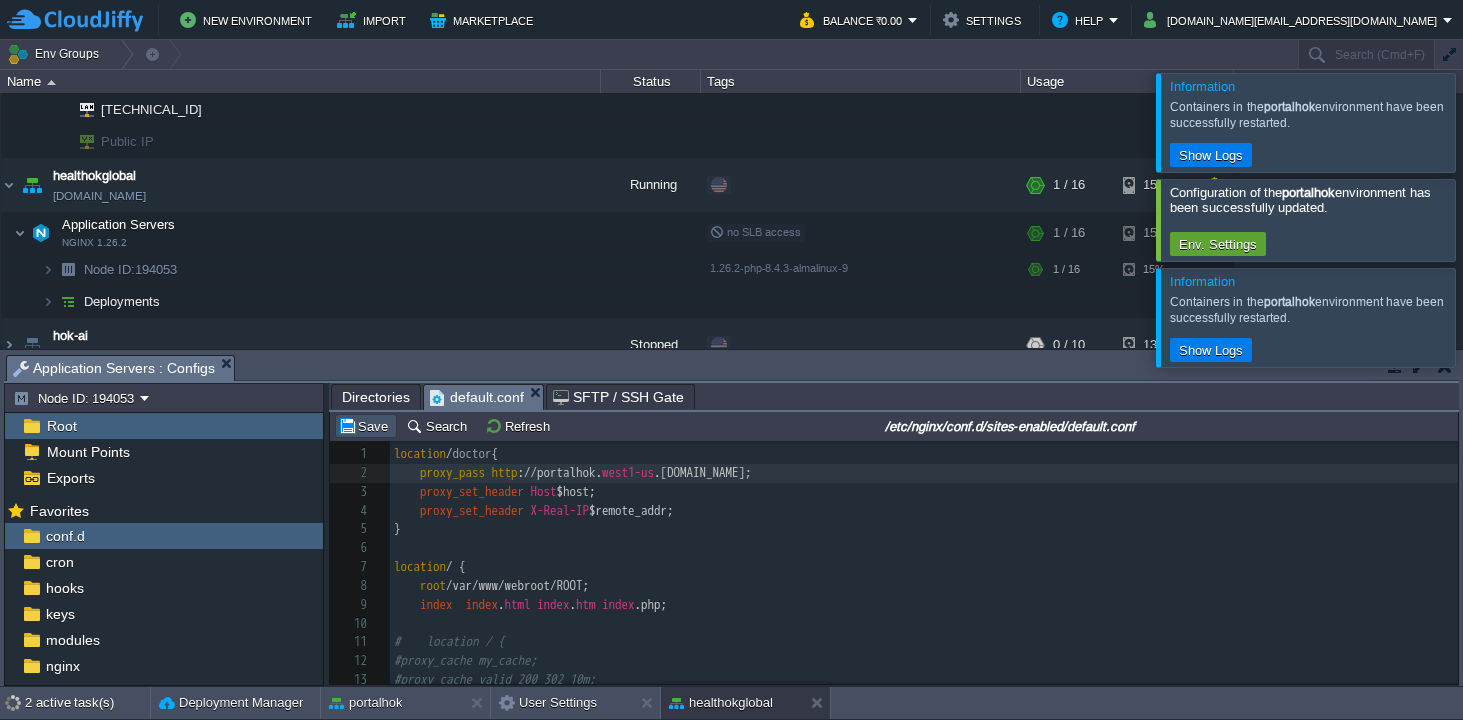 click on "Save" at bounding box center (366, 426) 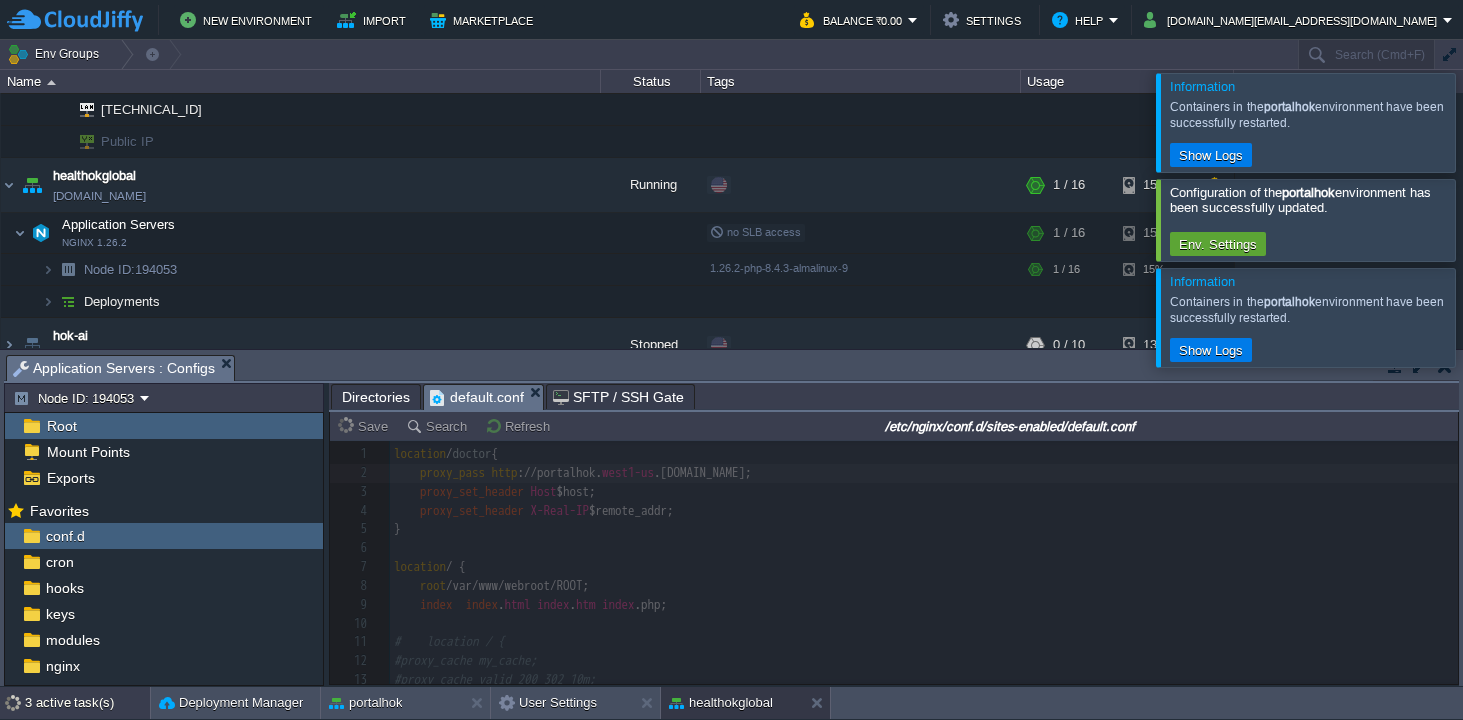 click on "3 active task(s)" at bounding box center (87, 703) 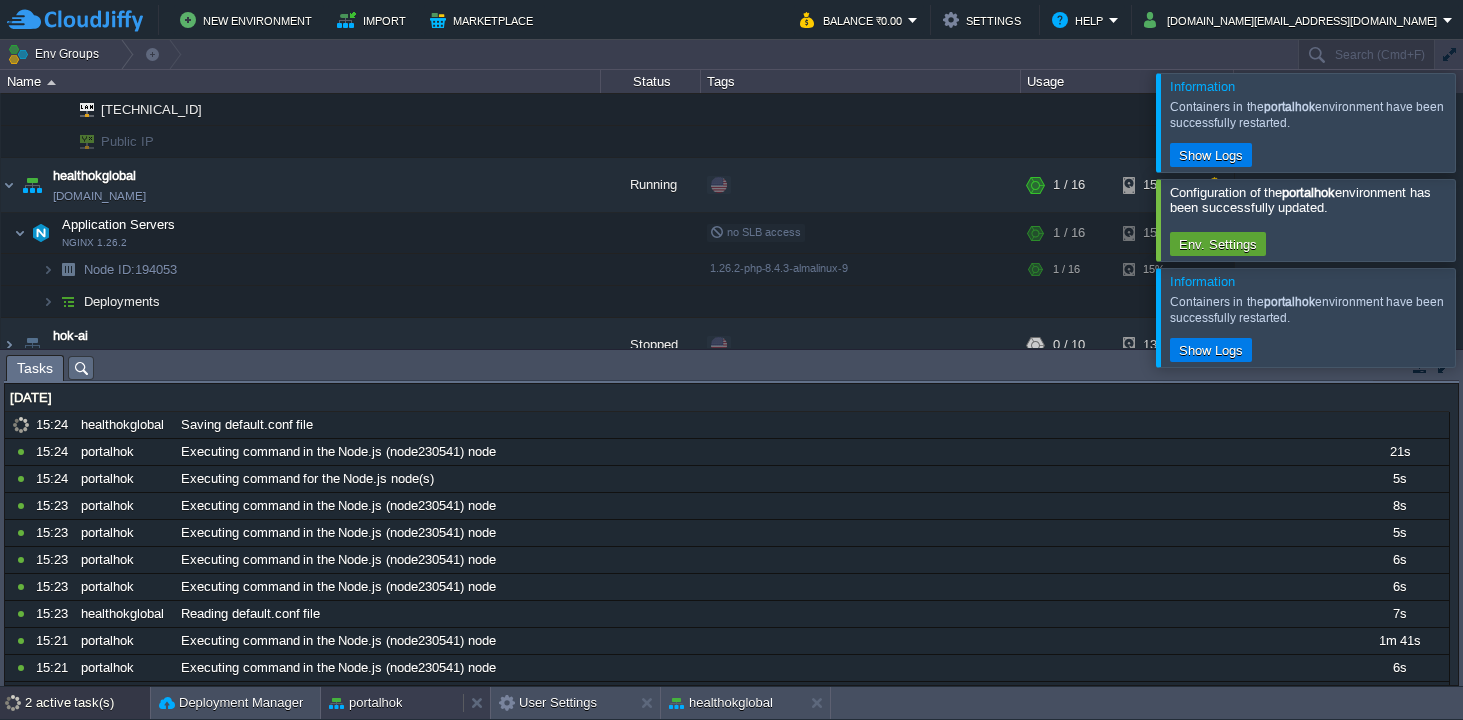 click on "portalhok" at bounding box center (365, 703) 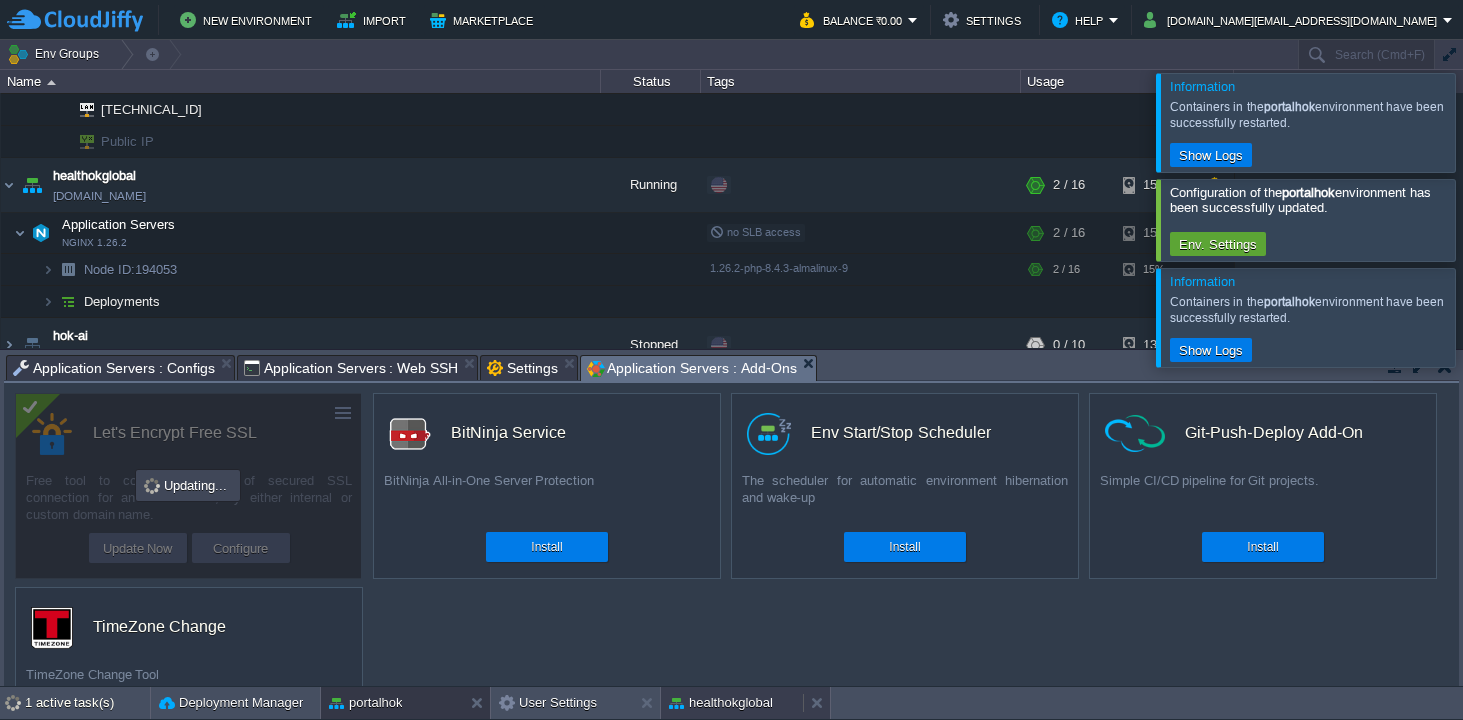 click on "healthokglobal" at bounding box center [721, 703] 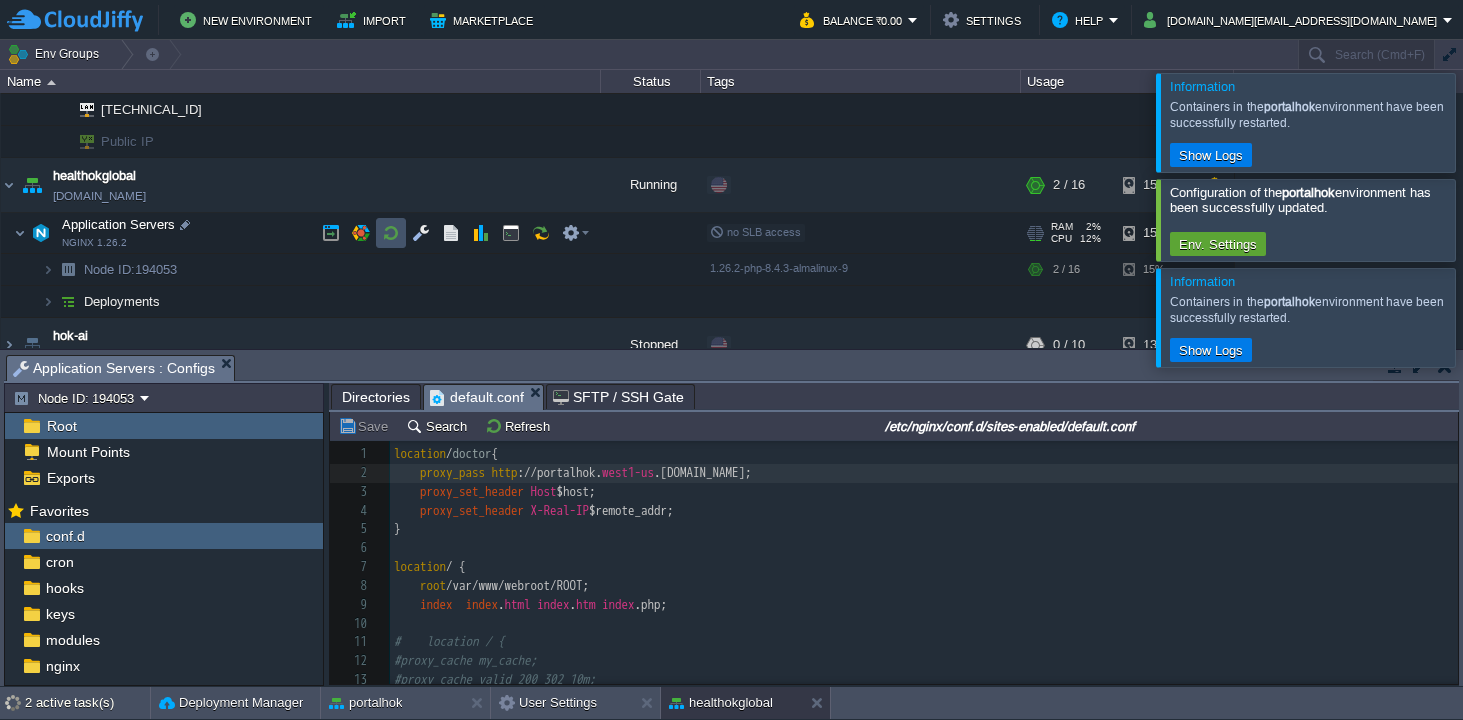 click at bounding box center [391, 233] 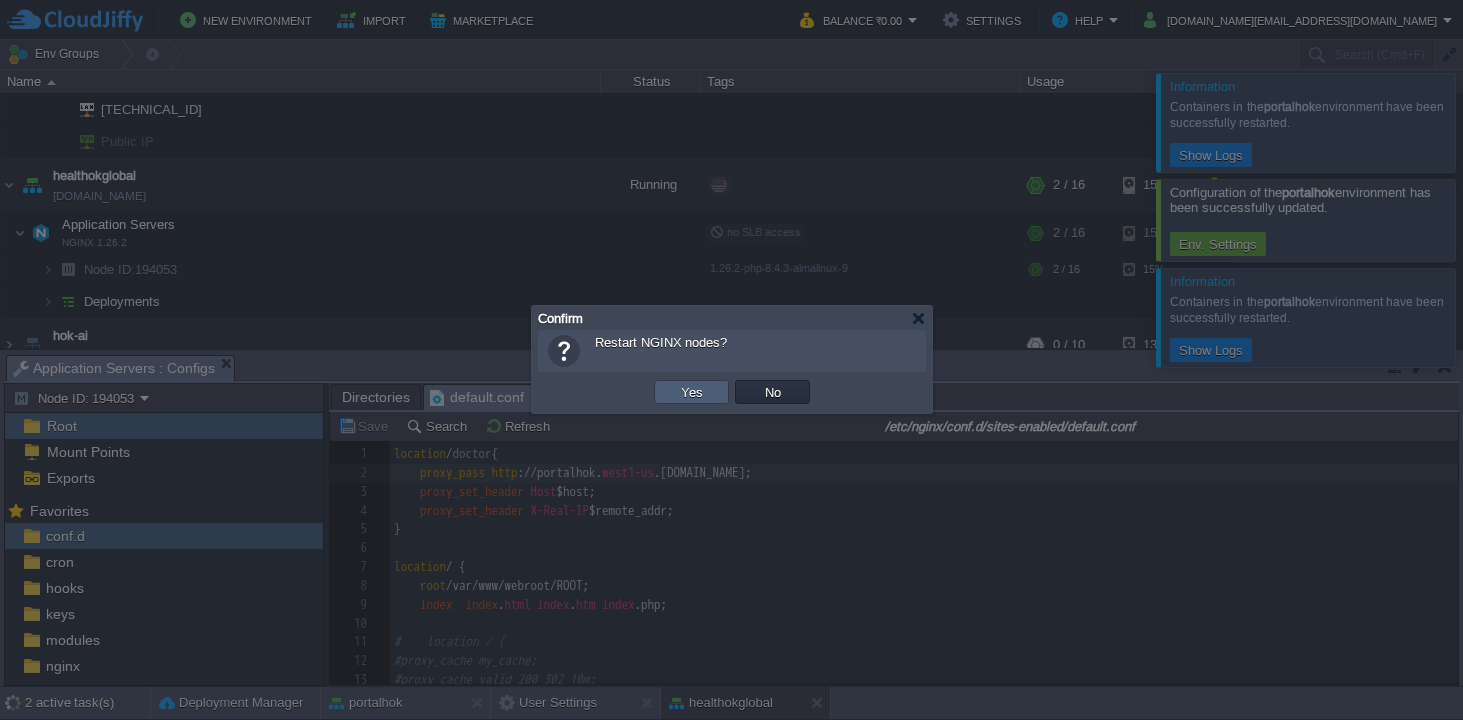 click on "Yes" at bounding box center (691, 392) 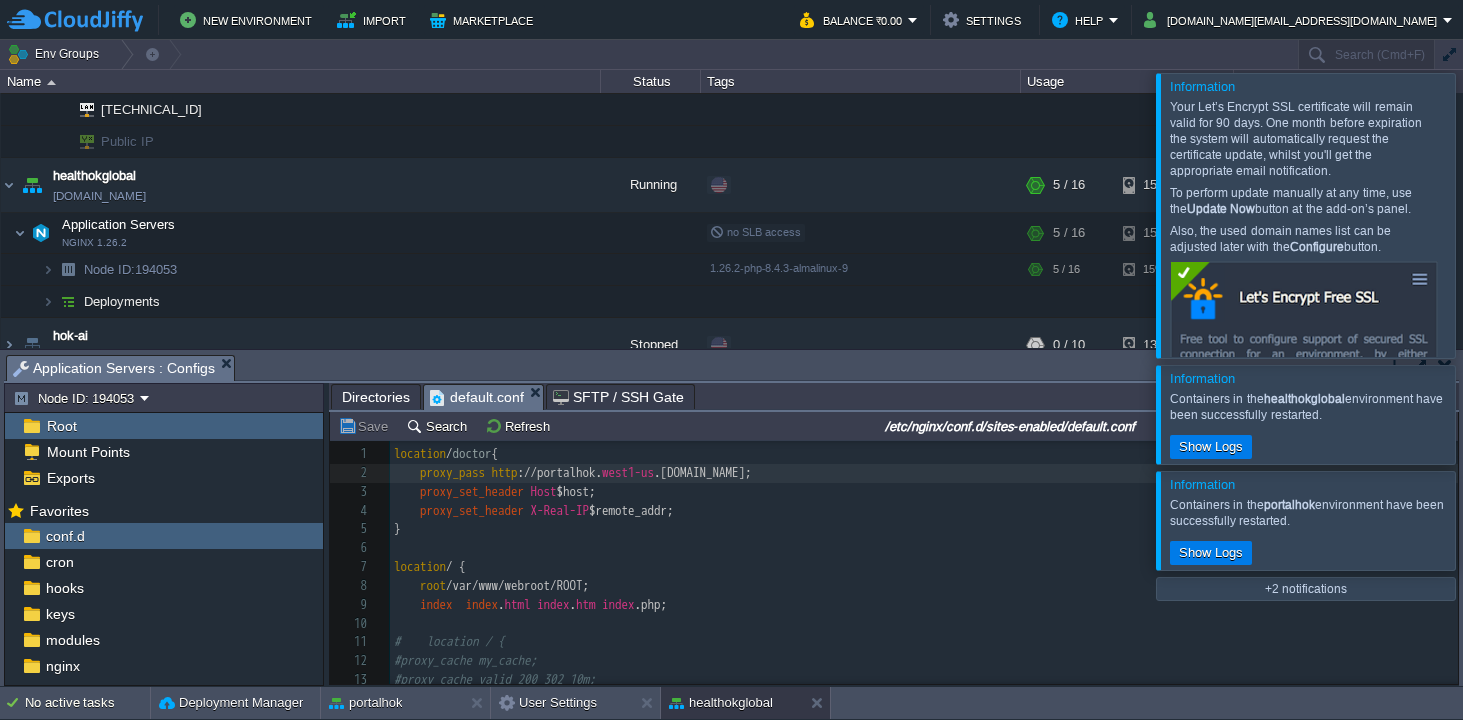 click on "x   1 location  / doctor  { 2      proxy_pass   http ://portalhok. west1-us .[DOMAIN_NAME]; 3      proxy_set_header   Host  $host; 4      proxy_set_header   X-Real-IP  $remote_addr; 5 } 6 ​ 7 location  / { 8      root    /var/www/webroot/ROOT; 9      index    index . html index . htm index .php; 10 ​ 11 #    location / { 12 #proxy_cache my_cache; 13 #proxy_cache_valid 200 302 10m; 14 #proxy_cache_valid 404 1m; 15 #proxy_cache_valid any 1m; 16 #proxy_cache_use_stale error timeout updating http_500 http_502 http_503 http_504; 17 #proxy_cache_background_update on; 18 #proxy_ignore_headers Cache-Control; 19 #add_header X-Cache-Status $upstream_cache_status; 20 #add_header Strict-Transport-Security "max-age=[DEMOGRAPHIC_DATA]; includeSubDomains" always; 21 ​ 22 #} 23 #    location ~ \.php$ { 24 #          location ~ /\. { deny all; access_log off; log_not_found off; }" at bounding box center [924, 671] 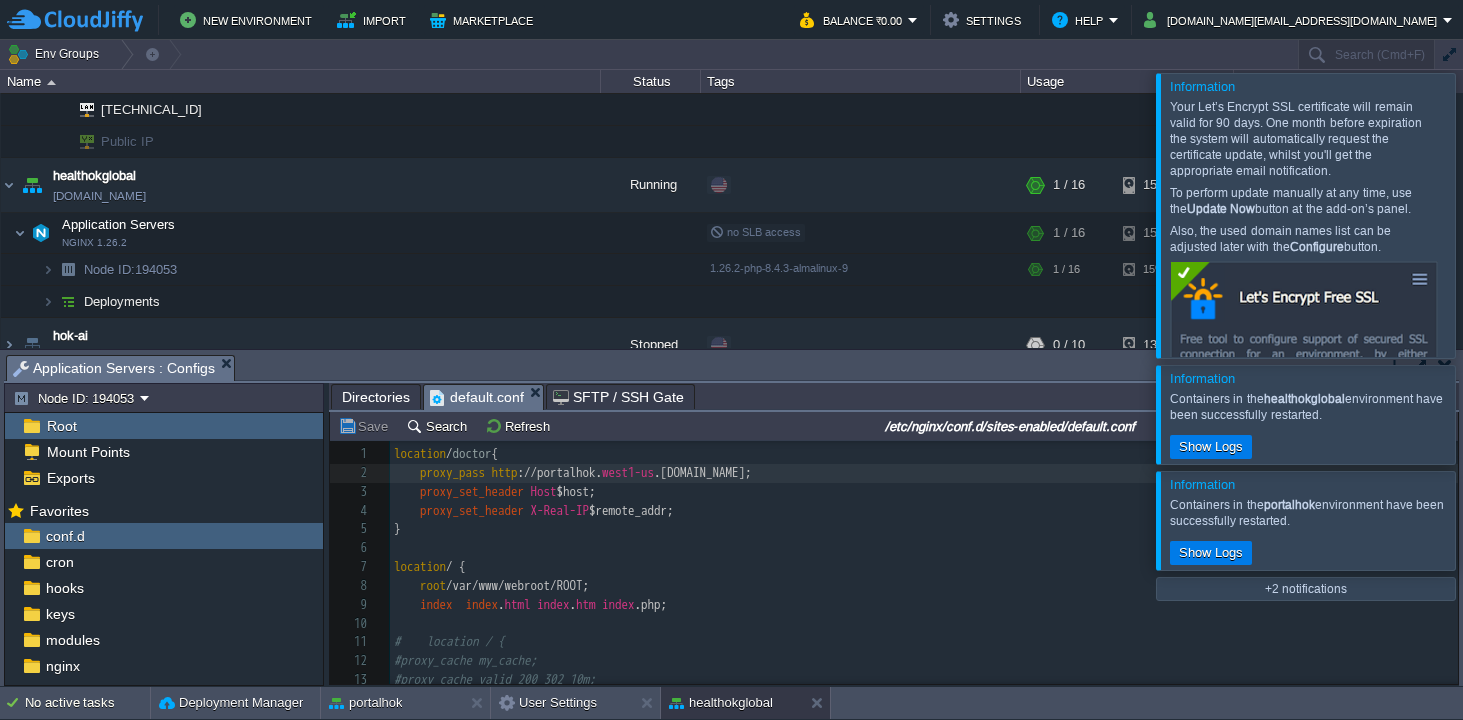type on "[URL][DOMAIN_NAME]" 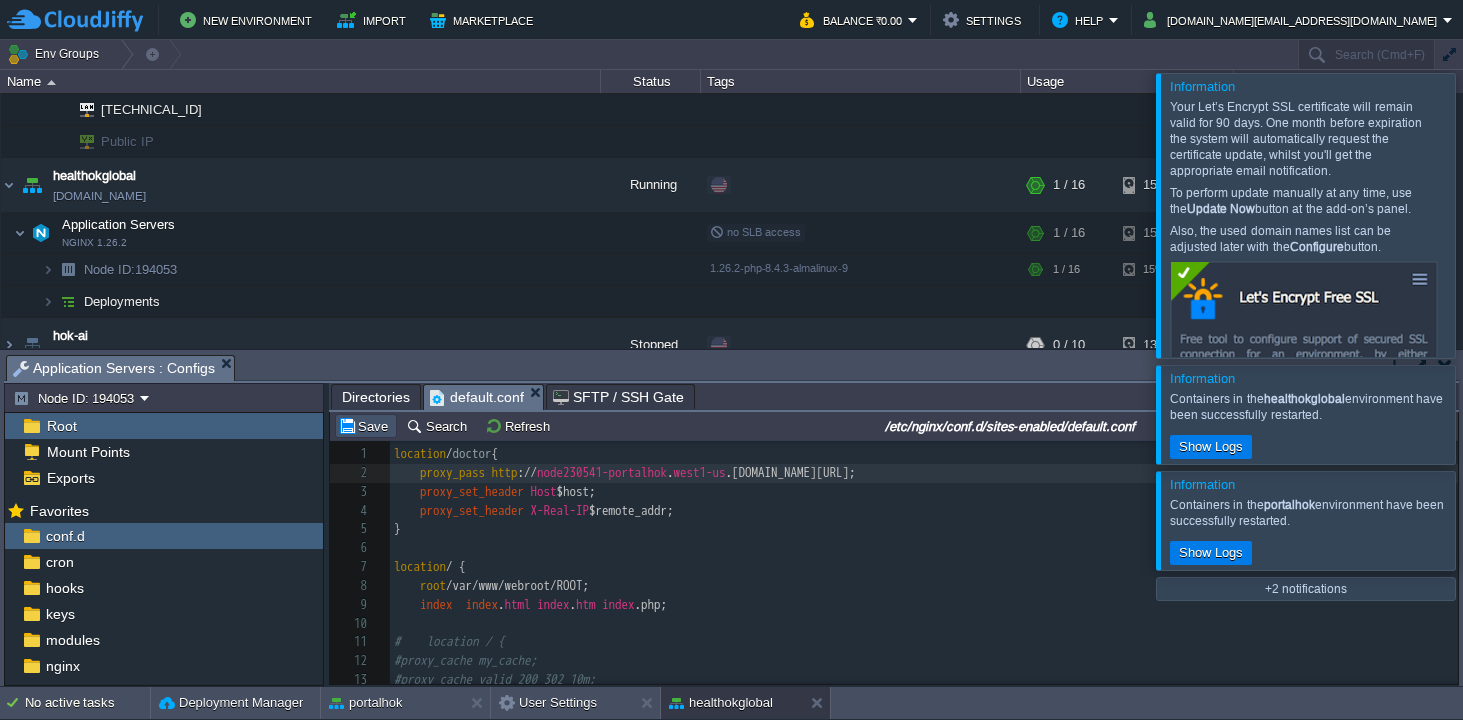 click on "Save" at bounding box center [366, 426] 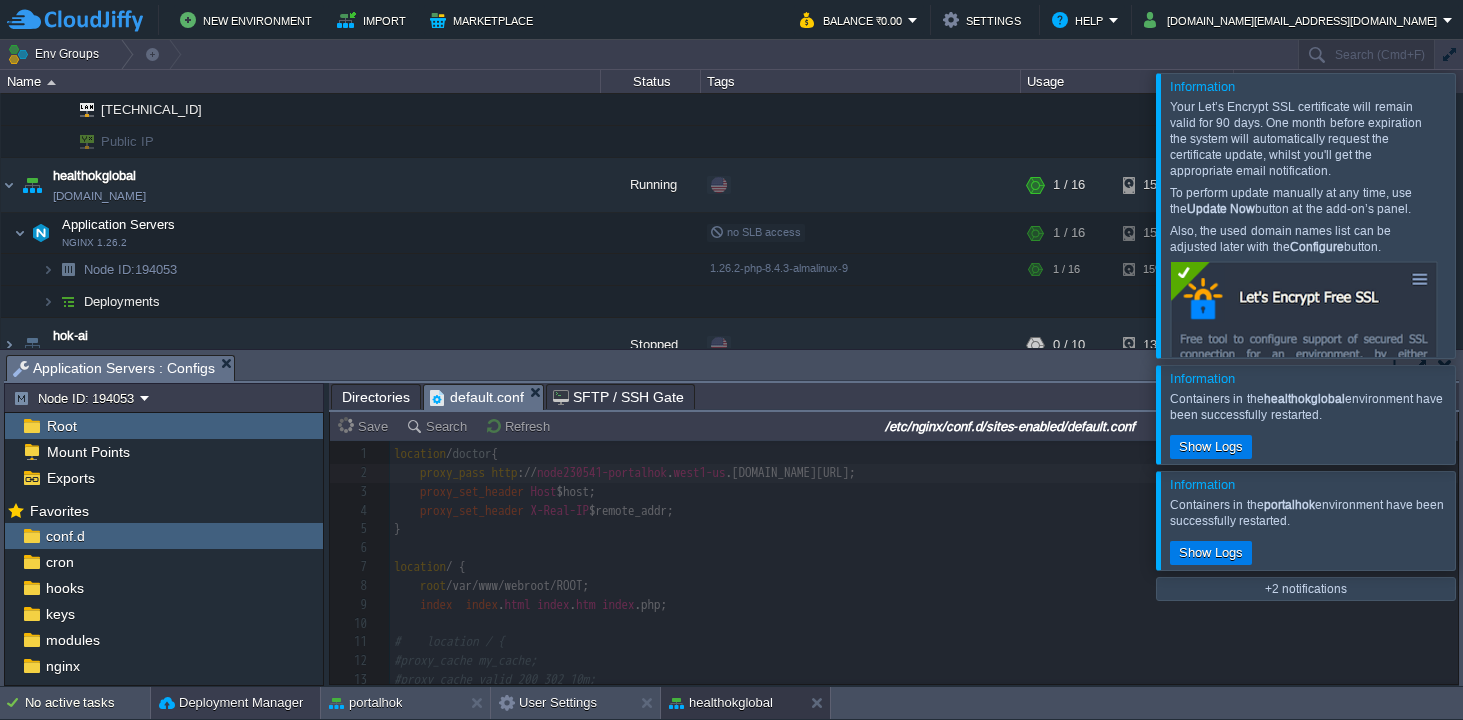 click on "Deployment Manager" at bounding box center (231, 703) 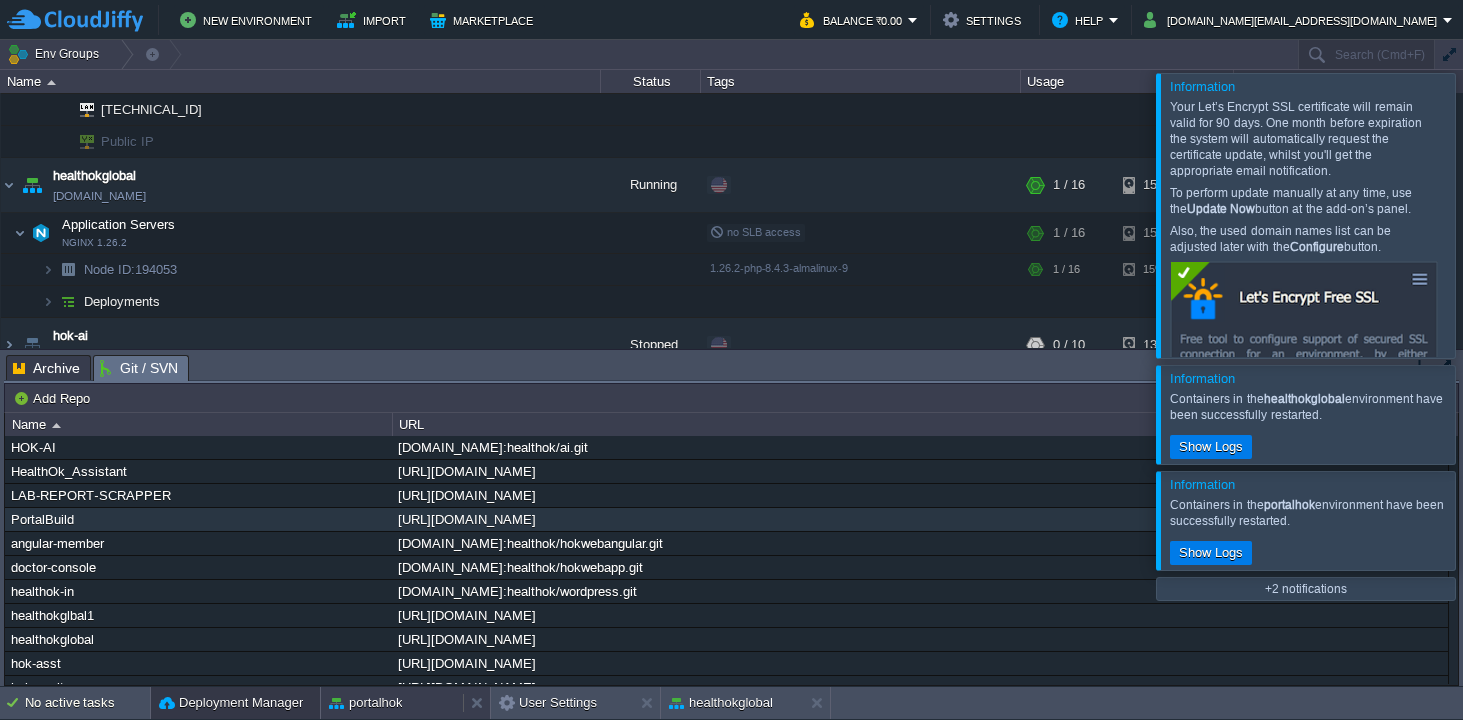 click on "portalhok" at bounding box center (365, 703) 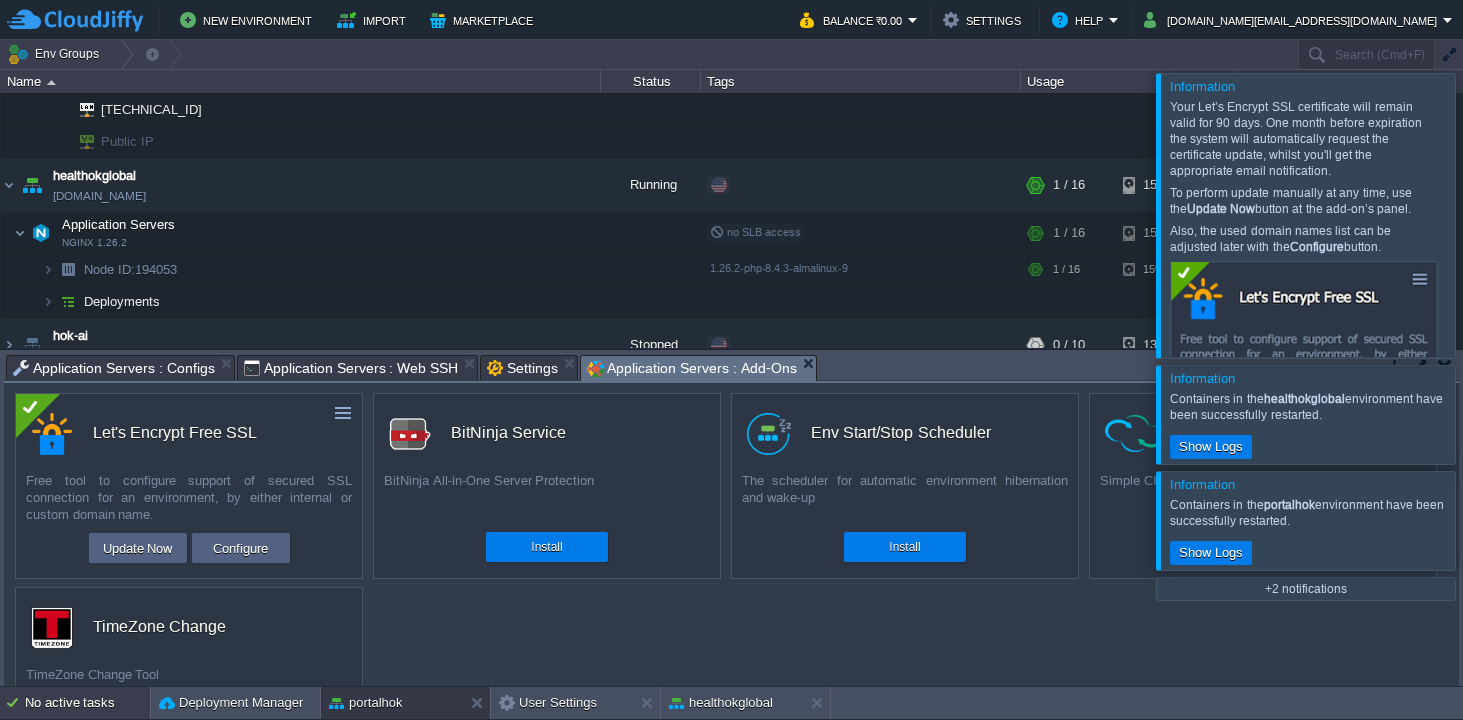 click on "No active tasks" at bounding box center (87, 703) 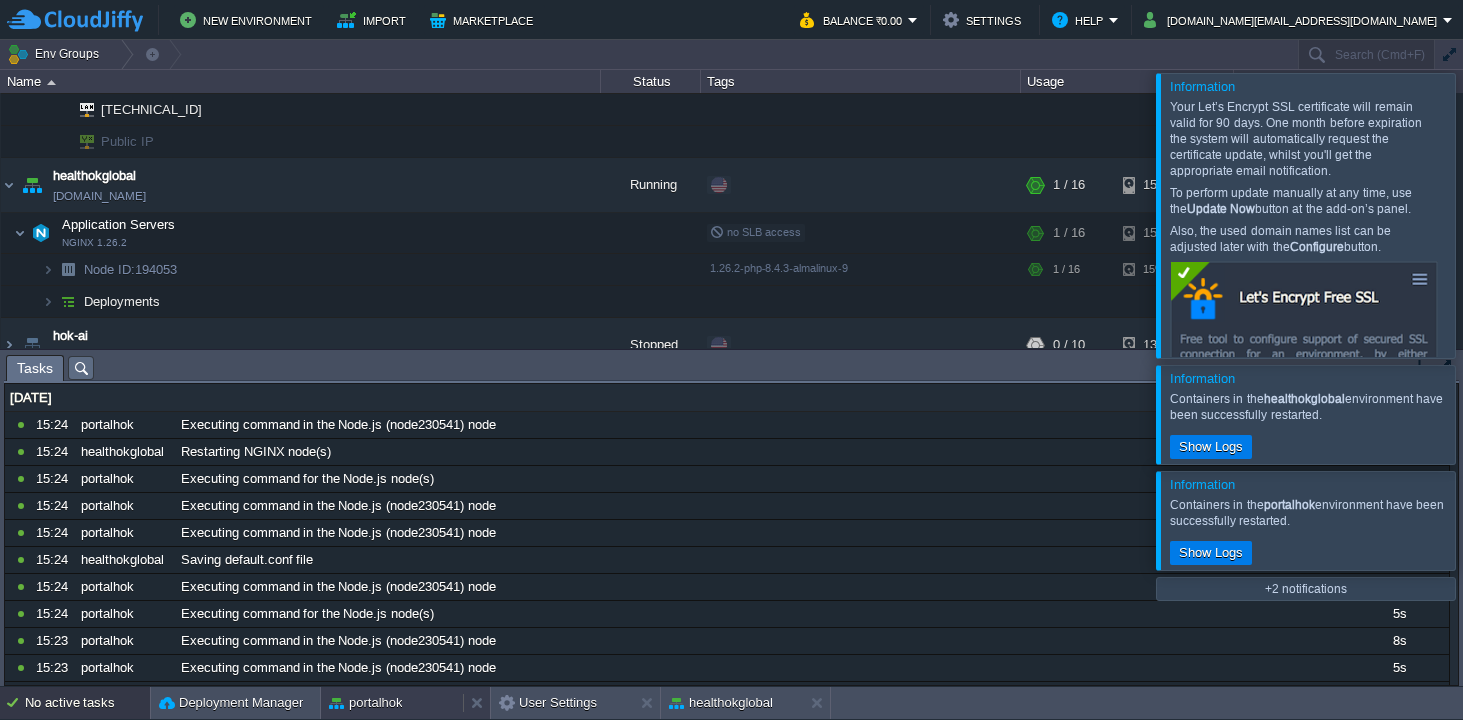 click on "portalhok" at bounding box center (392, 703) 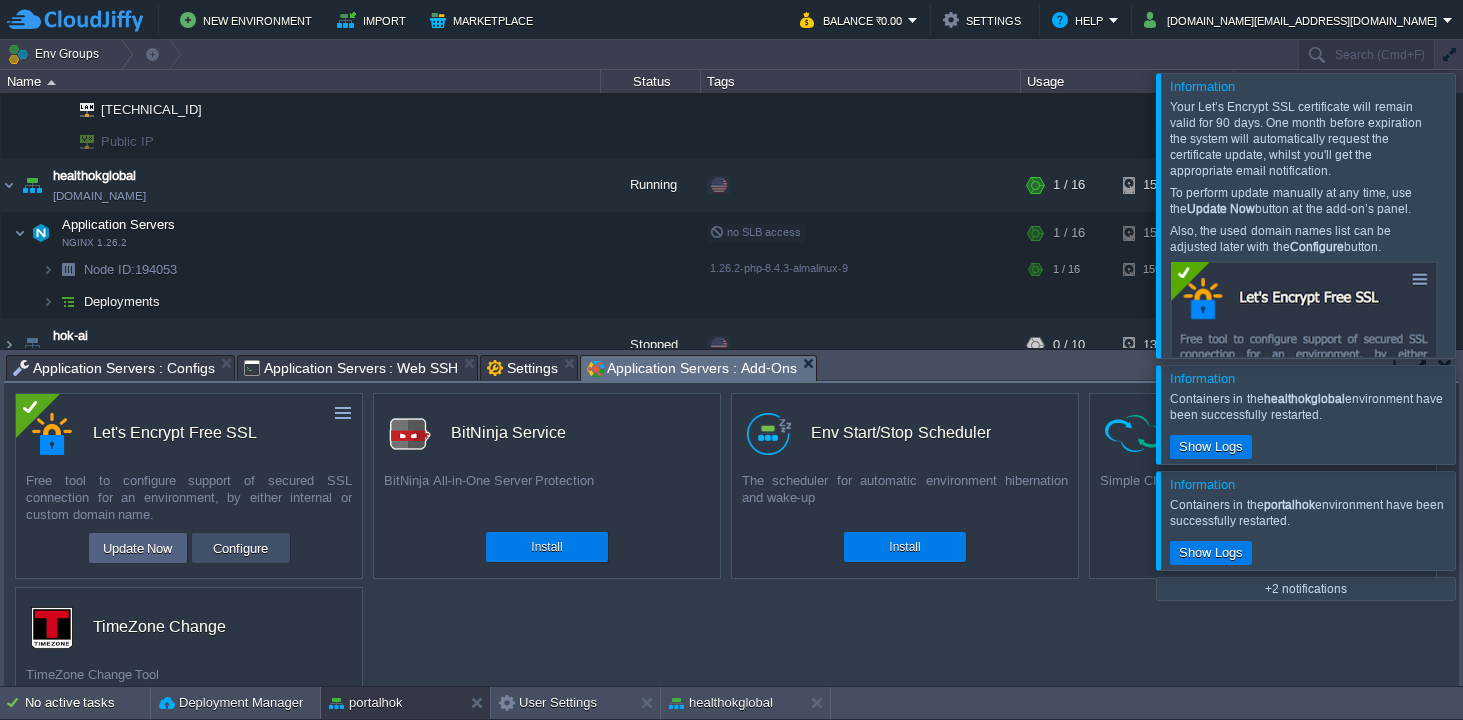 click on "Configure" at bounding box center [240, 548] 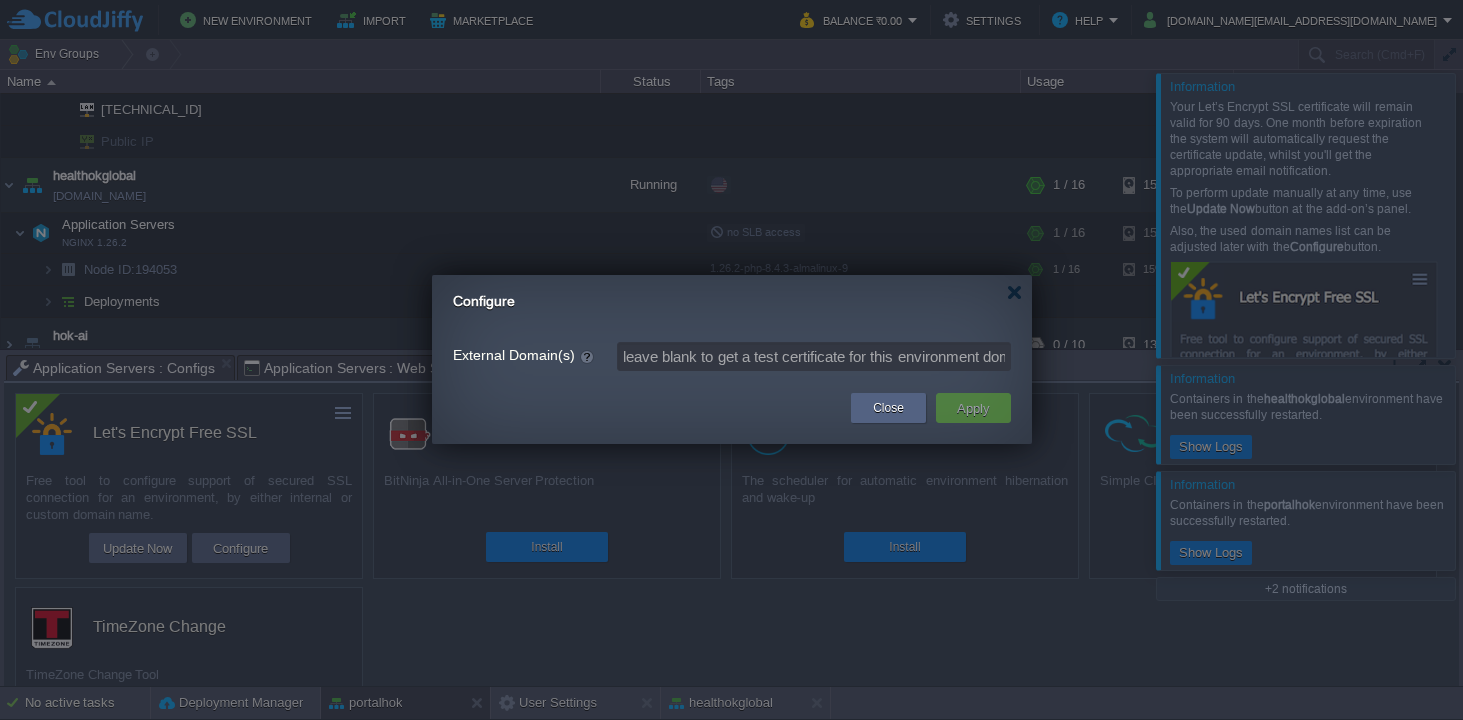 click on "Apply" at bounding box center [973, 408] 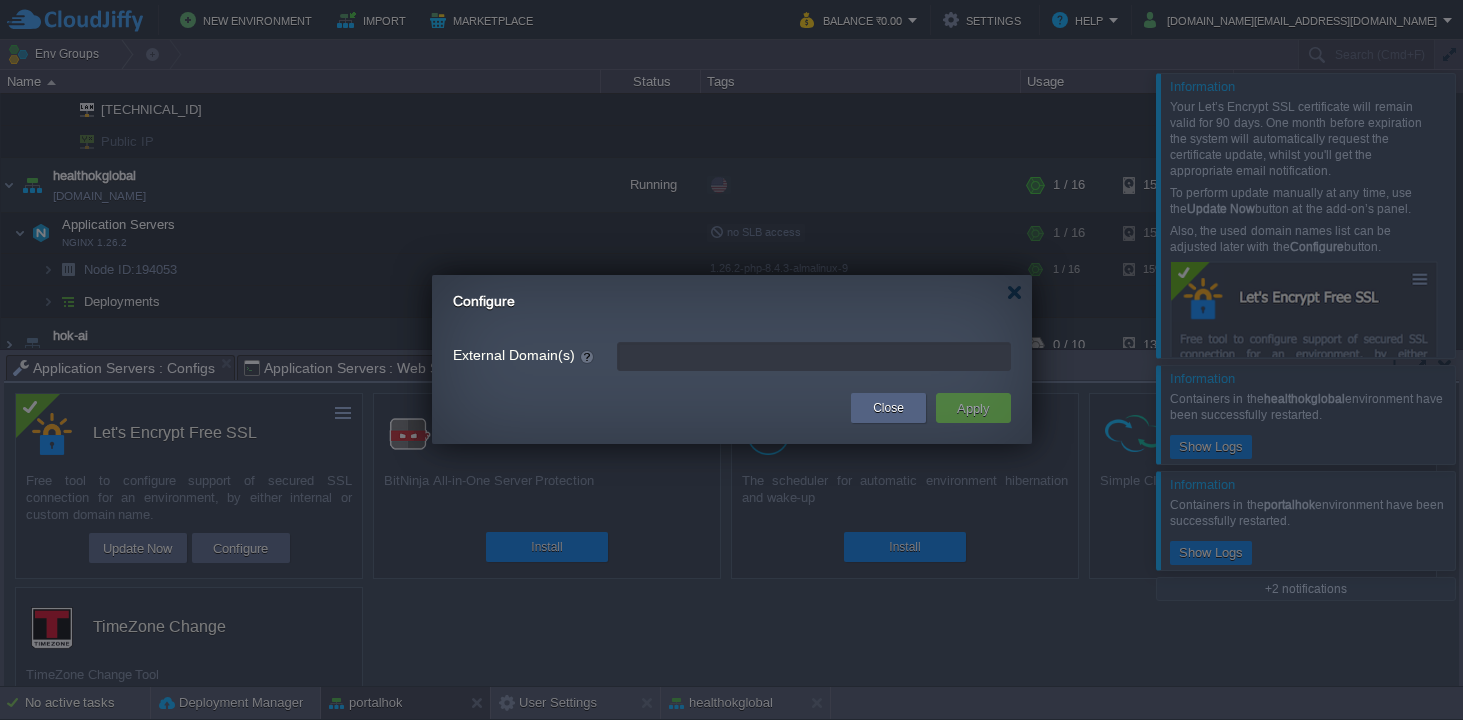 click on "External Domain(s)" 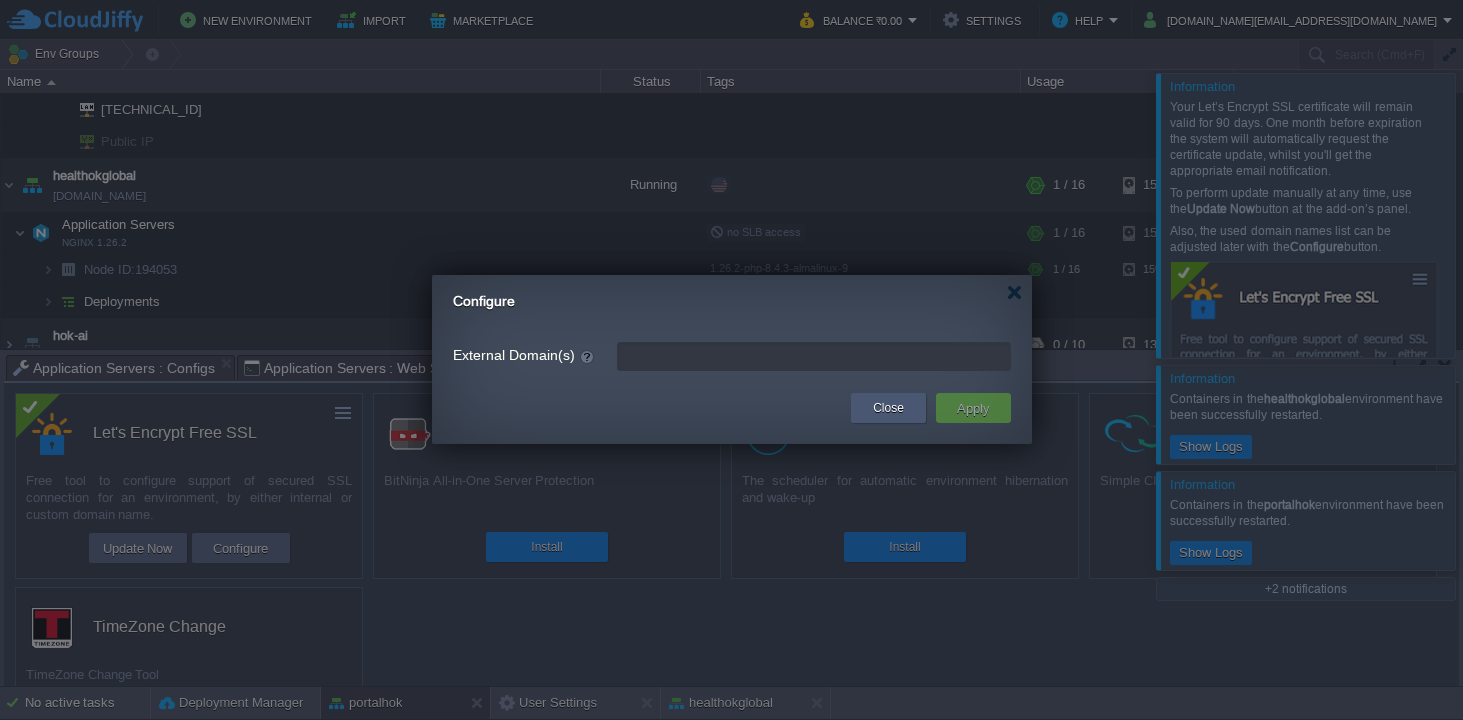 type on "leave blank to get a test certificate for this environment domain" 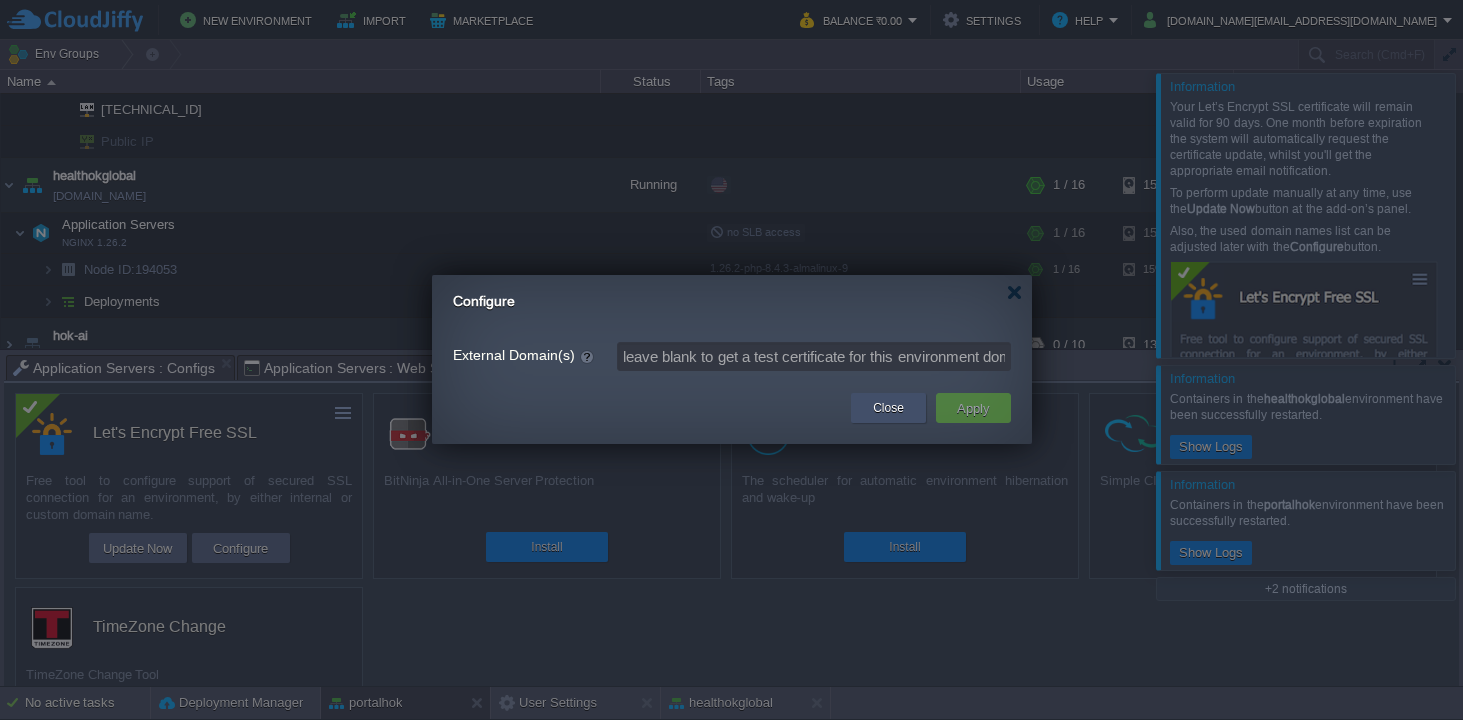 click on "Close" at bounding box center (888, 408) 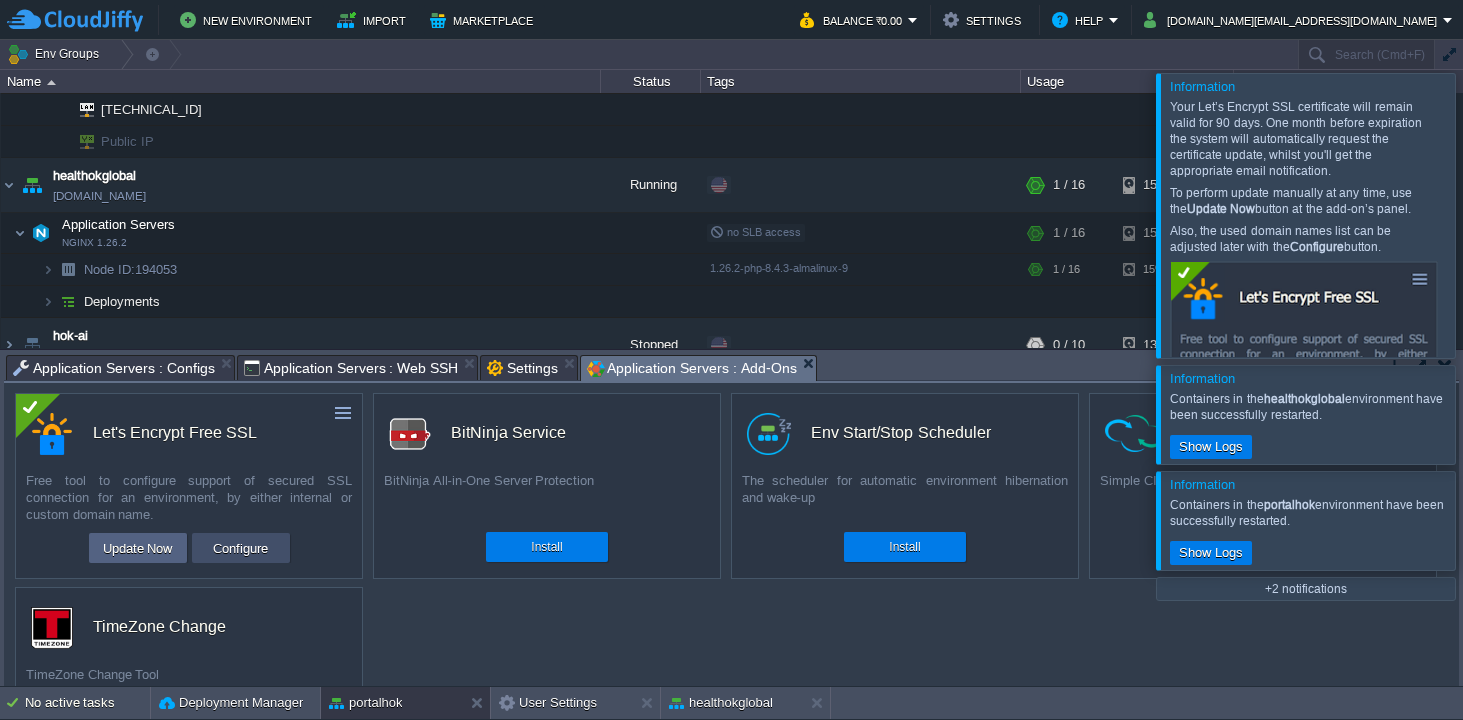 click on "Configure" at bounding box center (240, 548) 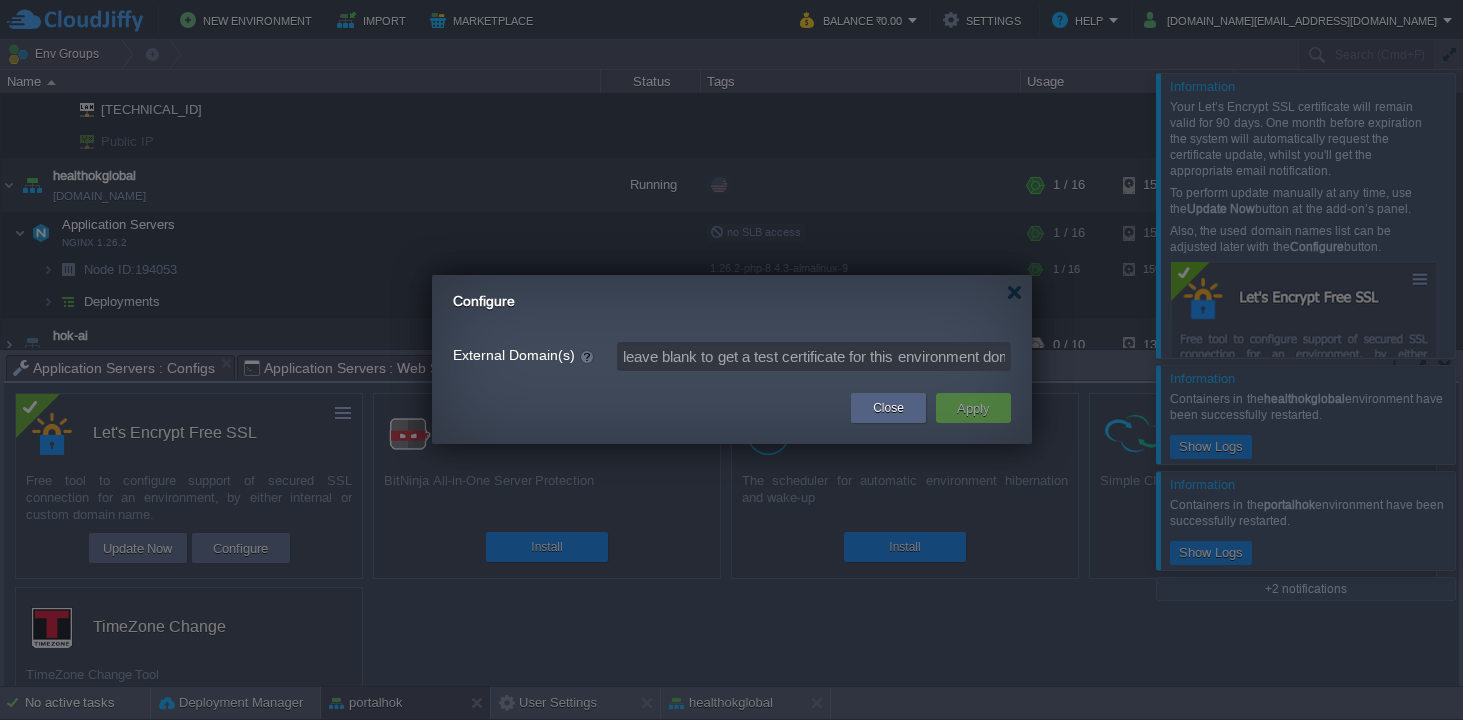 click on "Apply" at bounding box center (973, 408) 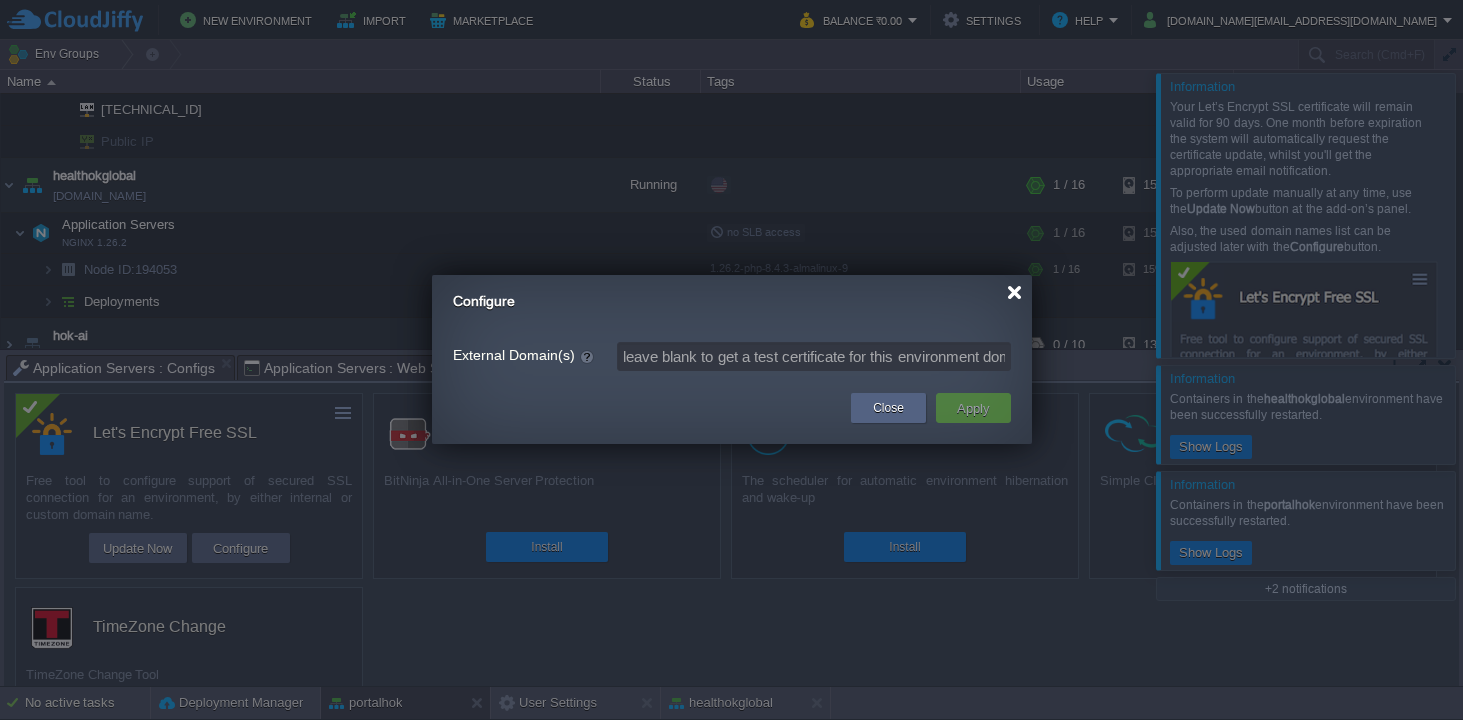 click at bounding box center [1014, 292] 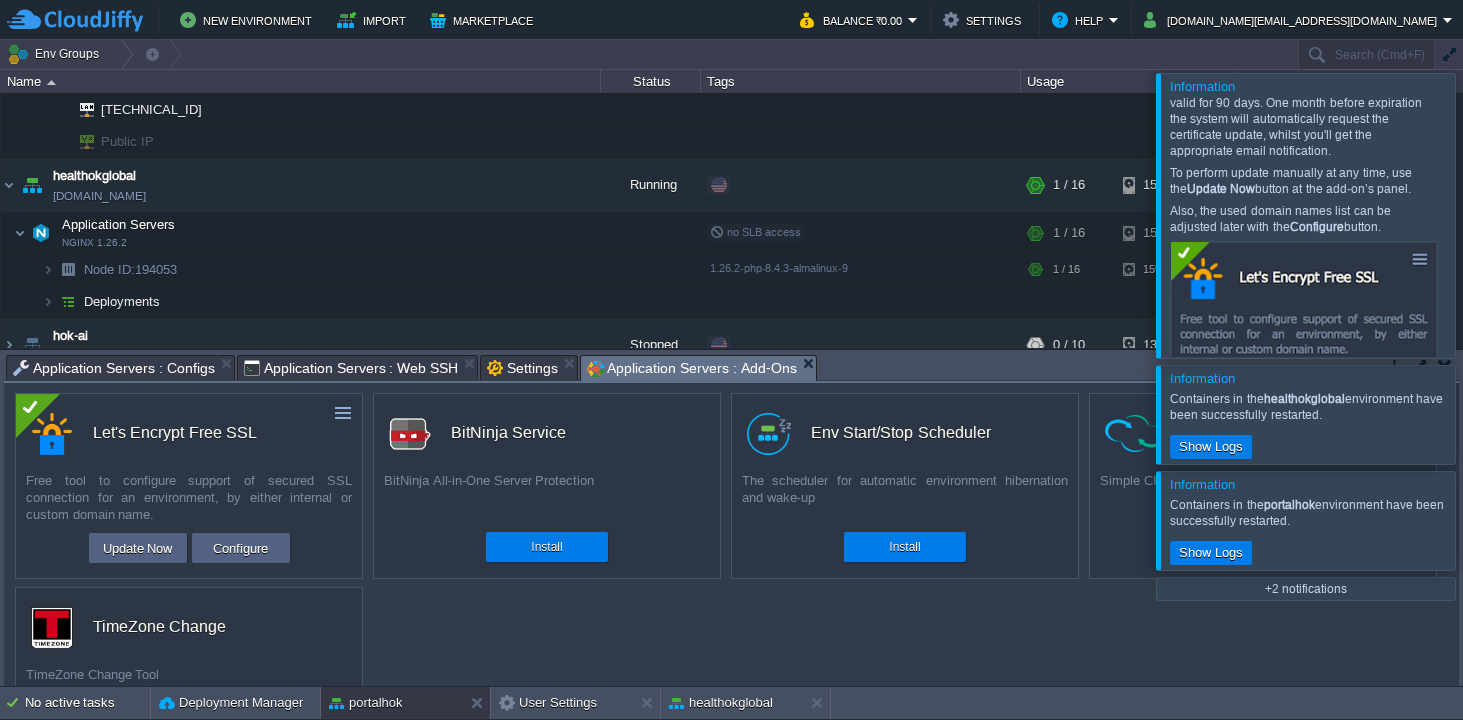 scroll, scrollTop: 27, scrollLeft: 0, axis: vertical 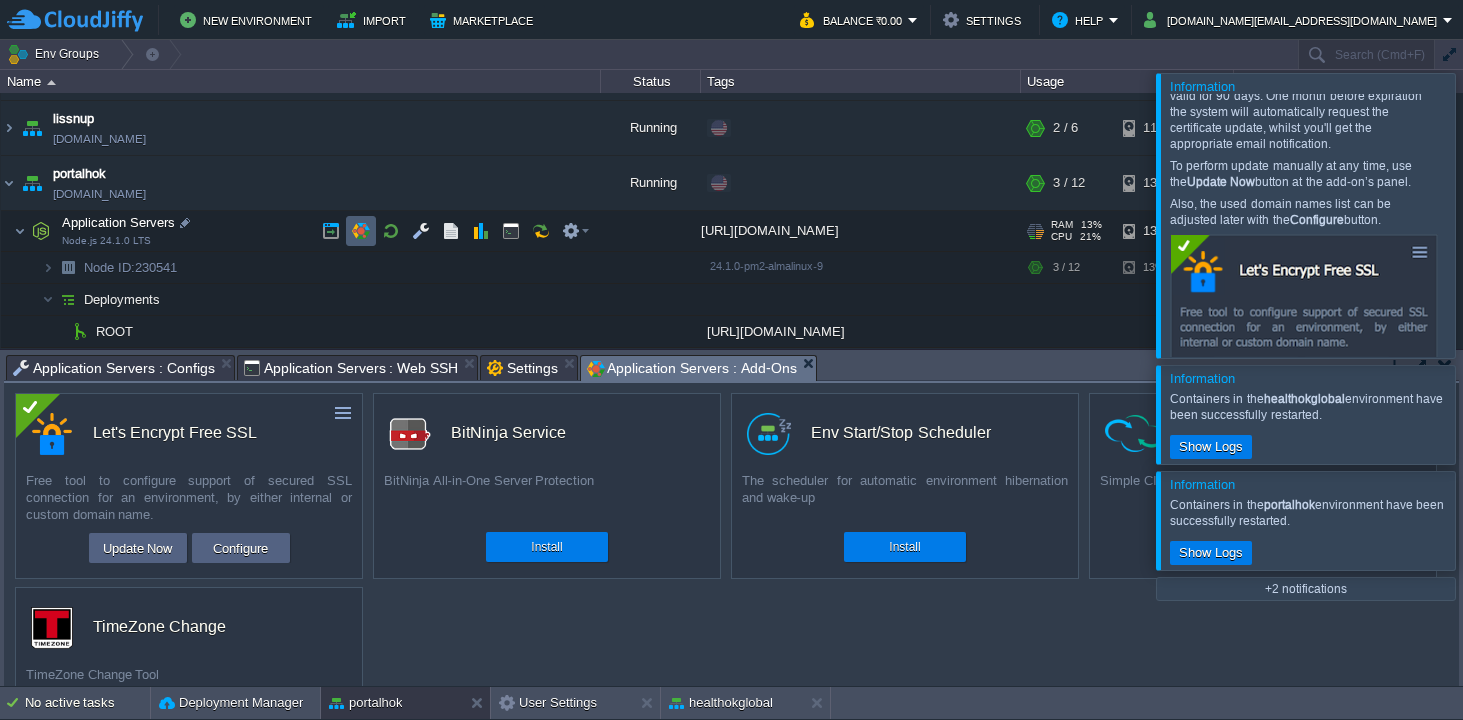click at bounding box center (361, 231) 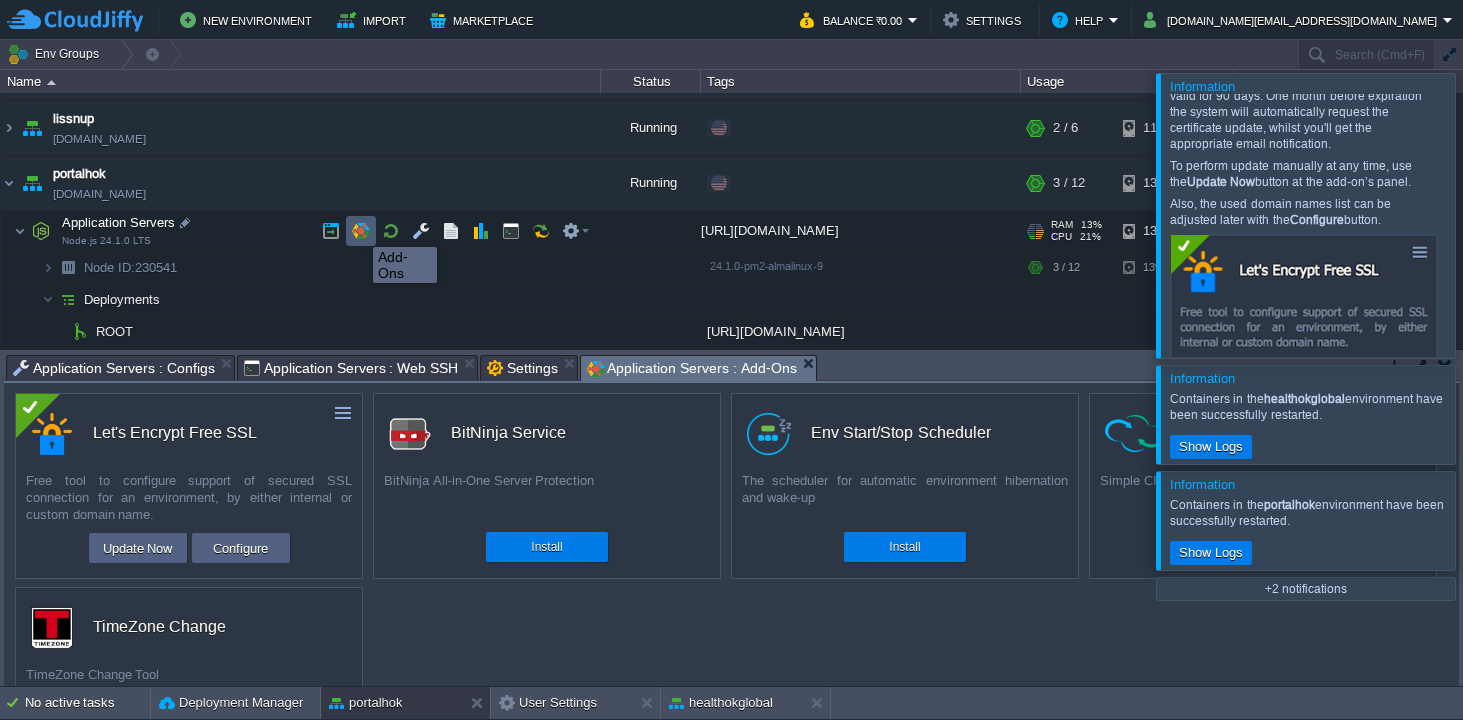 click at bounding box center (361, 231) 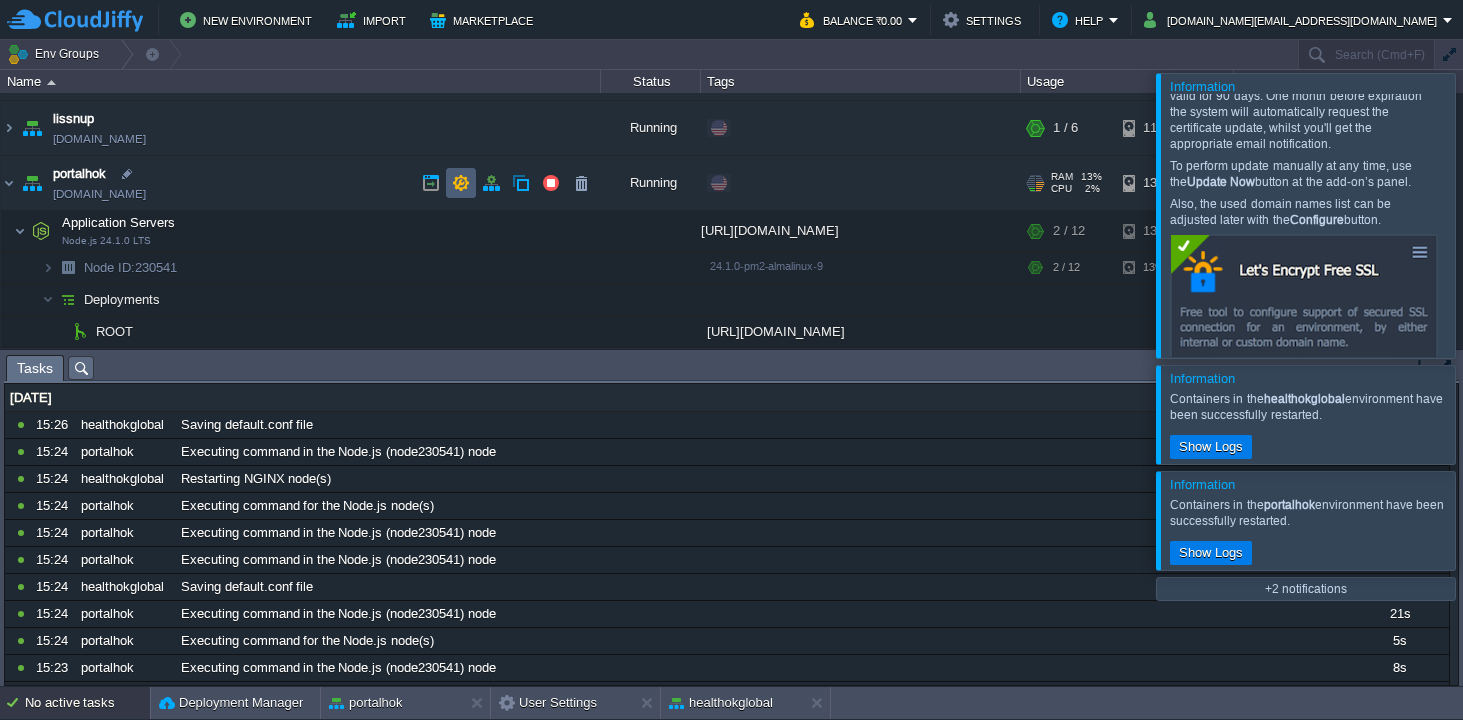 click at bounding box center (461, 183) 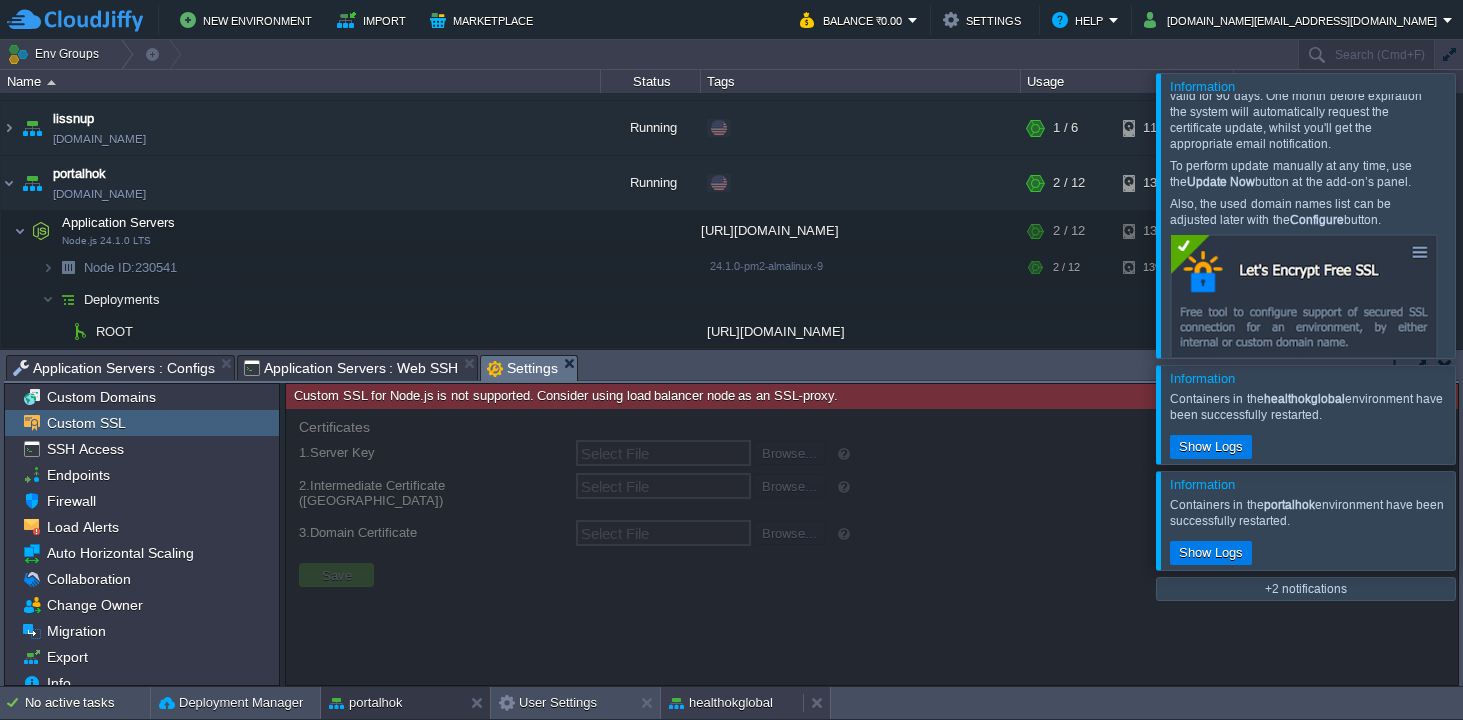 click on "healthokglobal" at bounding box center [721, 703] 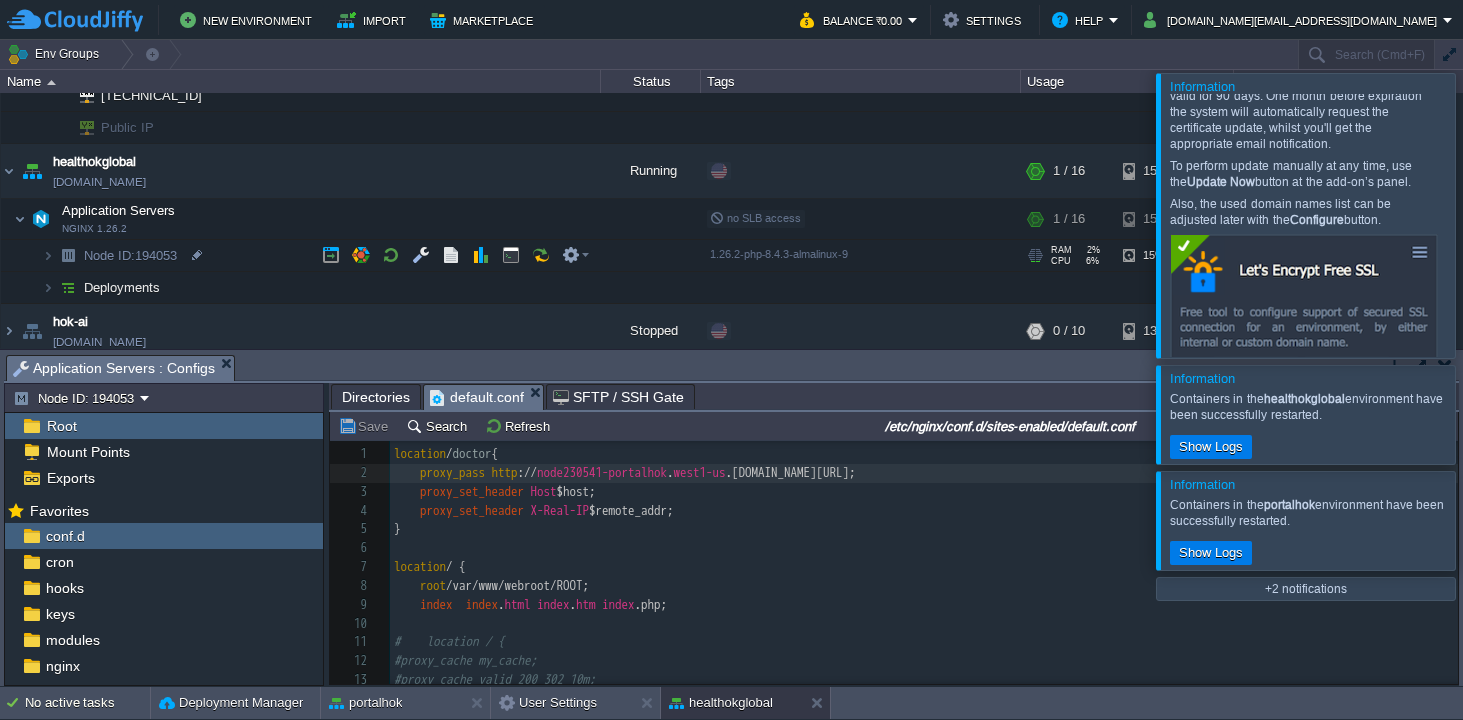 scroll, scrollTop: 290, scrollLeft: 0, axis: vertical 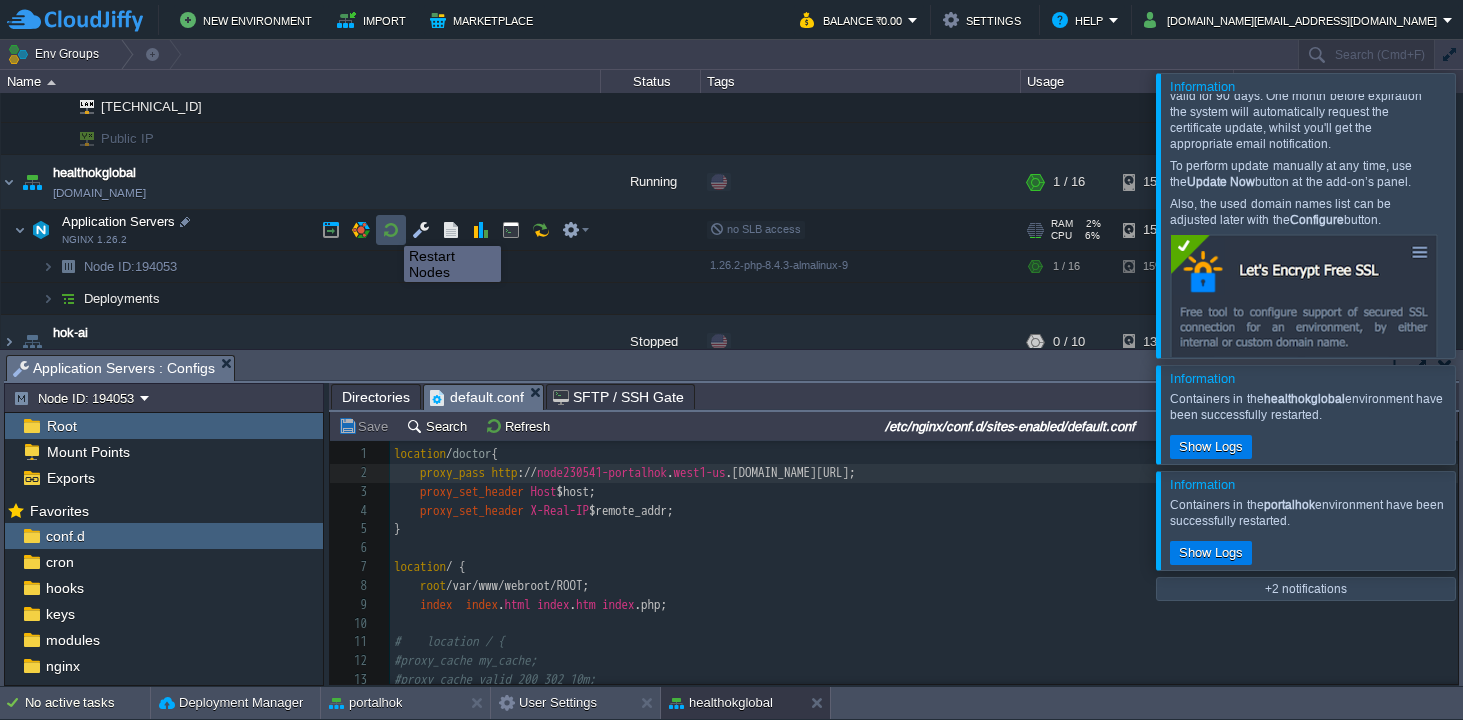 click at bounding box center (391, 230) 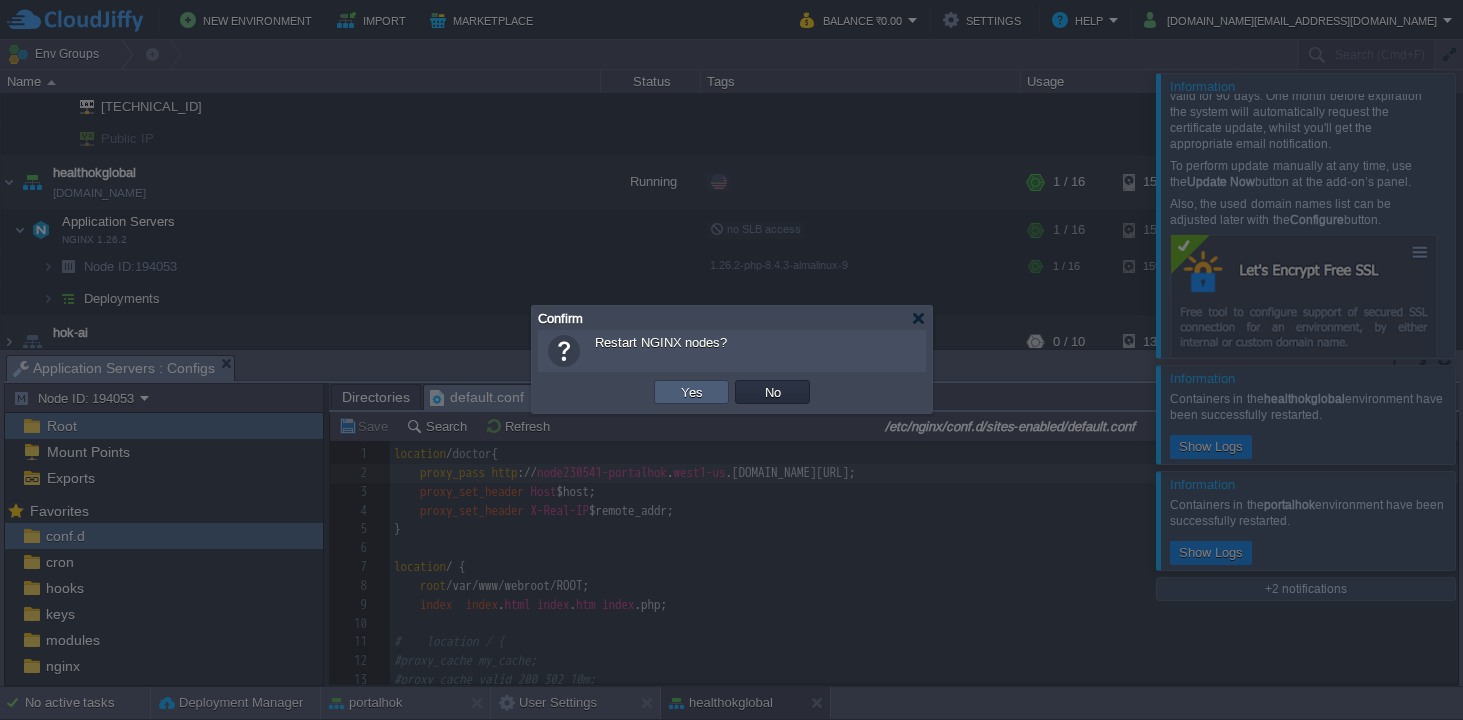 click on "Yes" at bounding box center (691, 392) 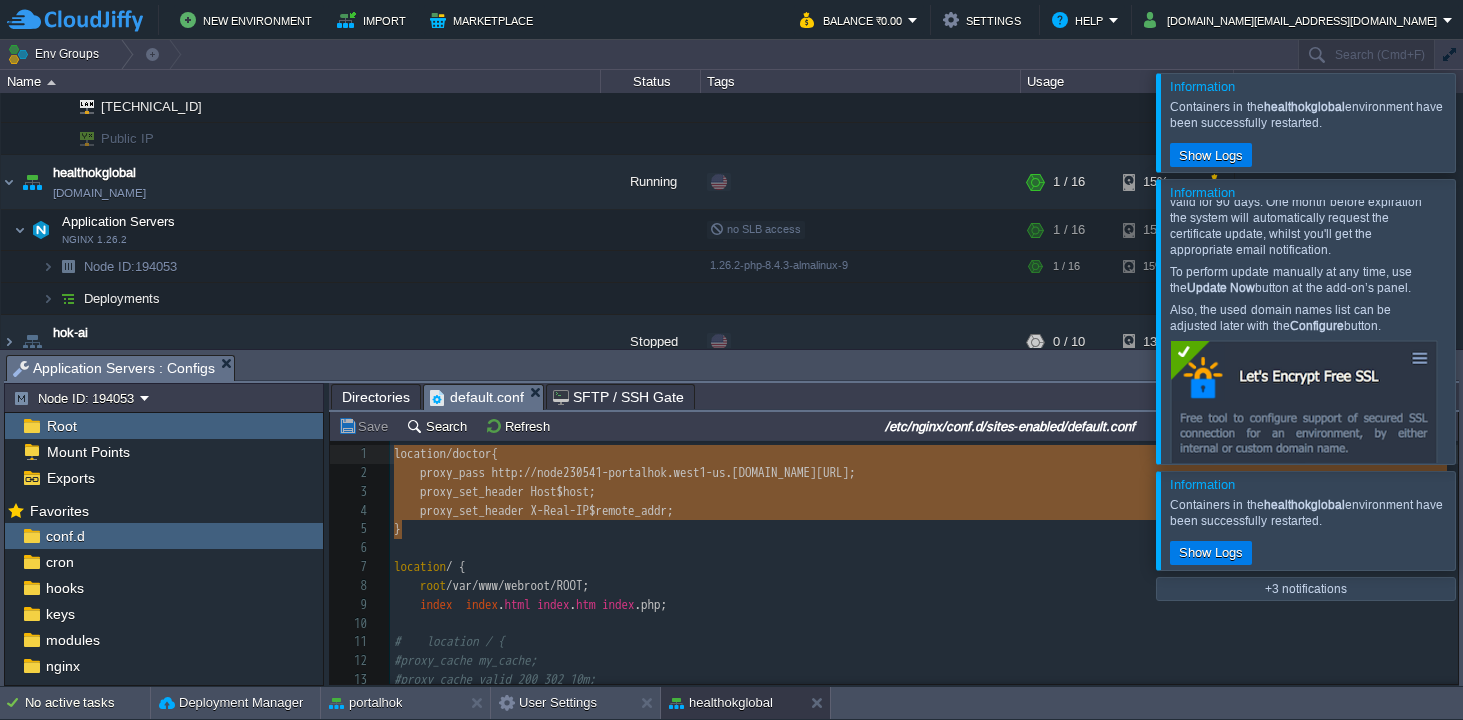 drag, startPoint x: 417, startPoint y: 539, endPoint x: 384, endPoint y: 459, distance: 86.53901 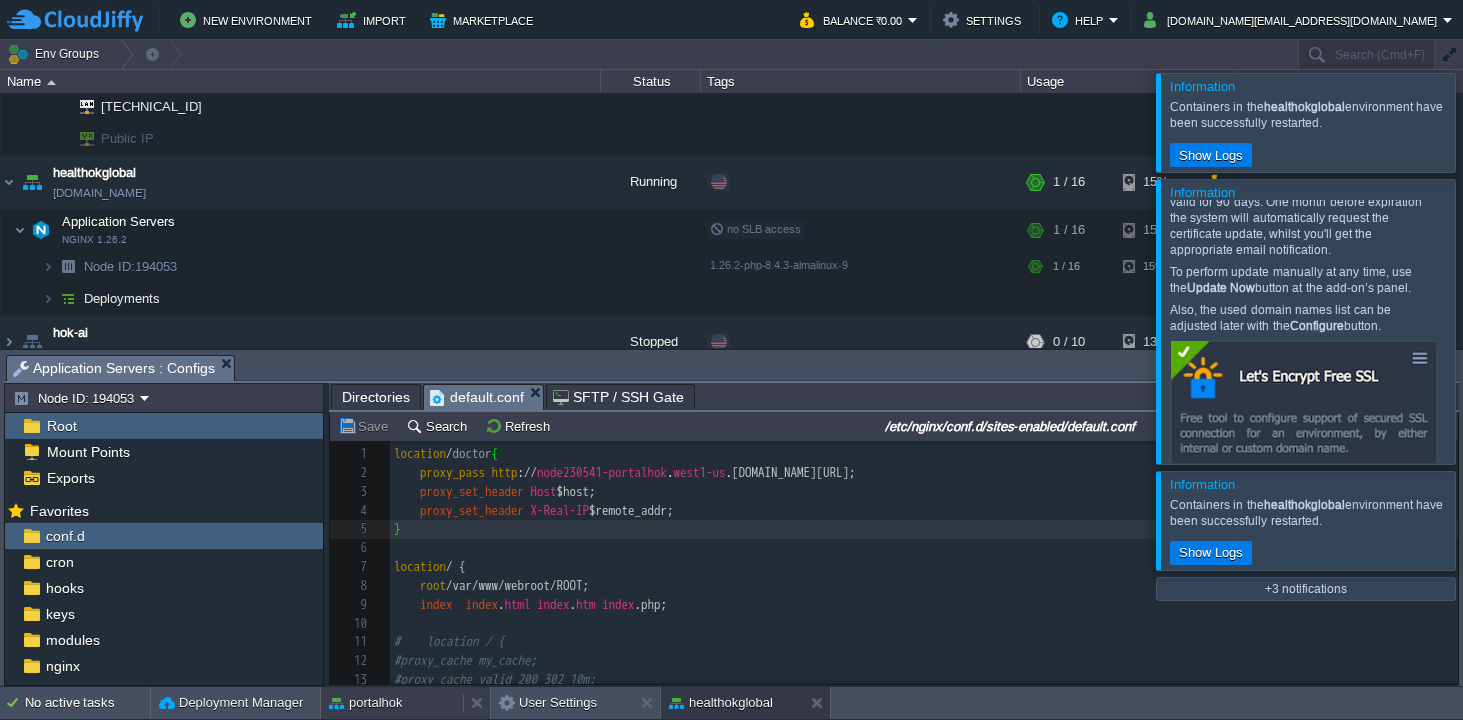 click on "portalhok" at bounding box center (392, 703) 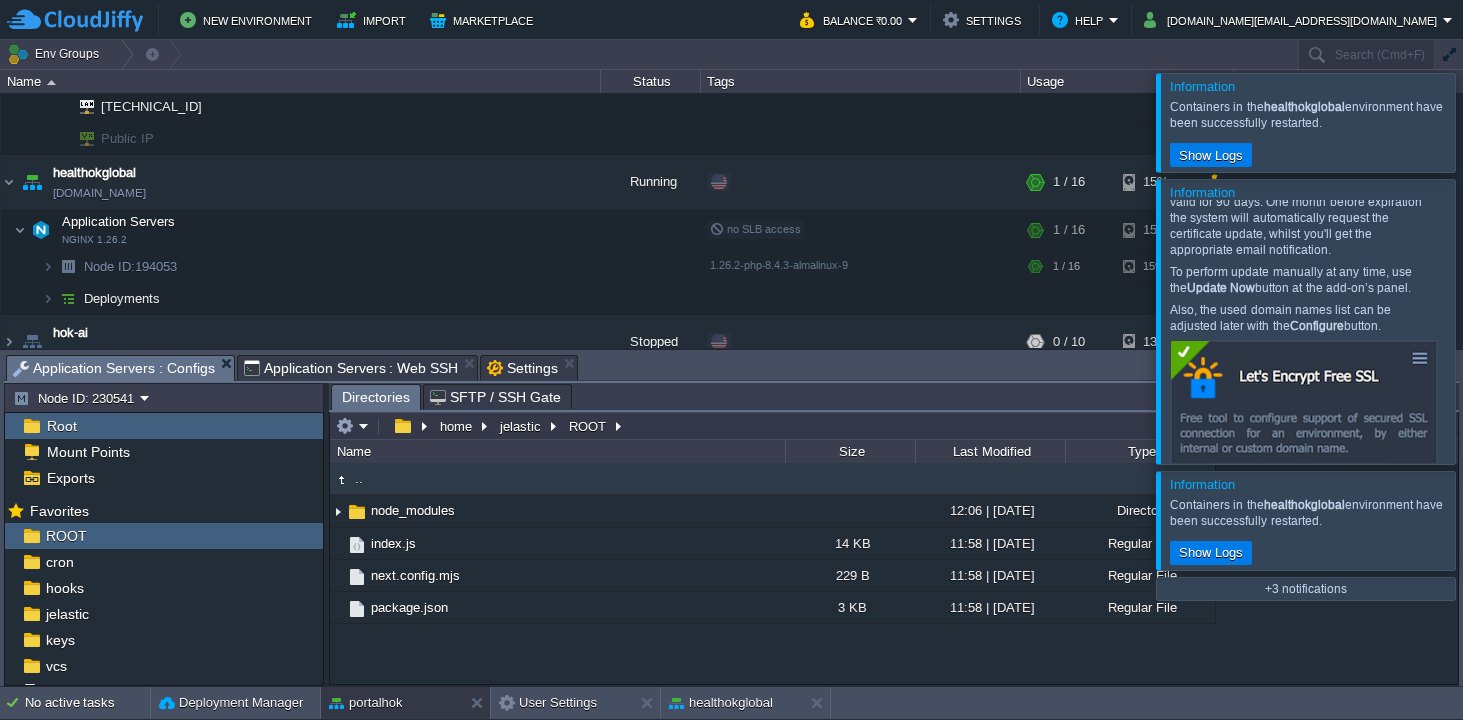 click on "Application Servers : Configs" at bounding box center (114, 368) 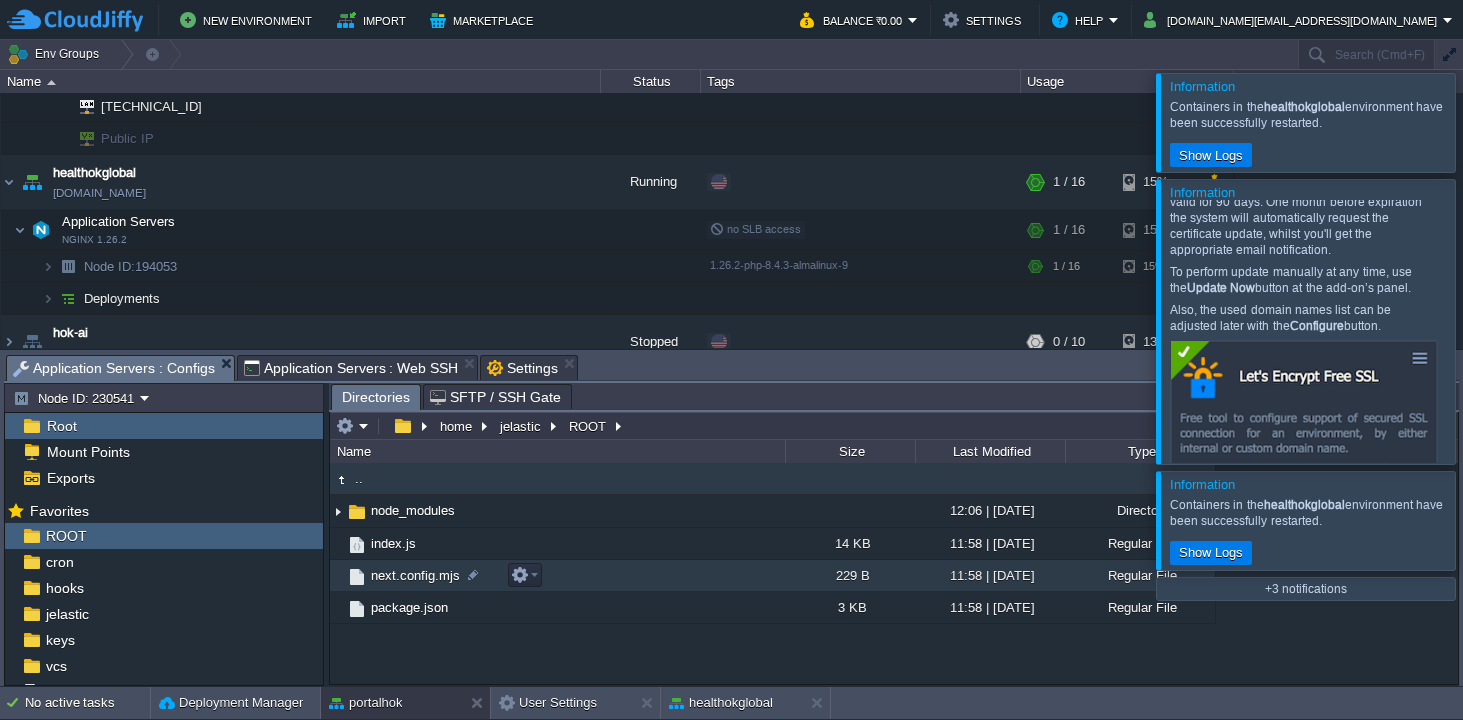 click on "next.config.mjs" at bounding box center [415, 575] 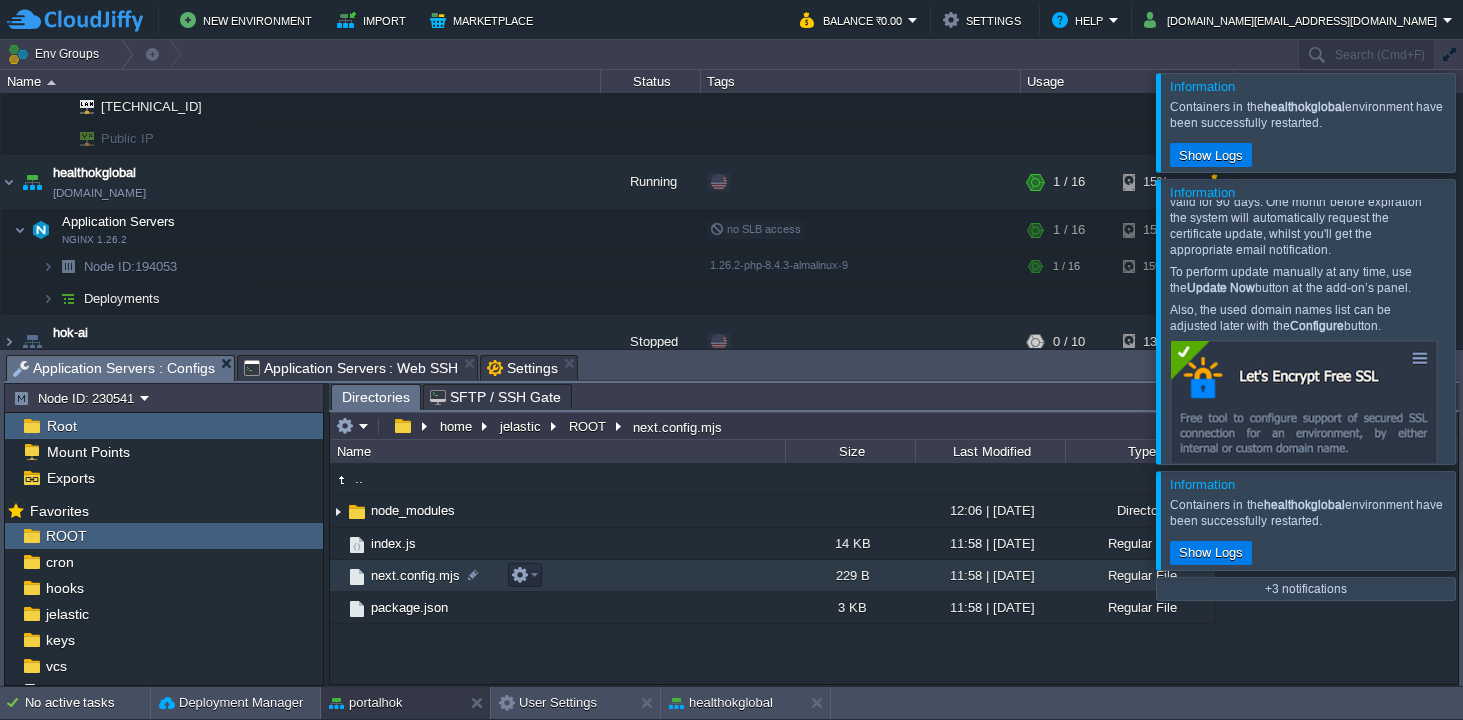 click on "next.config.mjs" at bounding box center [415, 575] 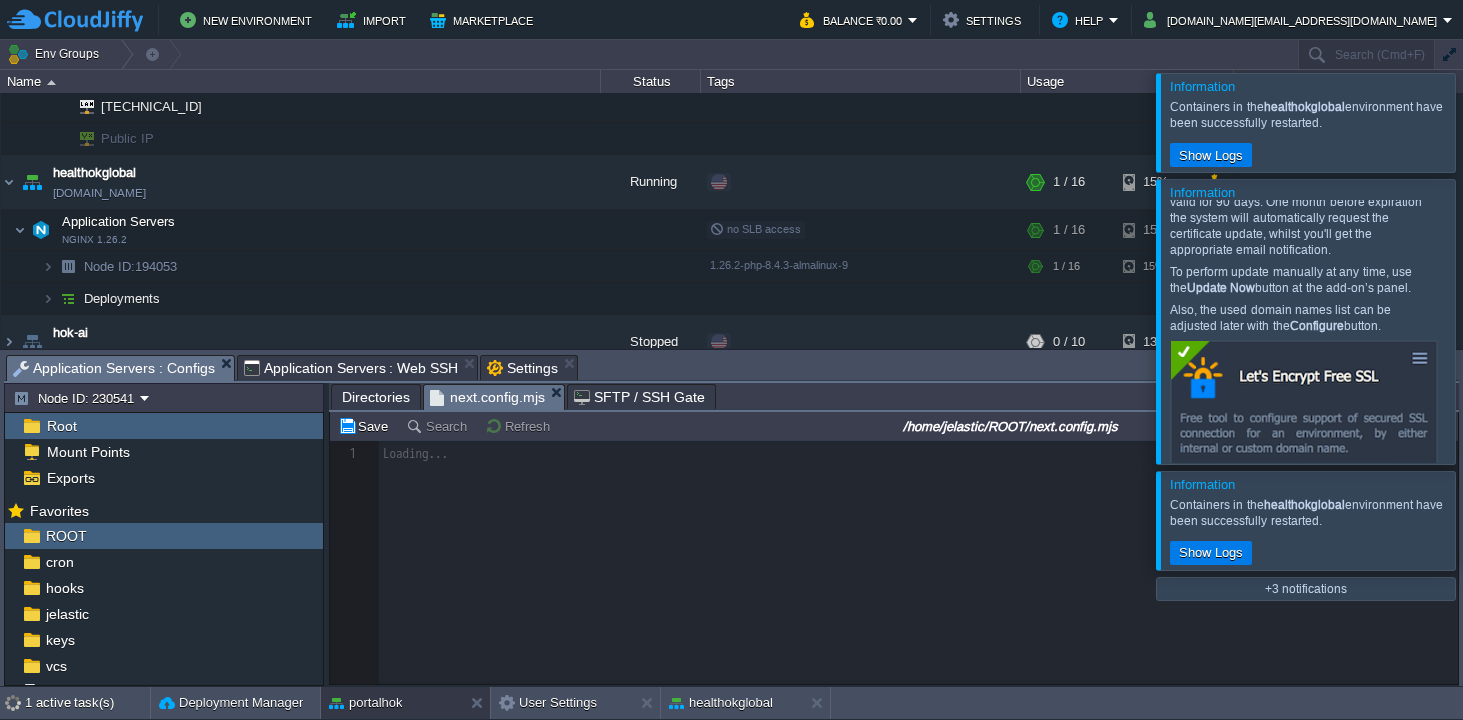 scroll, scrollTop: 6, scrollLeft: 0, axis: vertical 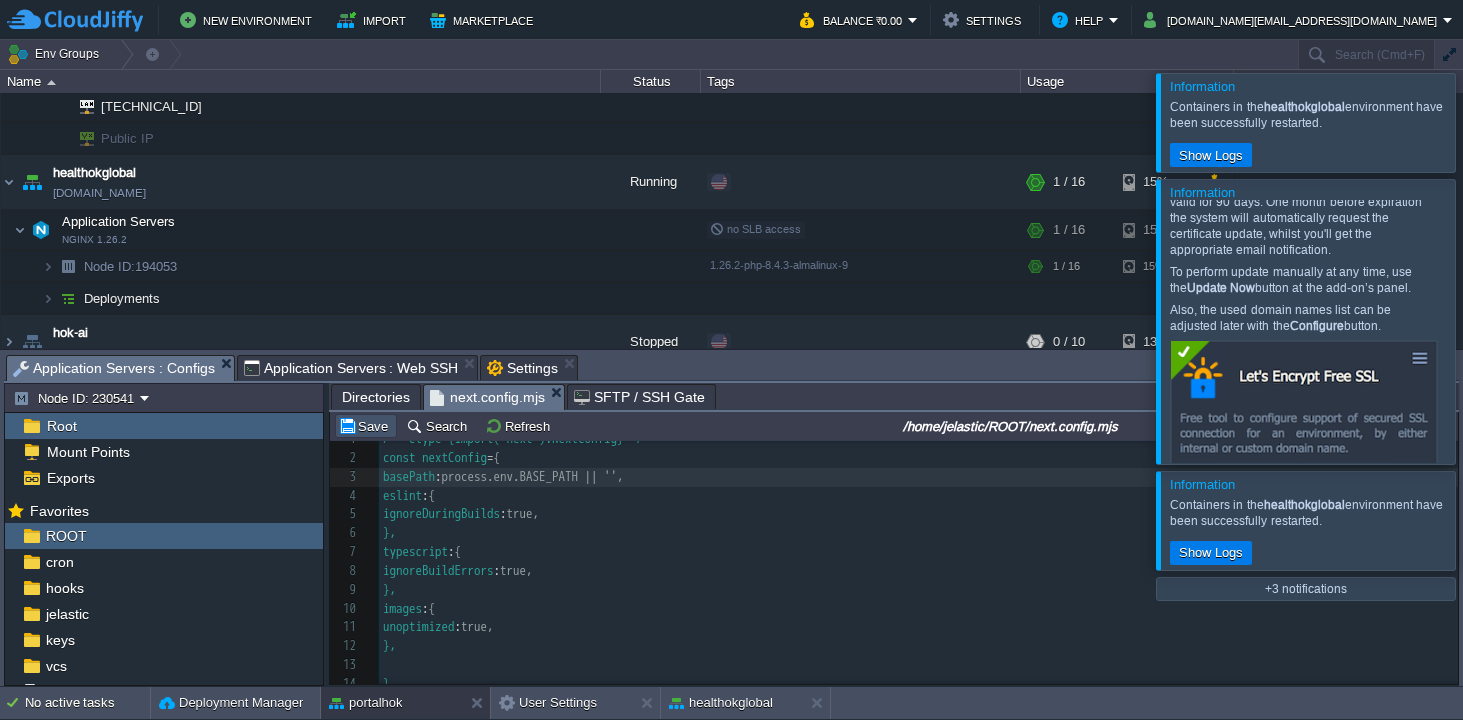 click on "Save" at bounding box center [366, 426] 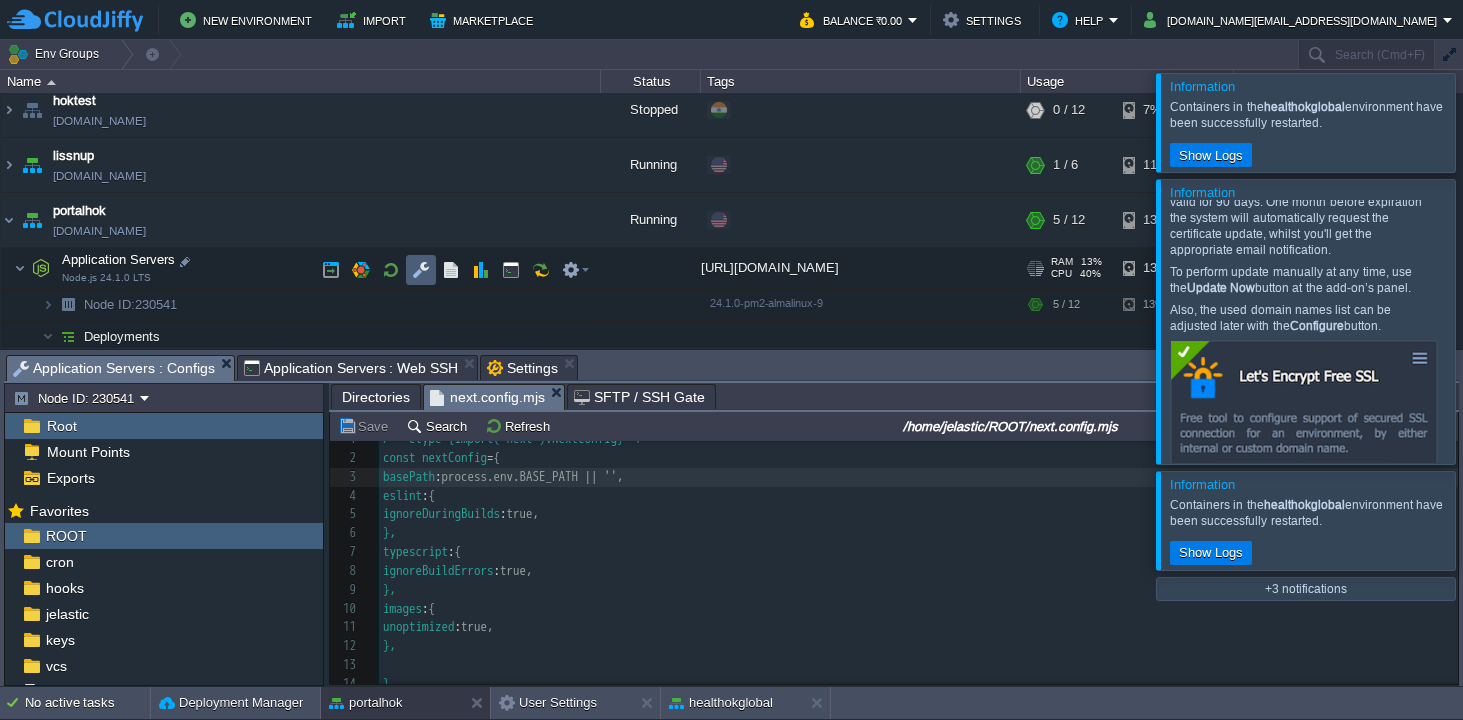 scroll, scrollTop: 810, scrollLeft: 0, axis: vertical 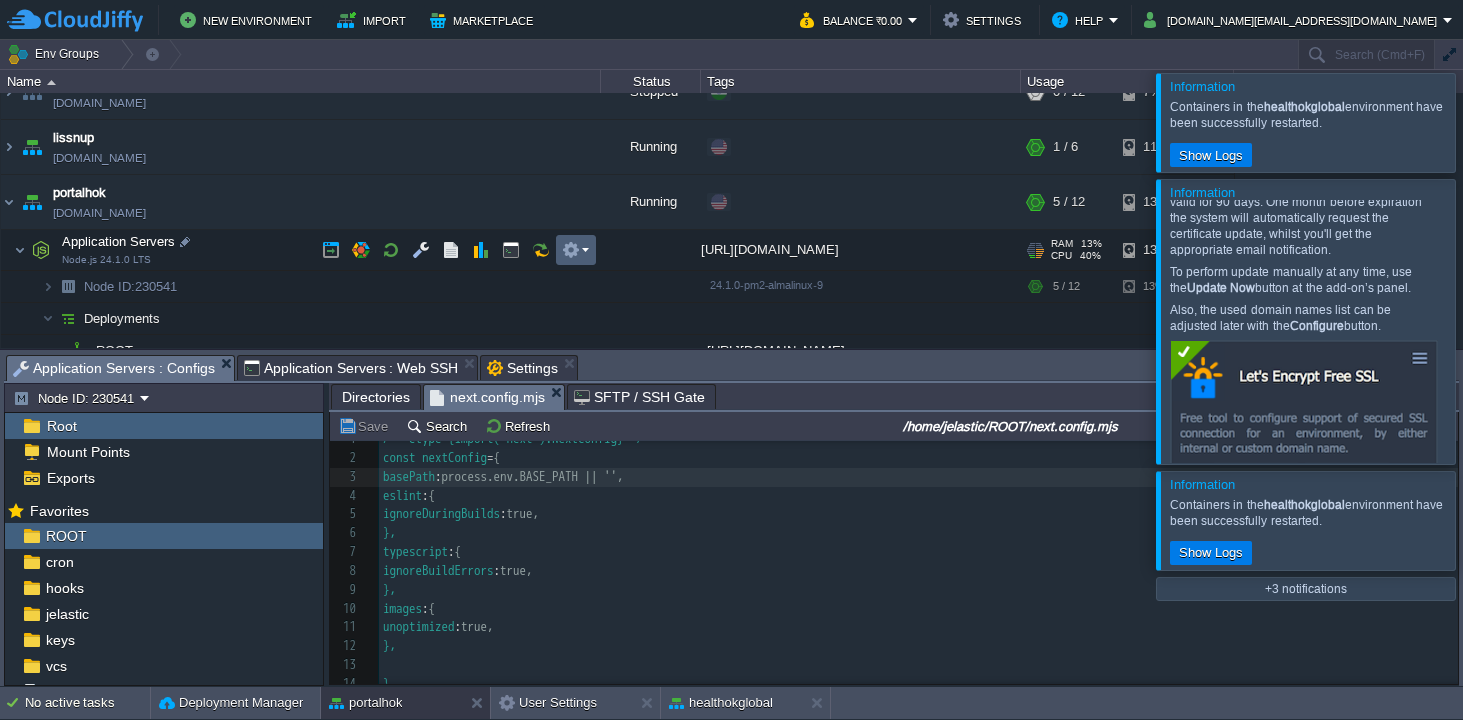 click at bounding box center [575, 250] 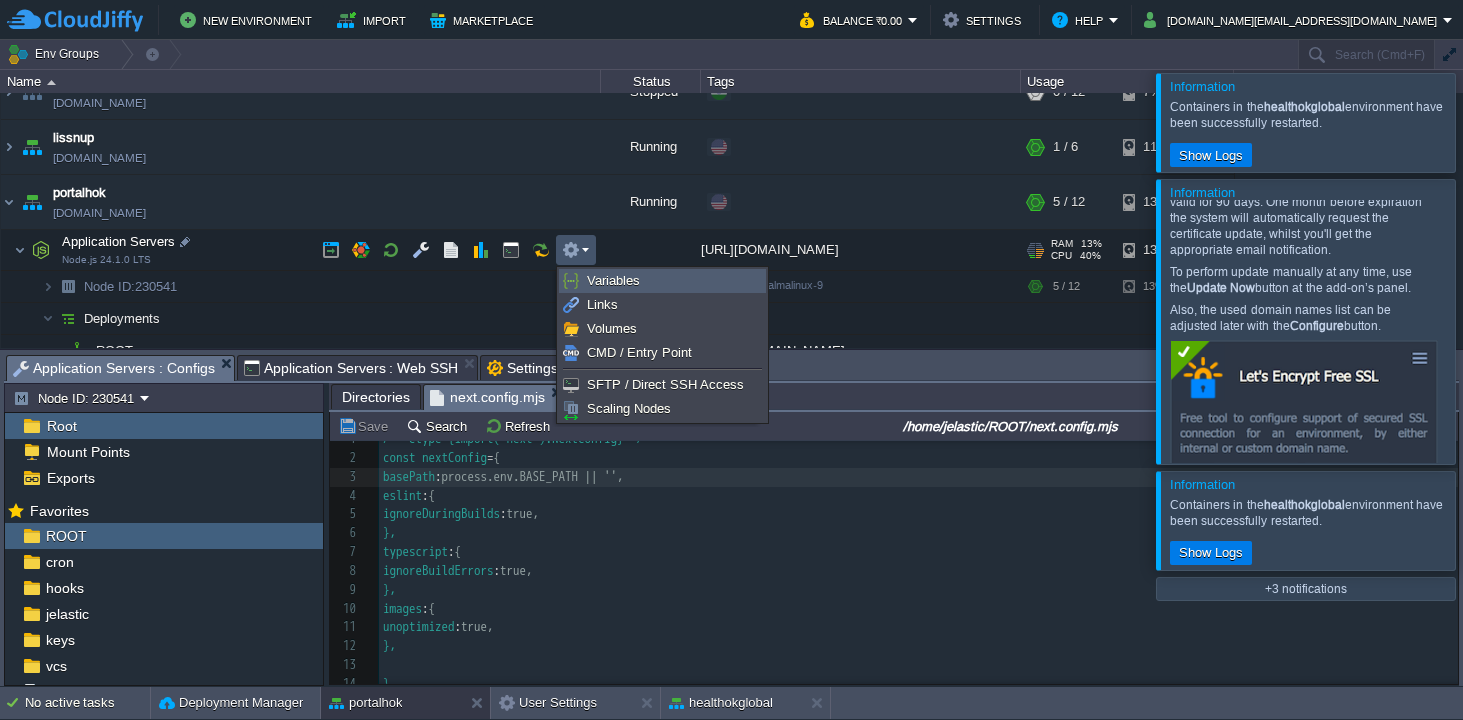 click on "Variables" at bounding box center [613, 280] 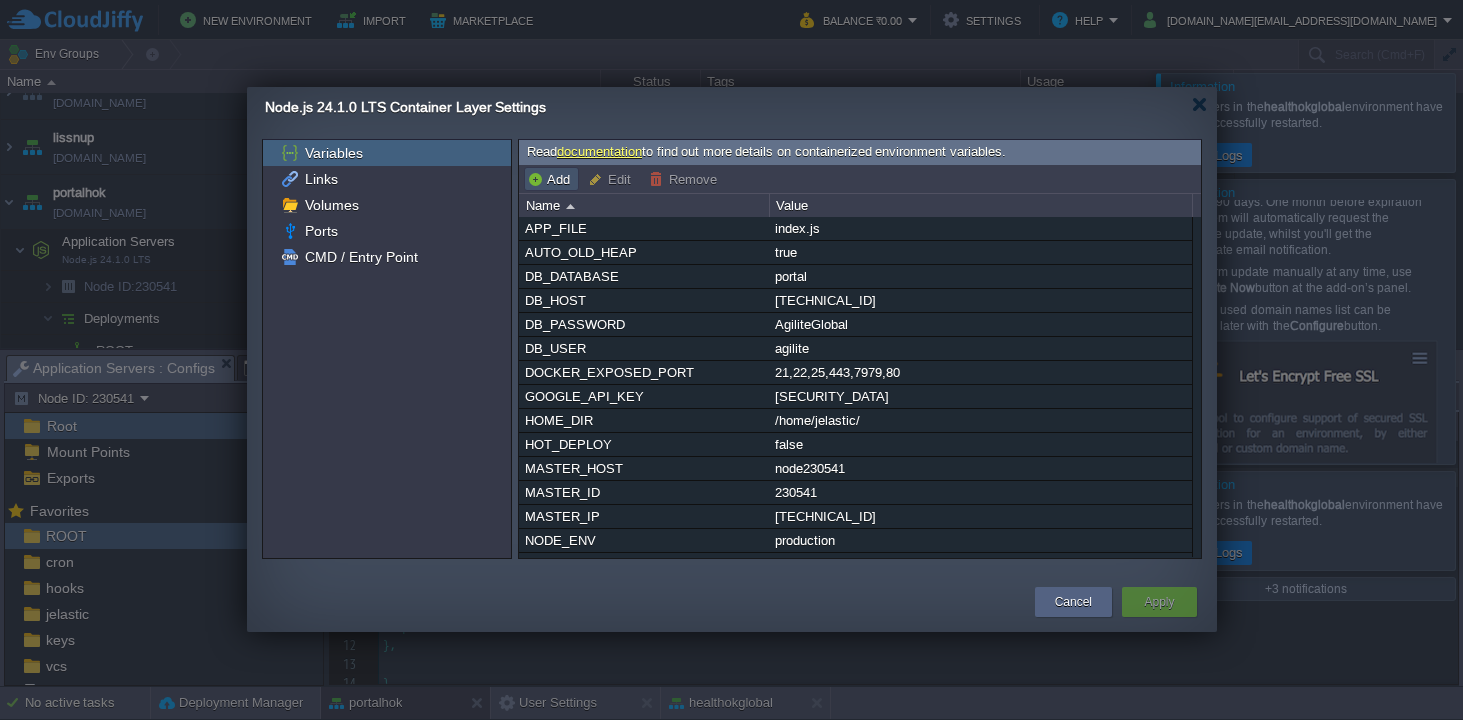 click on "Add" at bounding box center [551, 179] 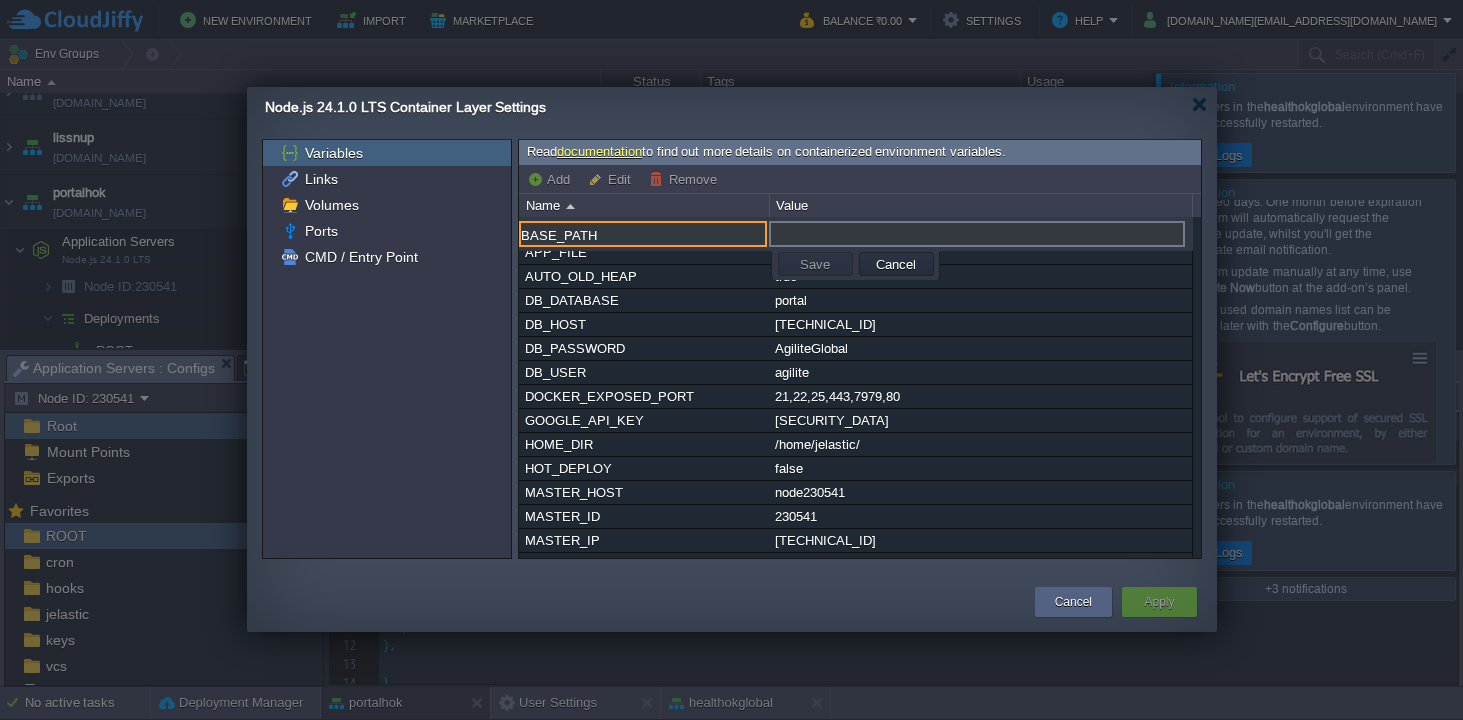 type on "BASE_PATH" 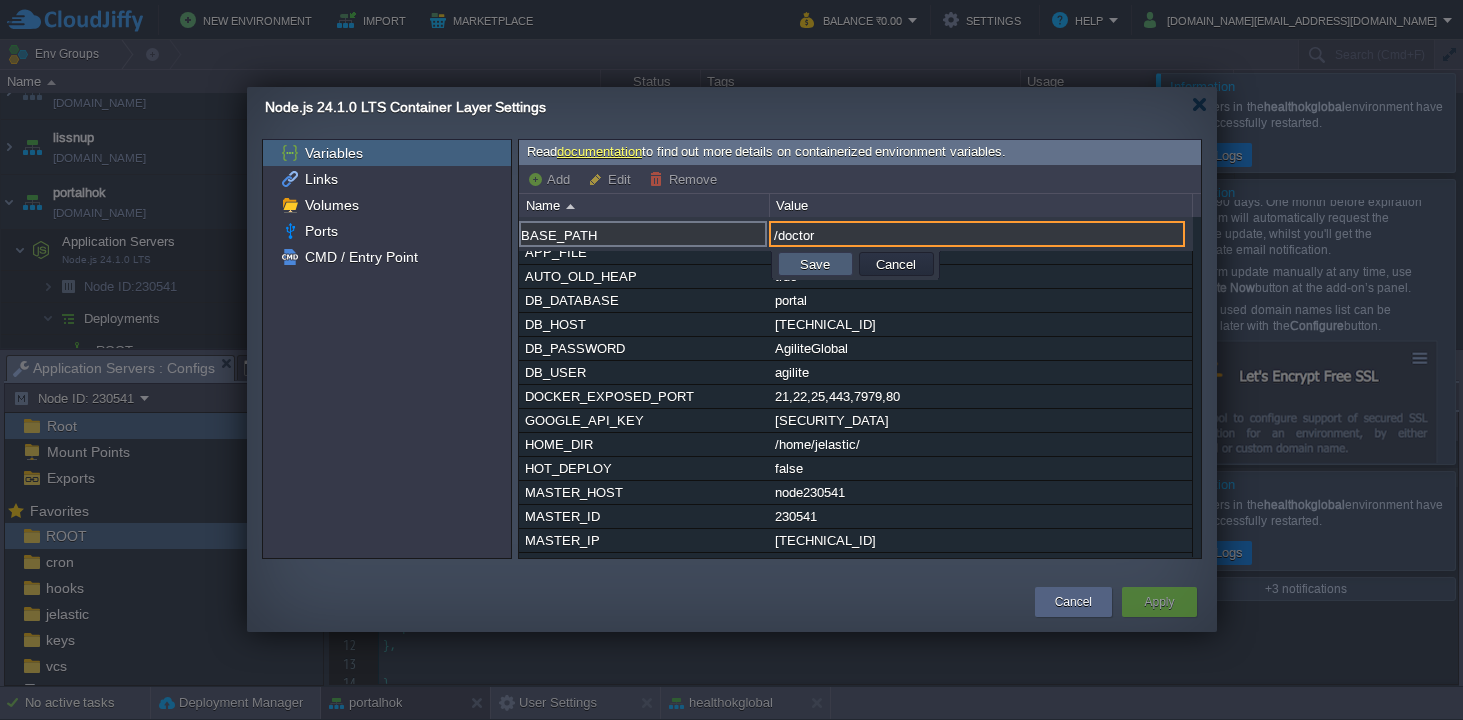 type on "/doctor" 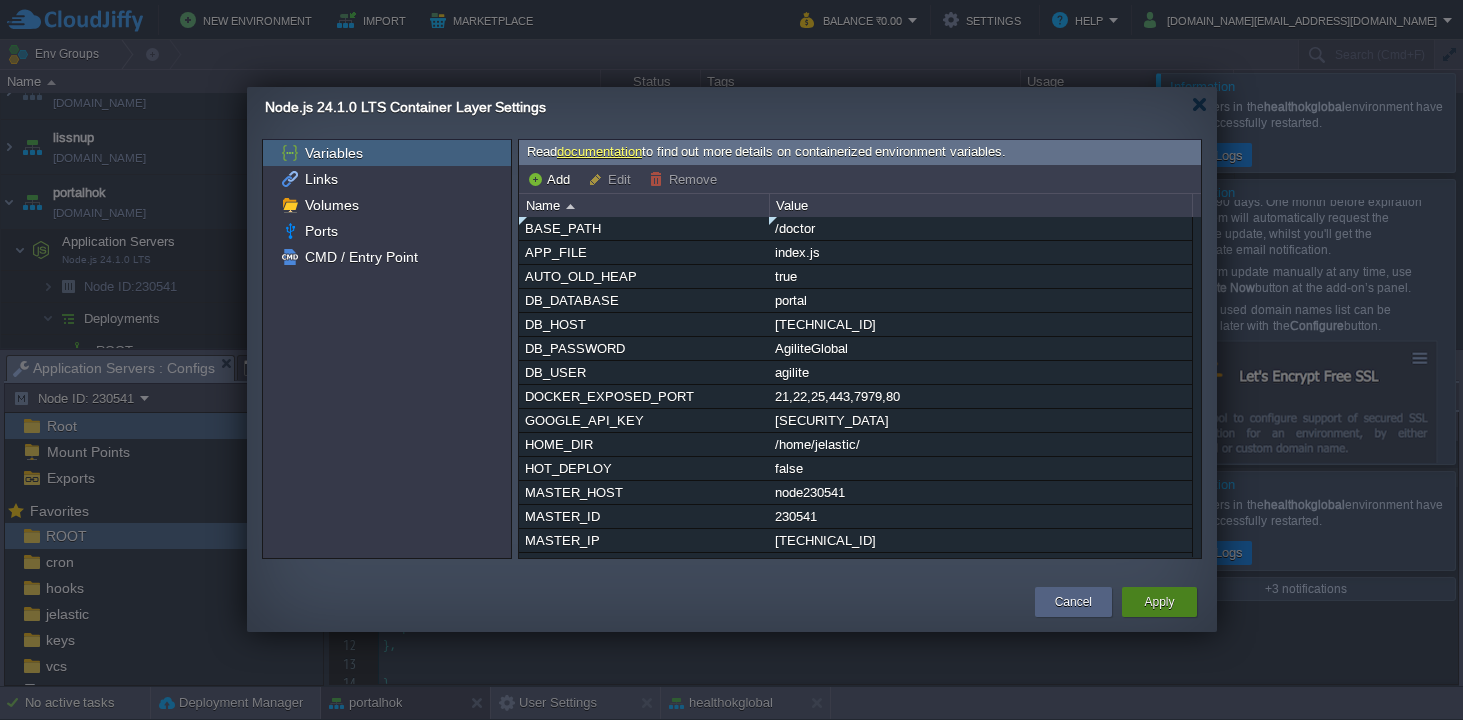 click on "Apply" at bounding box center (1159, 602) 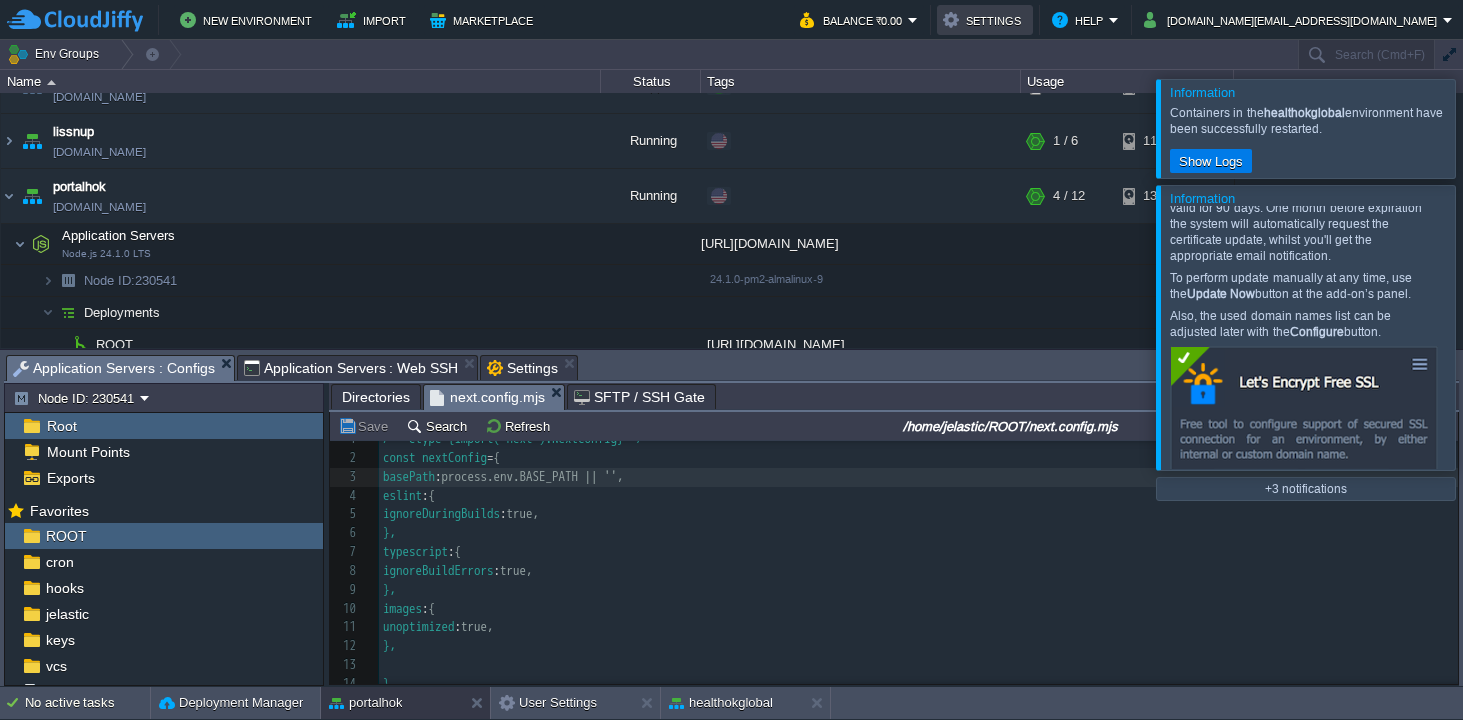 scroll, scrollTop: 692, scrollLeft: 0, axis: vertical 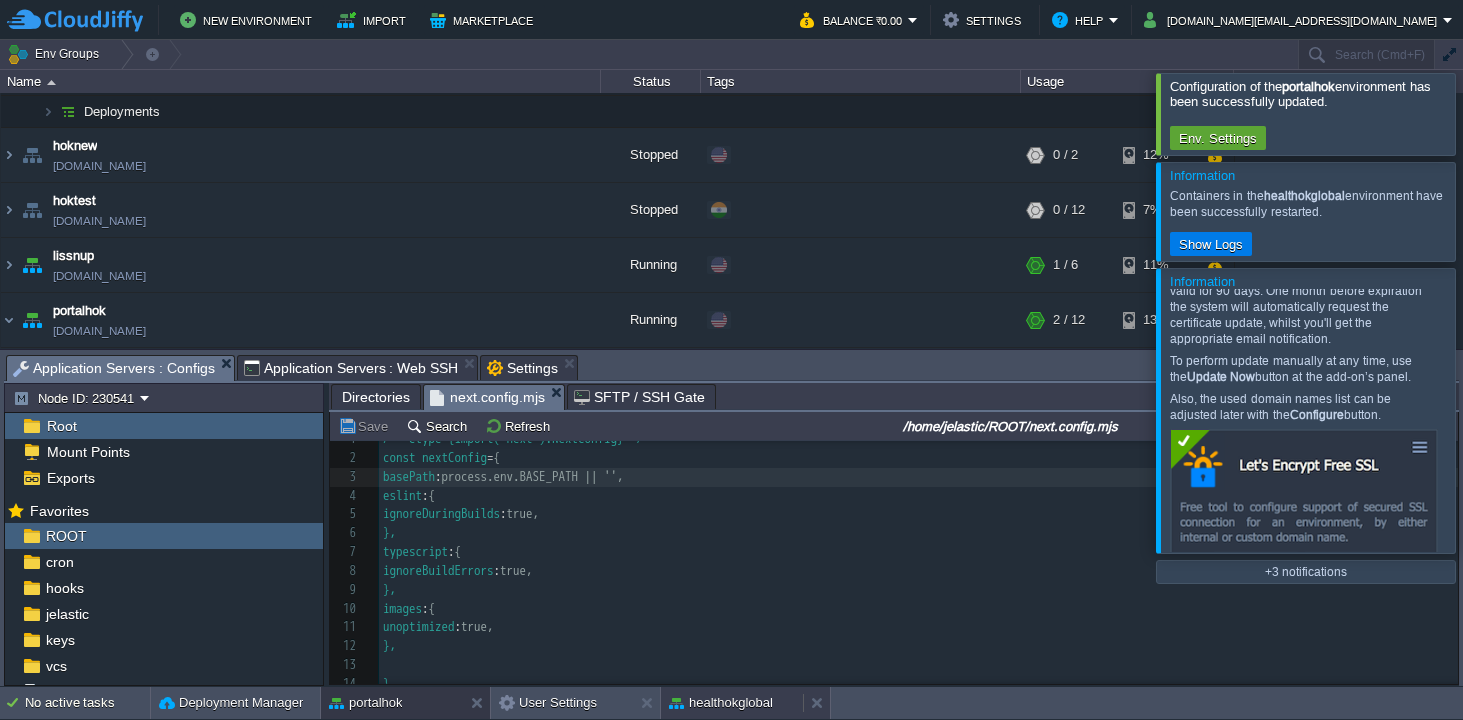 click on "healthokglobal" at bounding box center (721, 703) 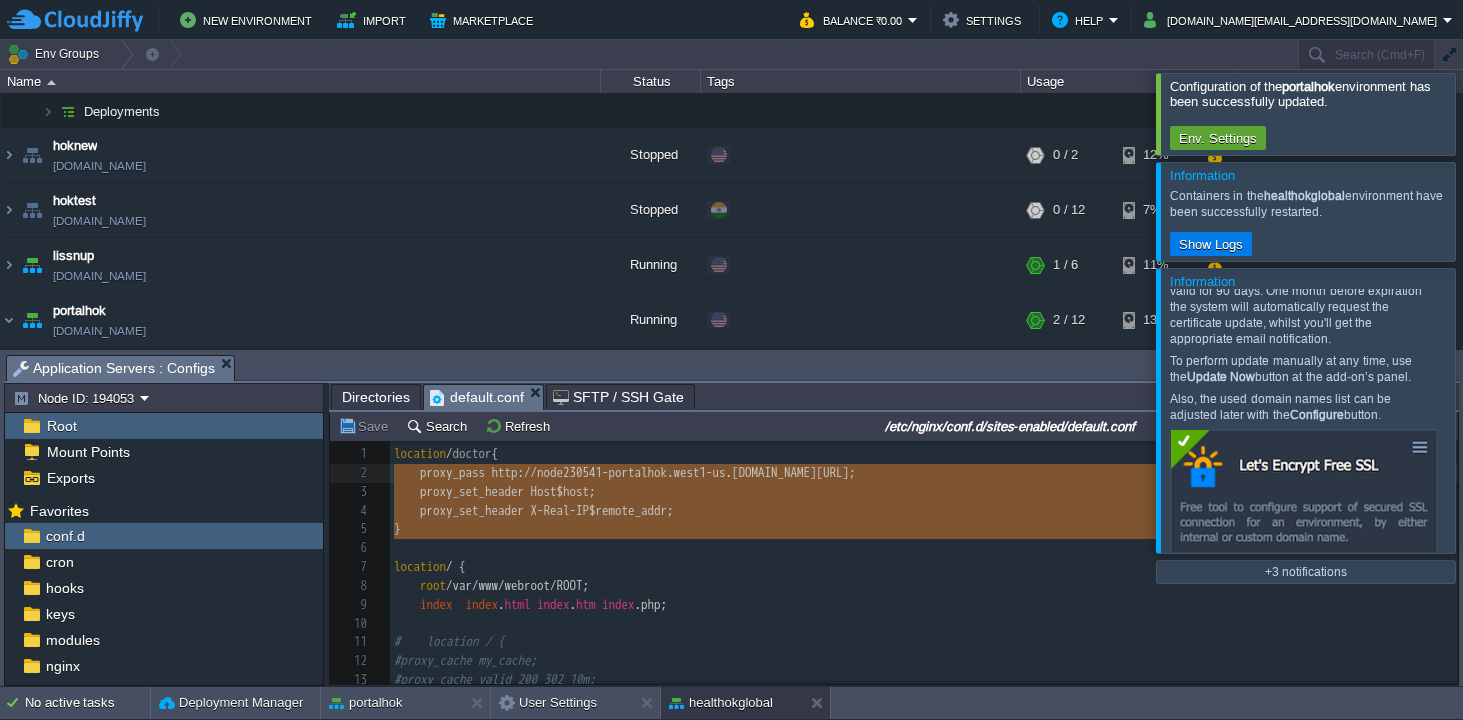 type on "location /doctor {
proxy_pass [URL][DOMAIN_NAME];
proxy_set_header Host $host;
proxy_set_header X-Real-IP $remote_addr;
}" 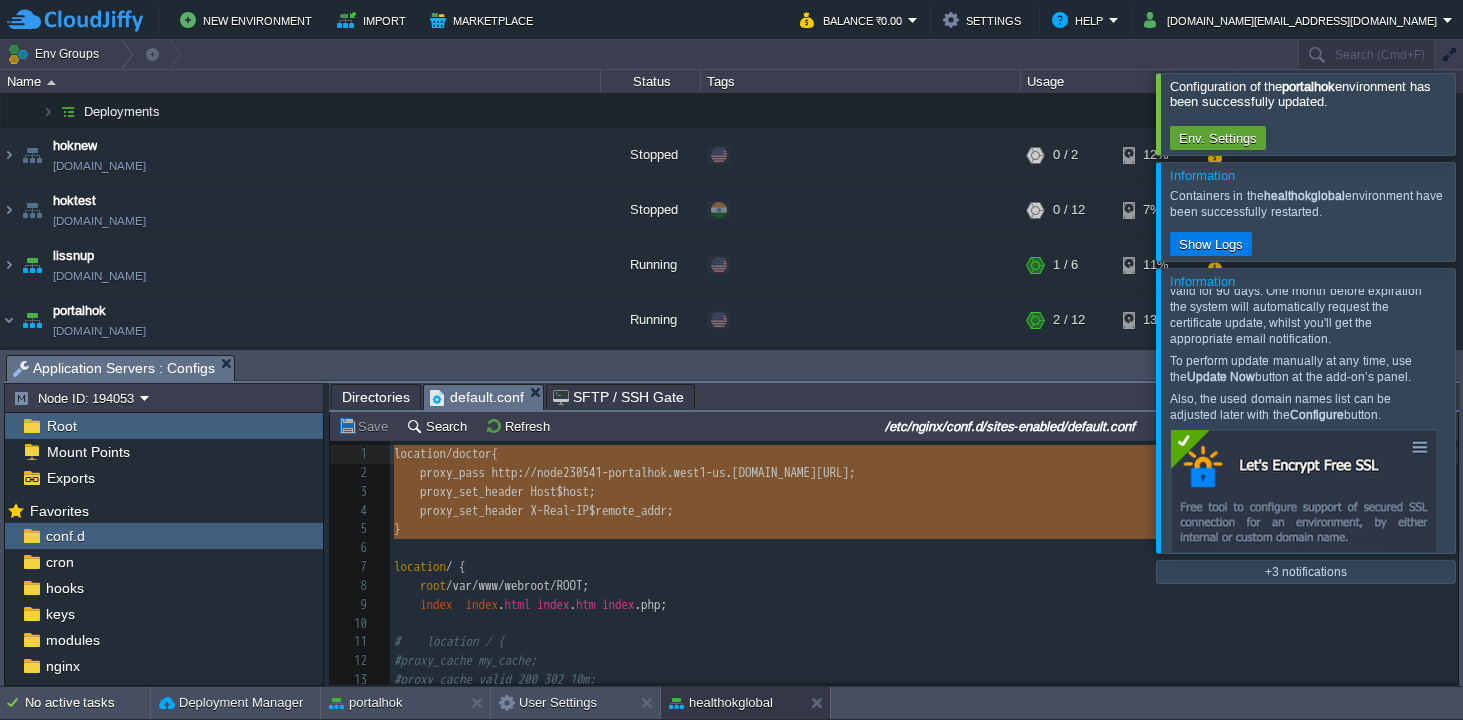 drag, startPoint x: 424, startPoint y: 545, endPoint x: 363, endPoint y: 459, distance: 105.43719 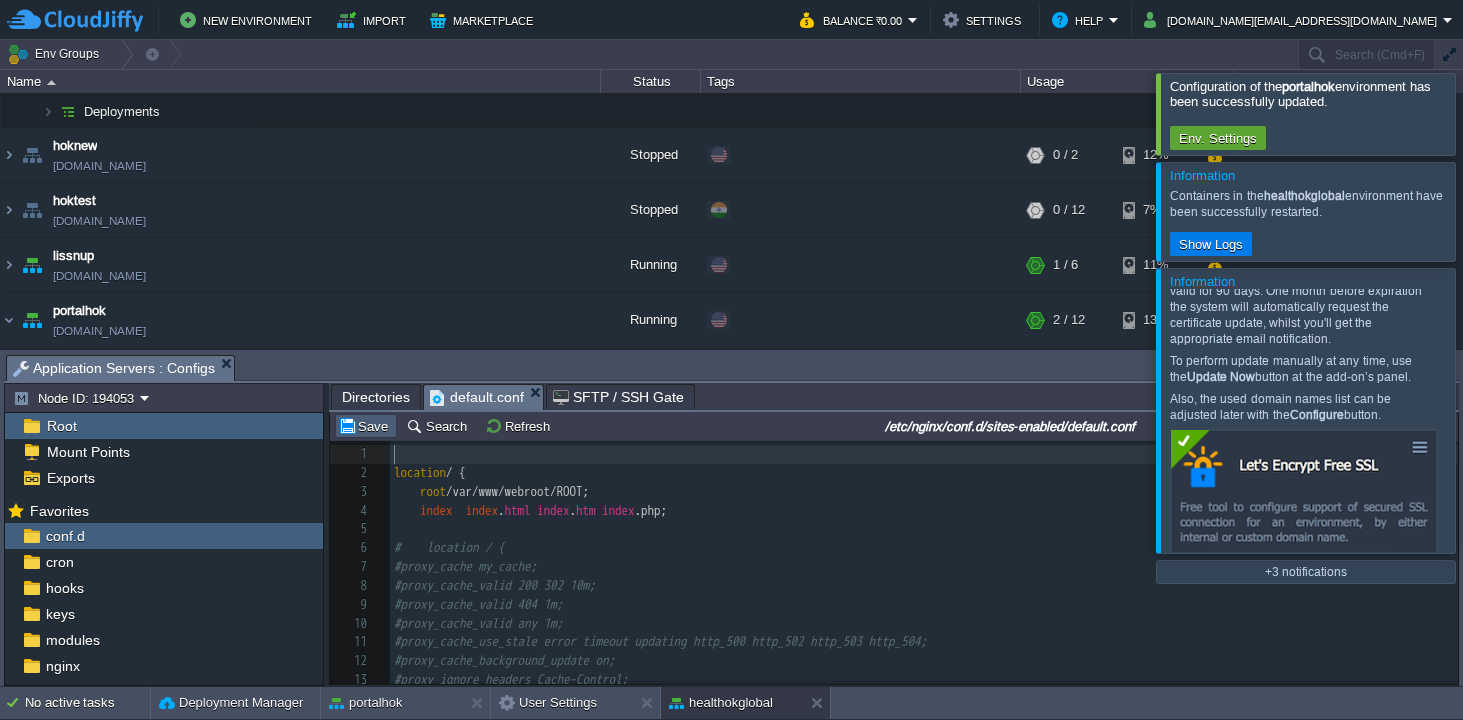 type 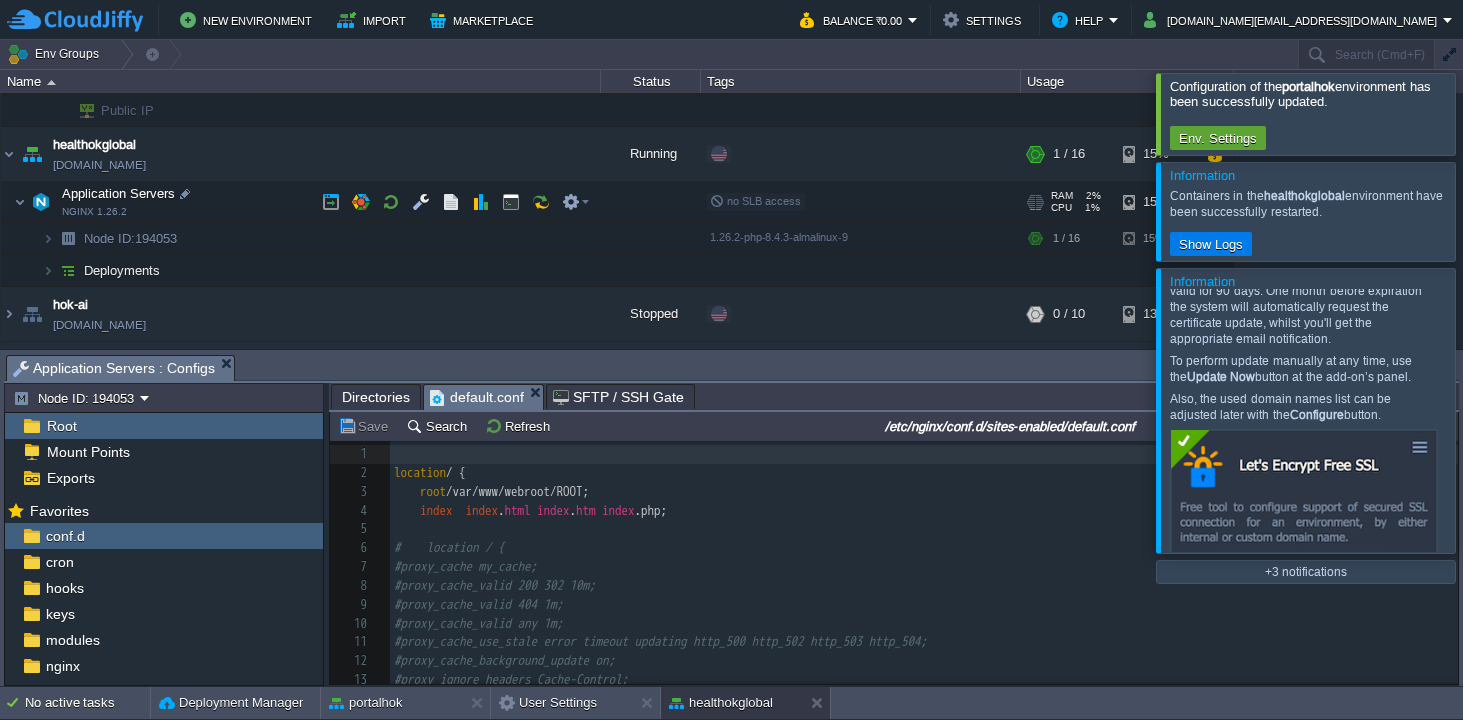 scroll, scrollTop: 298, scrollLeft: 0, axis: vertical 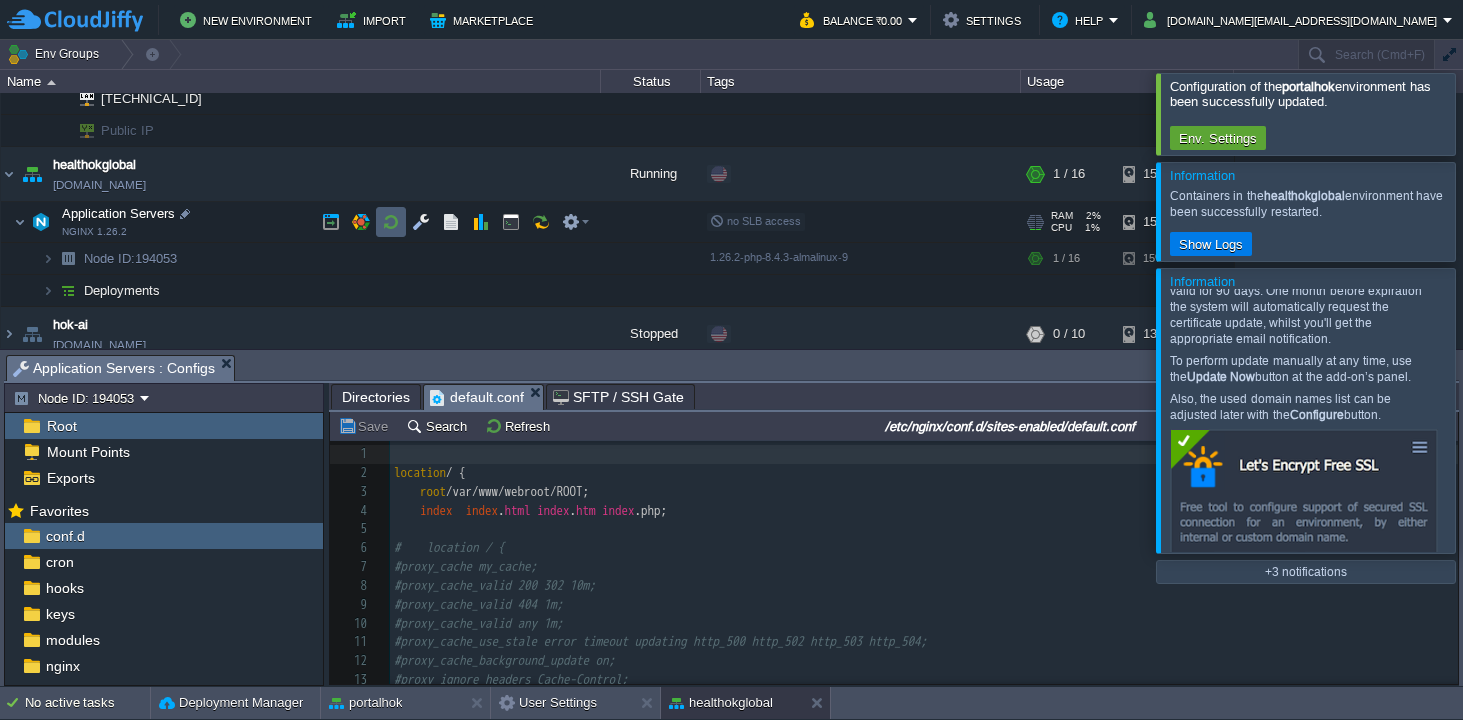 click at bounding box center (391, 222) 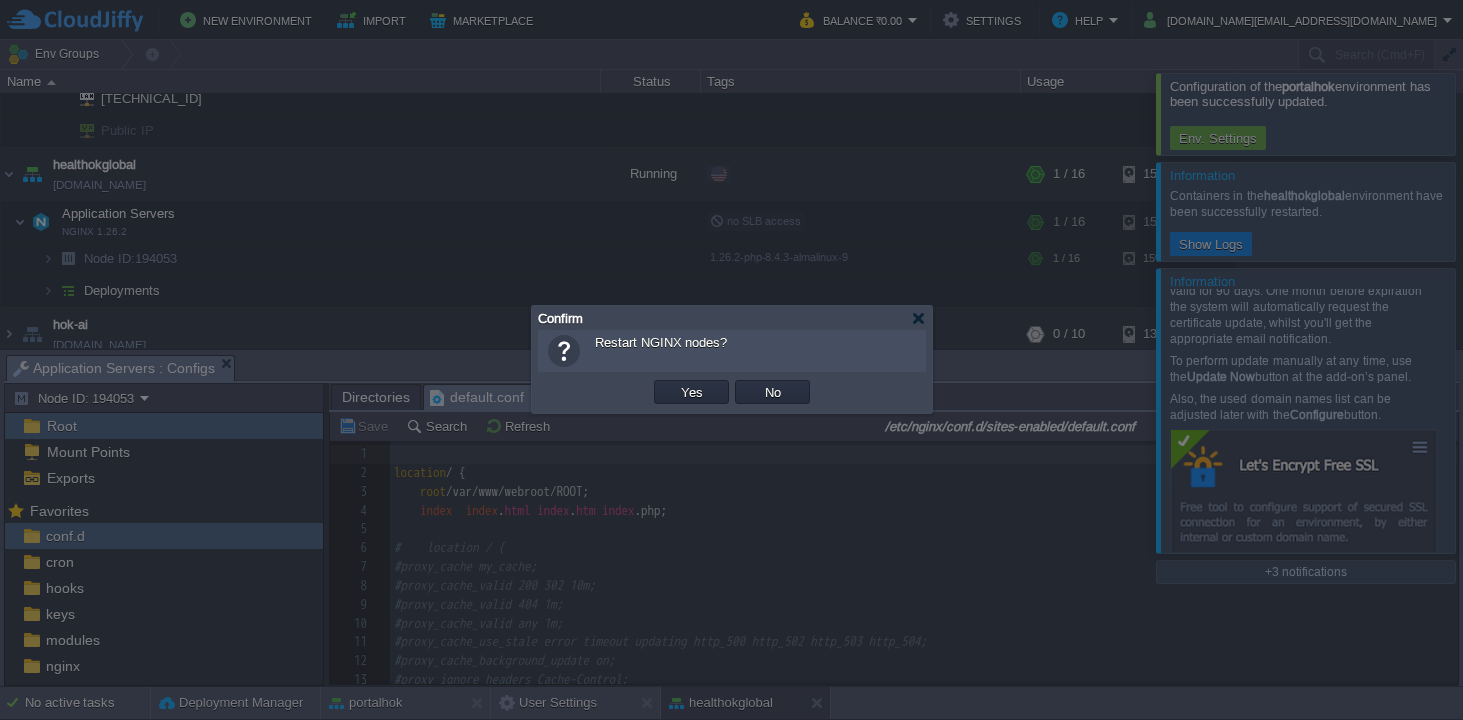 click on "Yes" at bounding box center (691, 392) 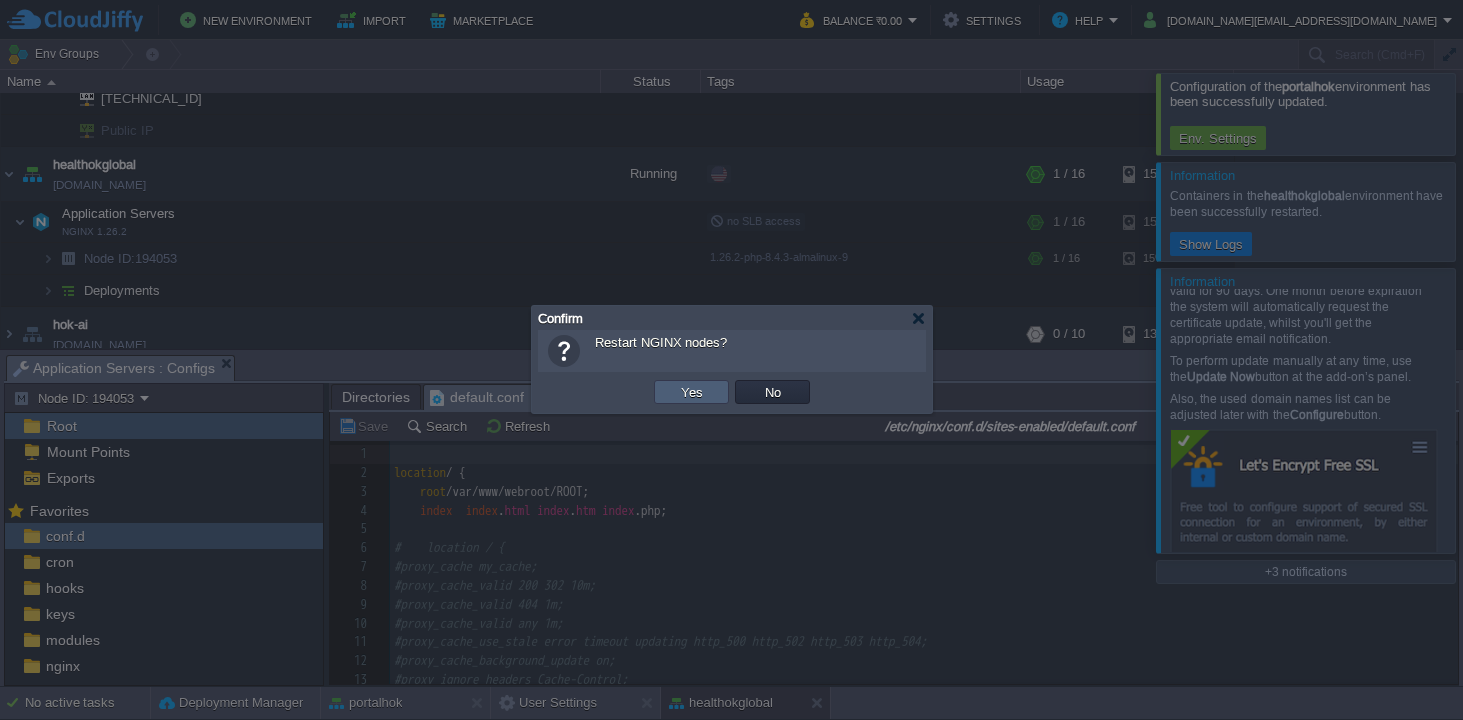 click on "Yes" at bounding box center (692, 392) 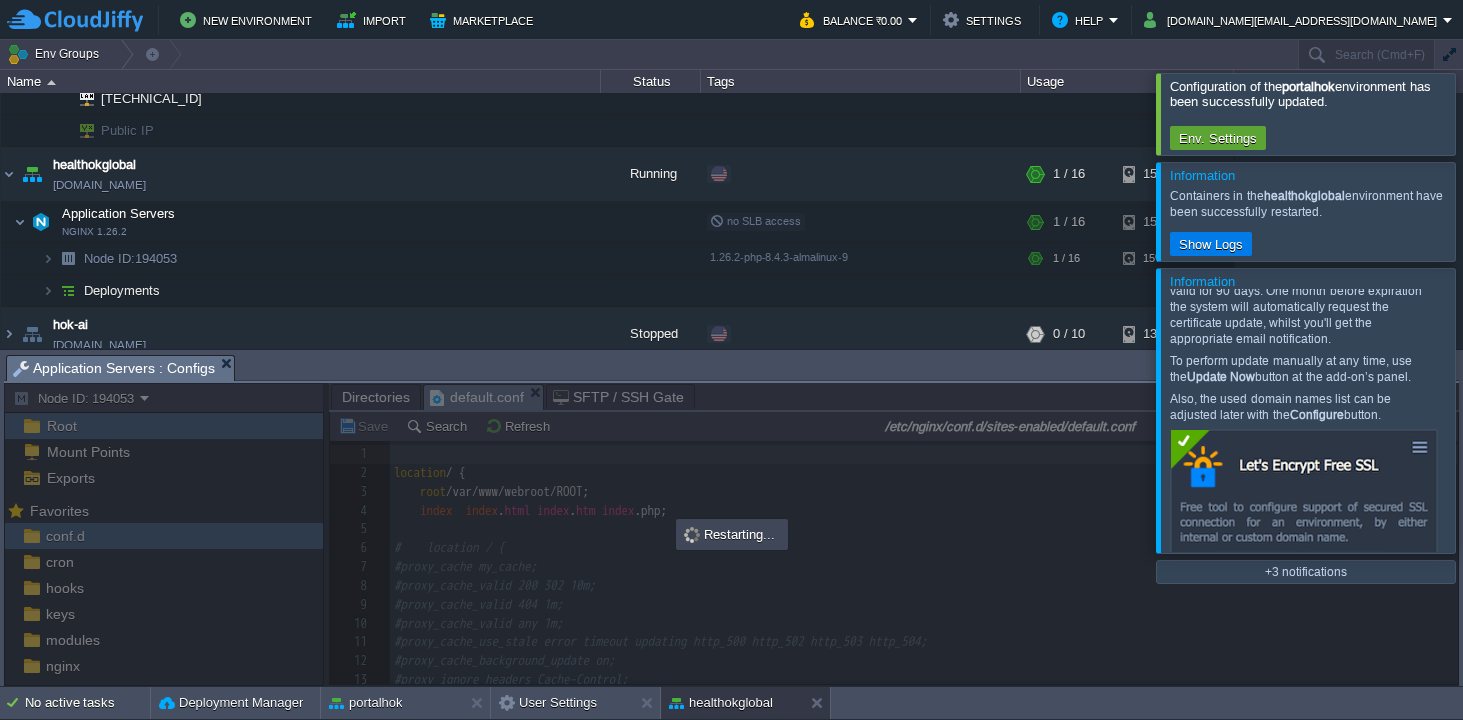scroll, scrollTop: 0, scrollLeft: 0, axis: both 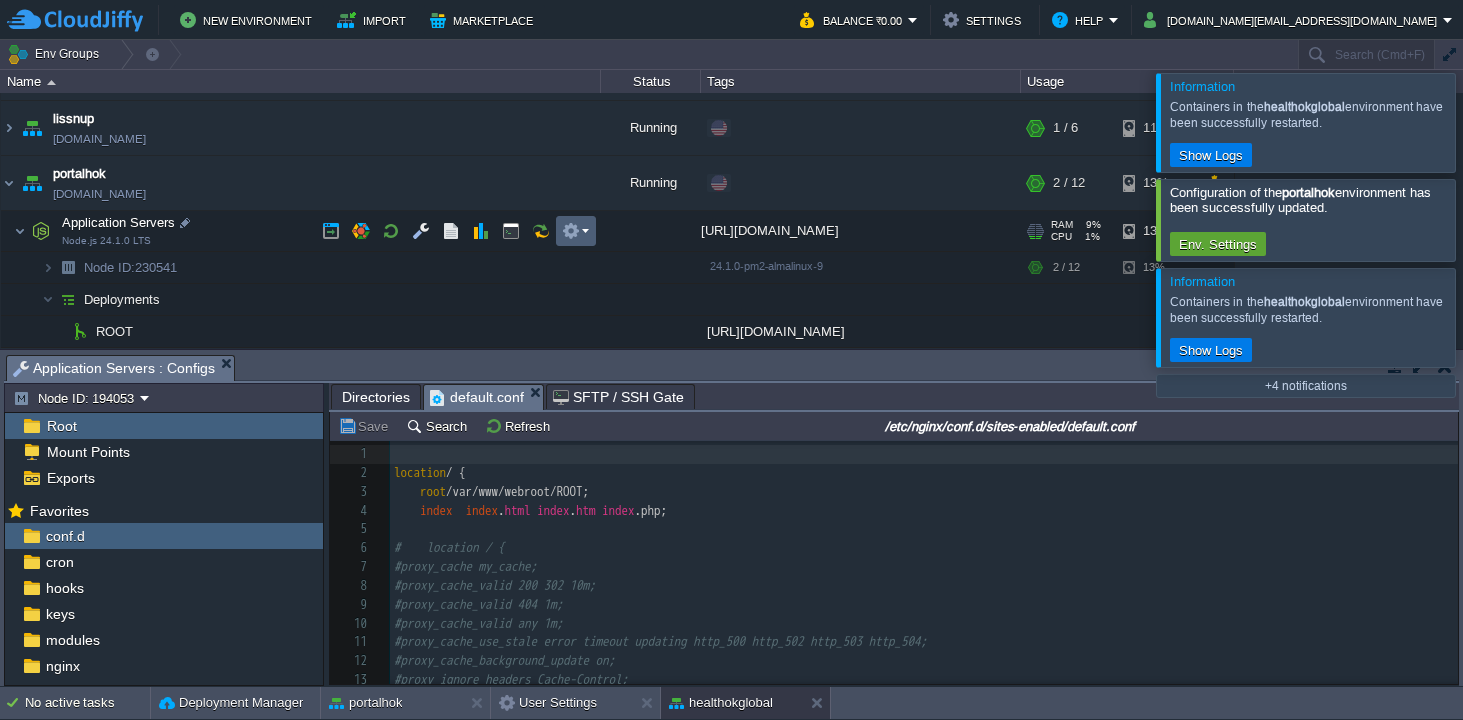 click at bounding box center (576, 231) 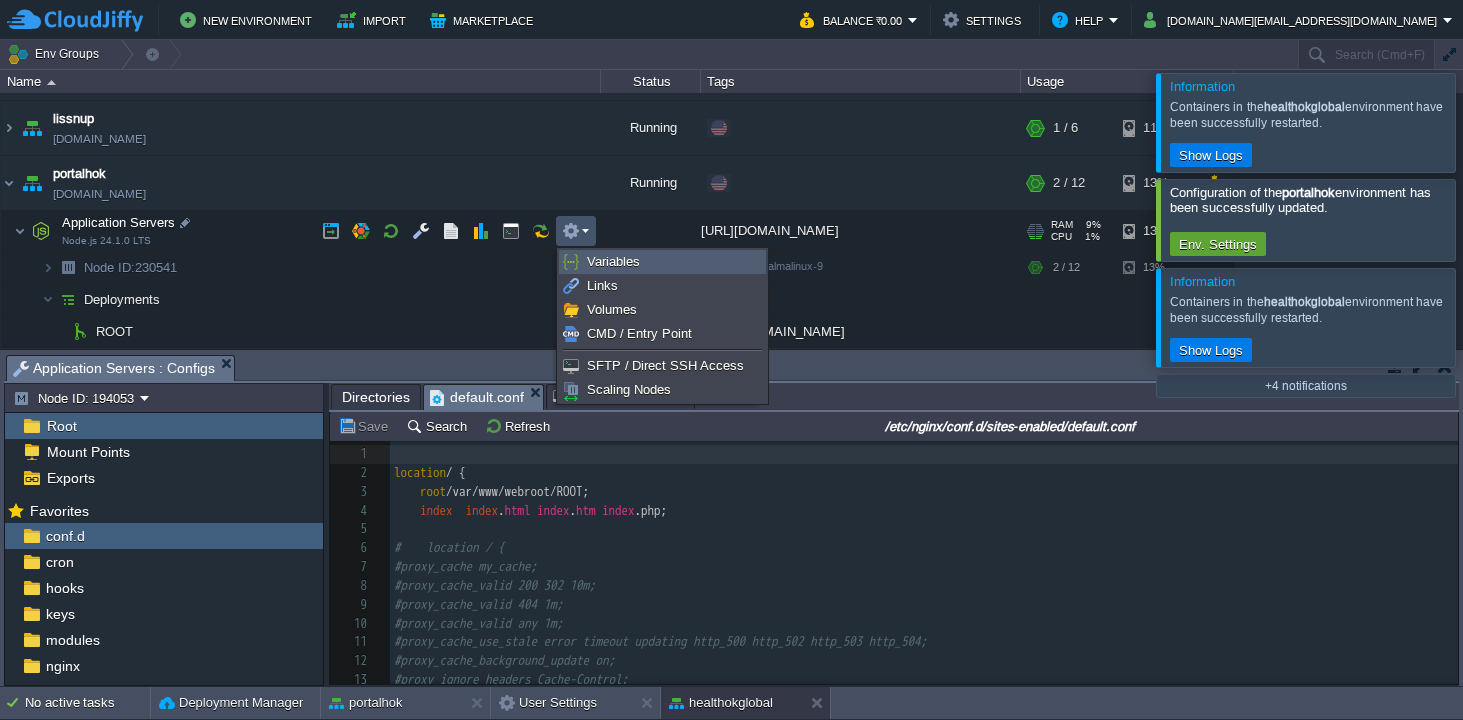 click on "Variables" at bounding box center [662, 262] 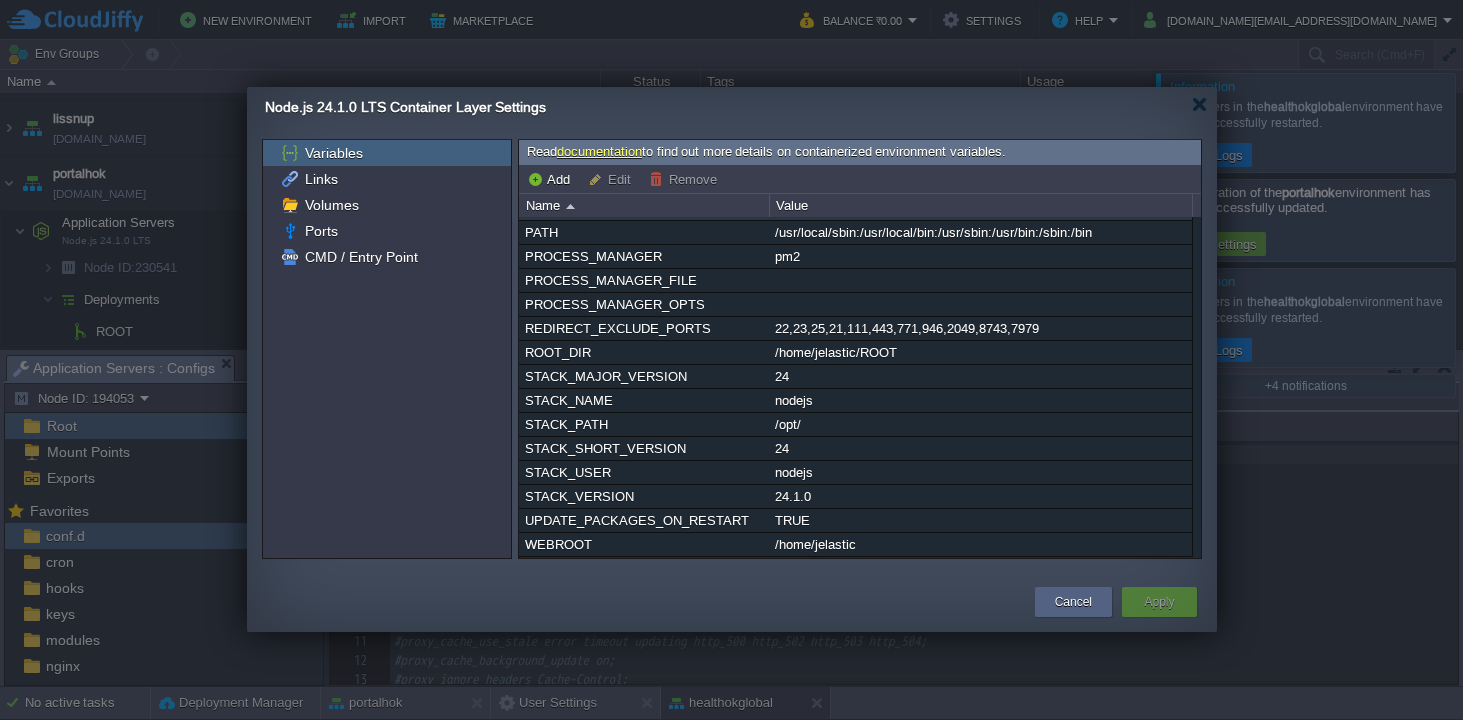 scroll, scrollTop: 542, scrollLeft: 0, axis: vertical 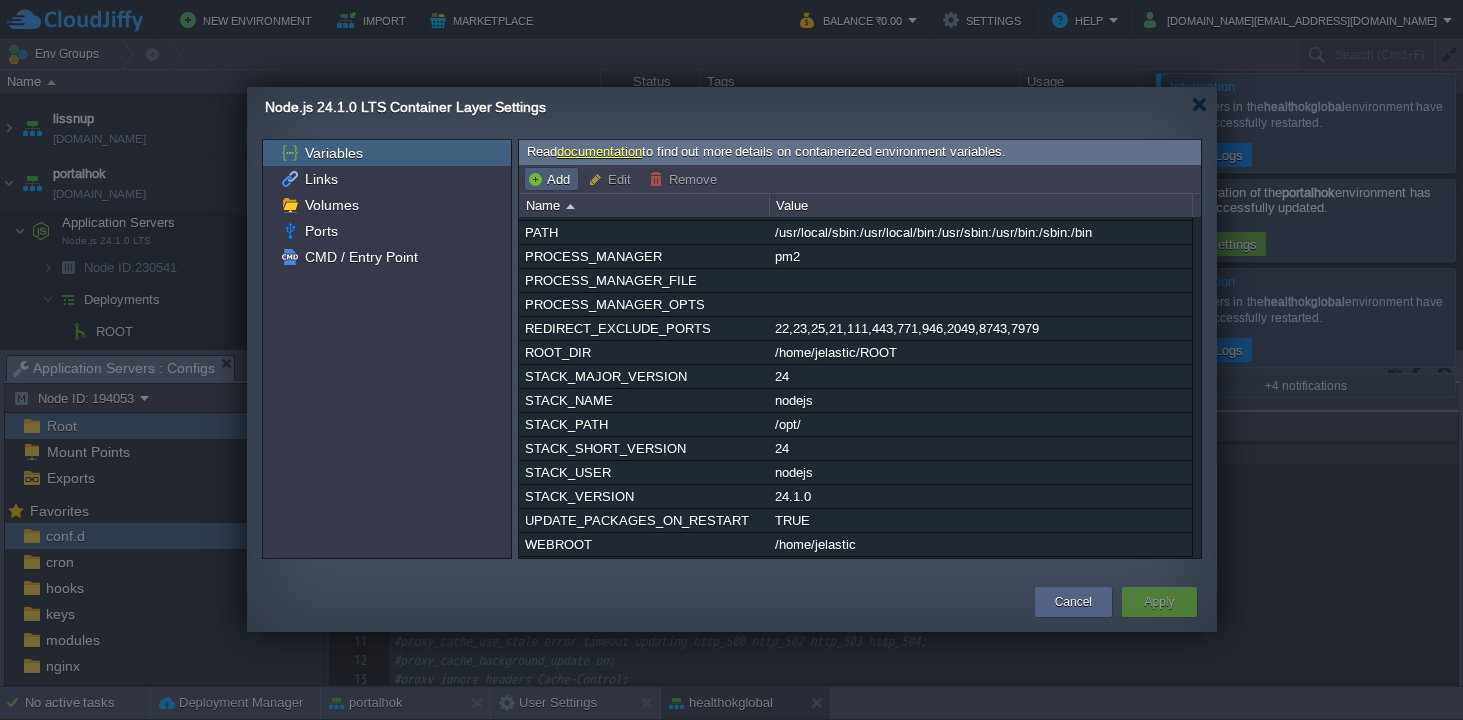 click on "Add" at bounding box center (551, 179) 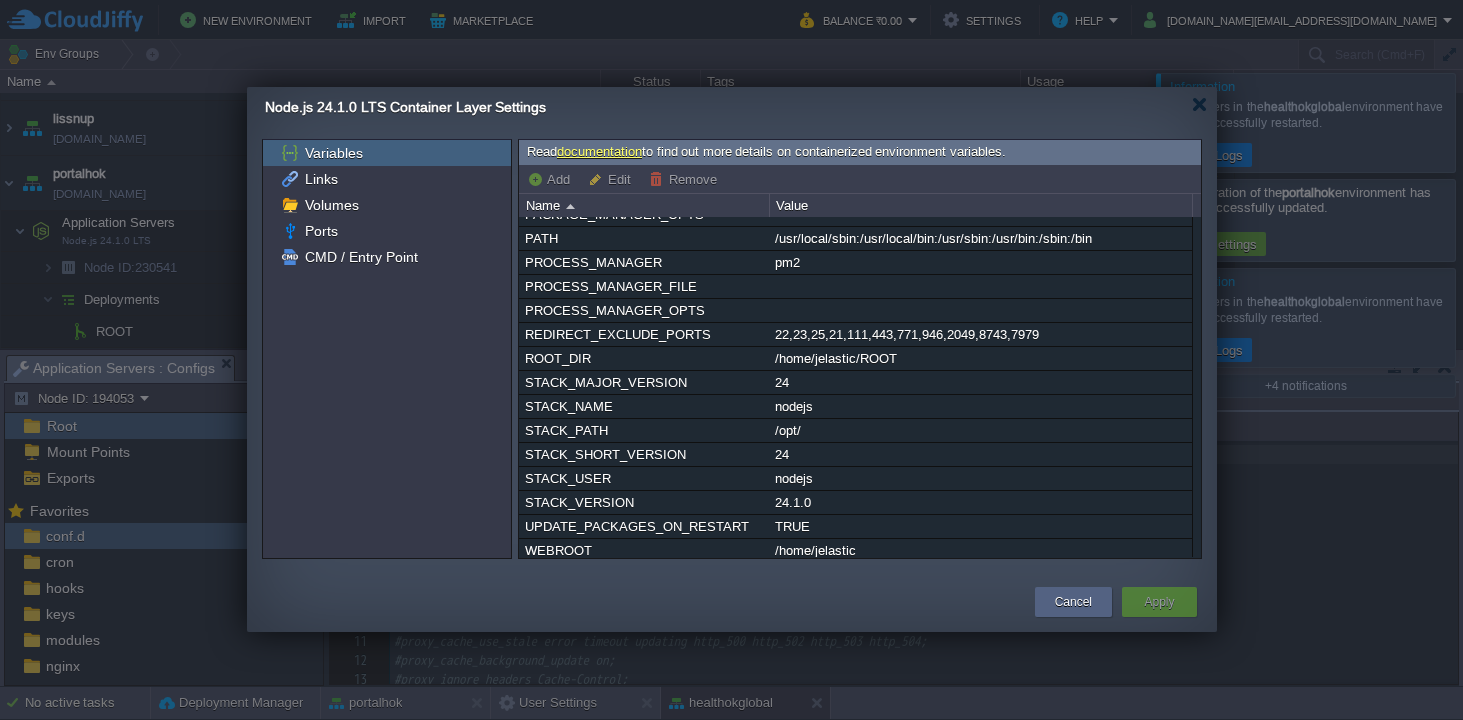 scroll, scrollTop: 566, scrollLeft: 0, axis: vertical 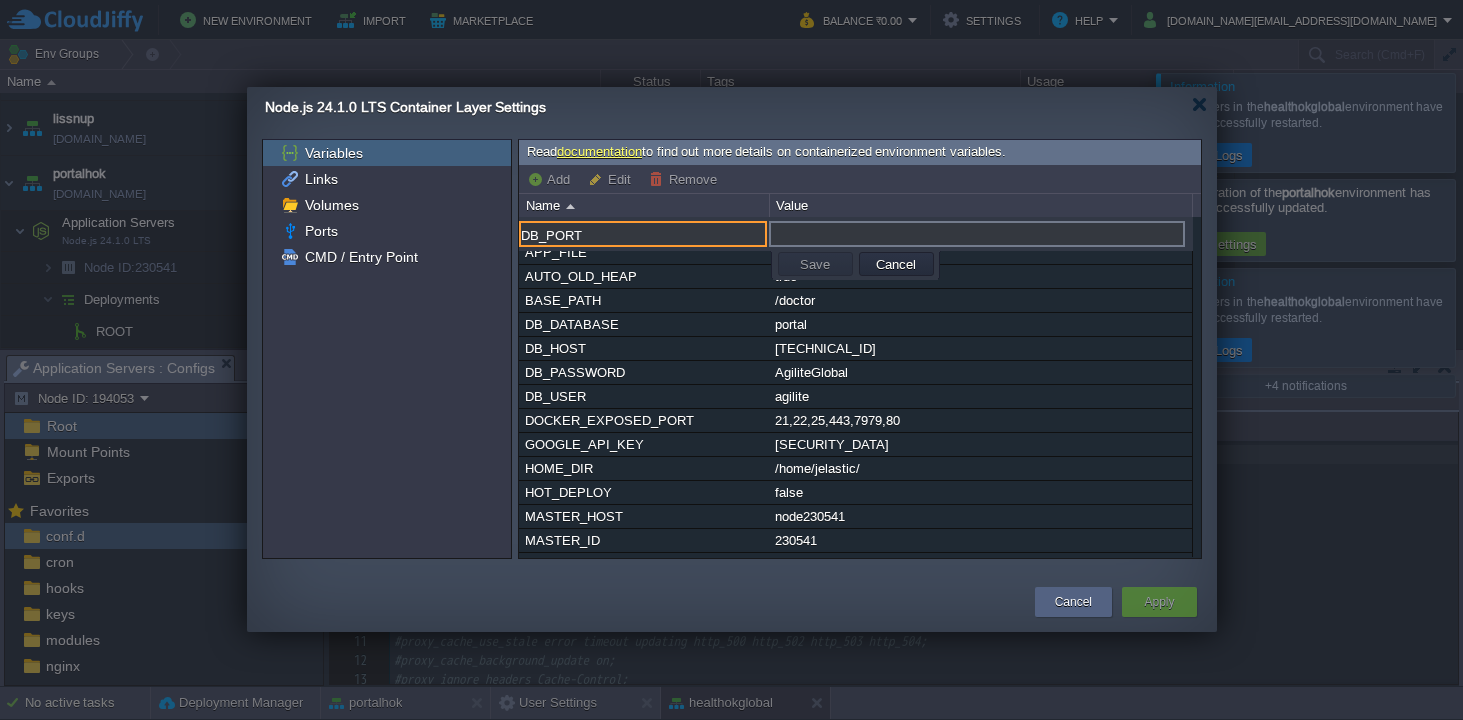 type on "DB_PORT" 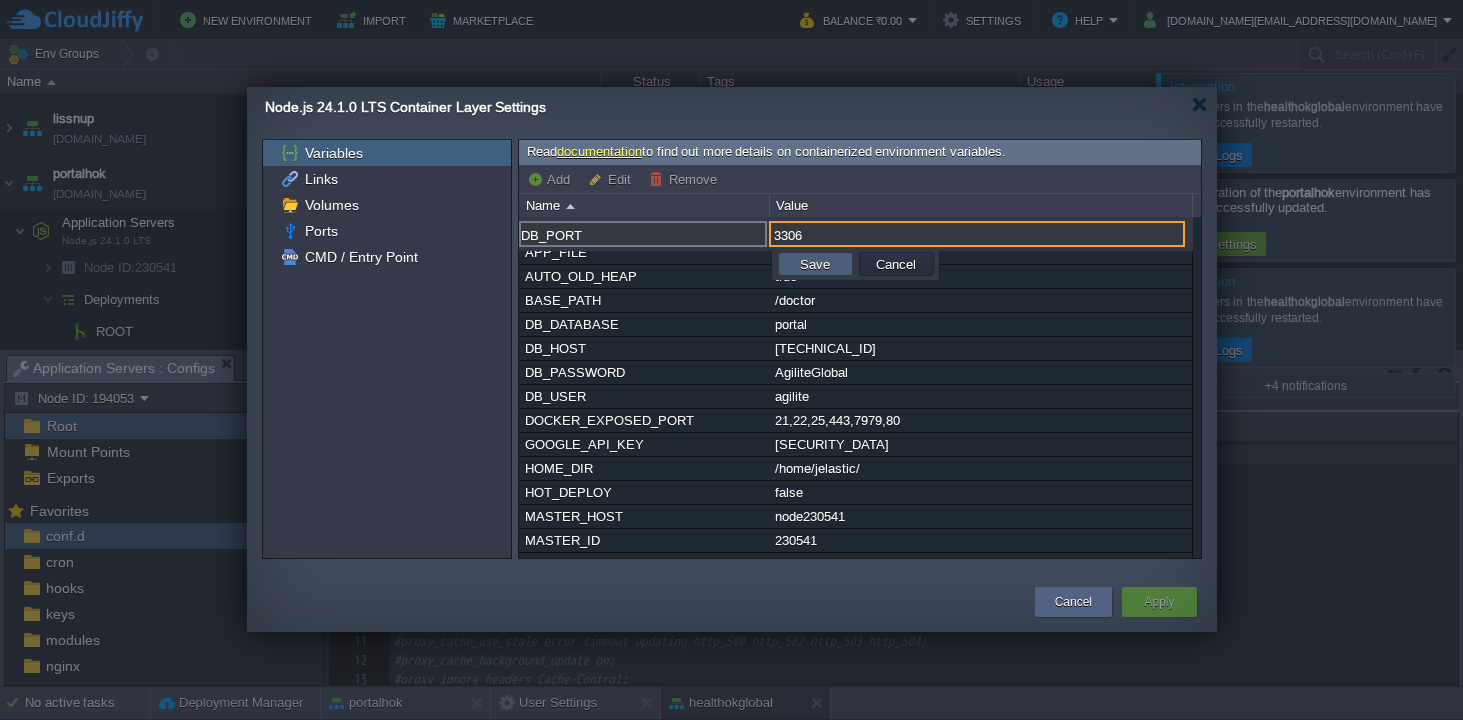 type on "3306" 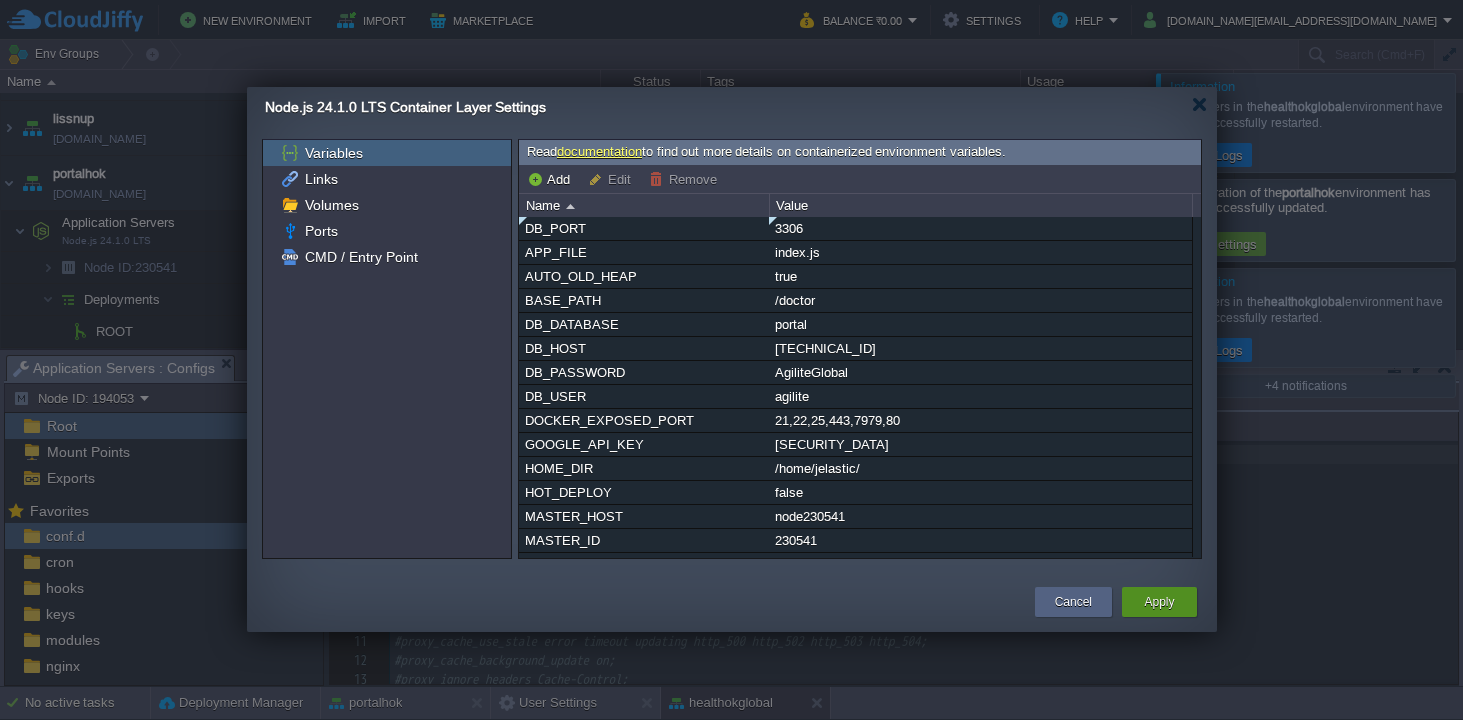 click on "Apply" at bounding box center [1159, 602] 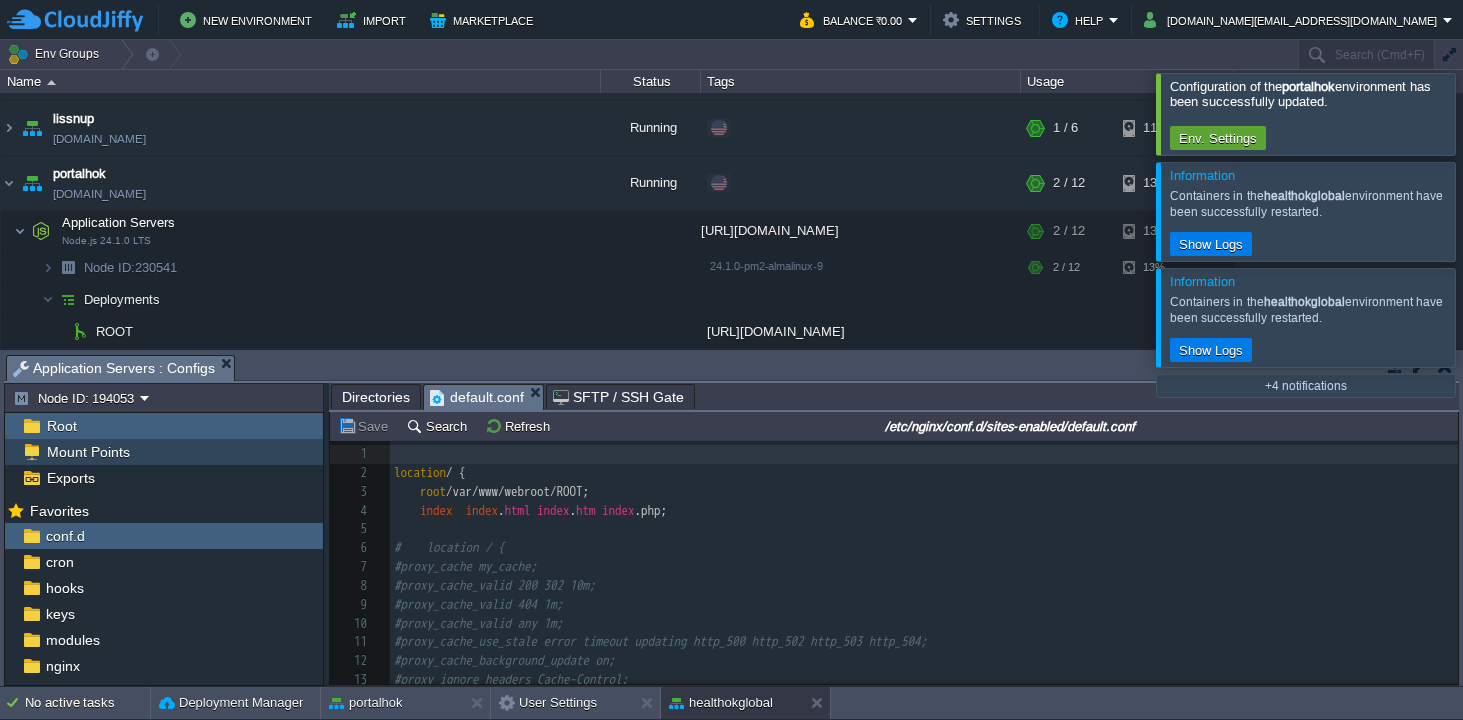 scroll, scrollTop: 692, scrollLeft: 0, axis: vertical 